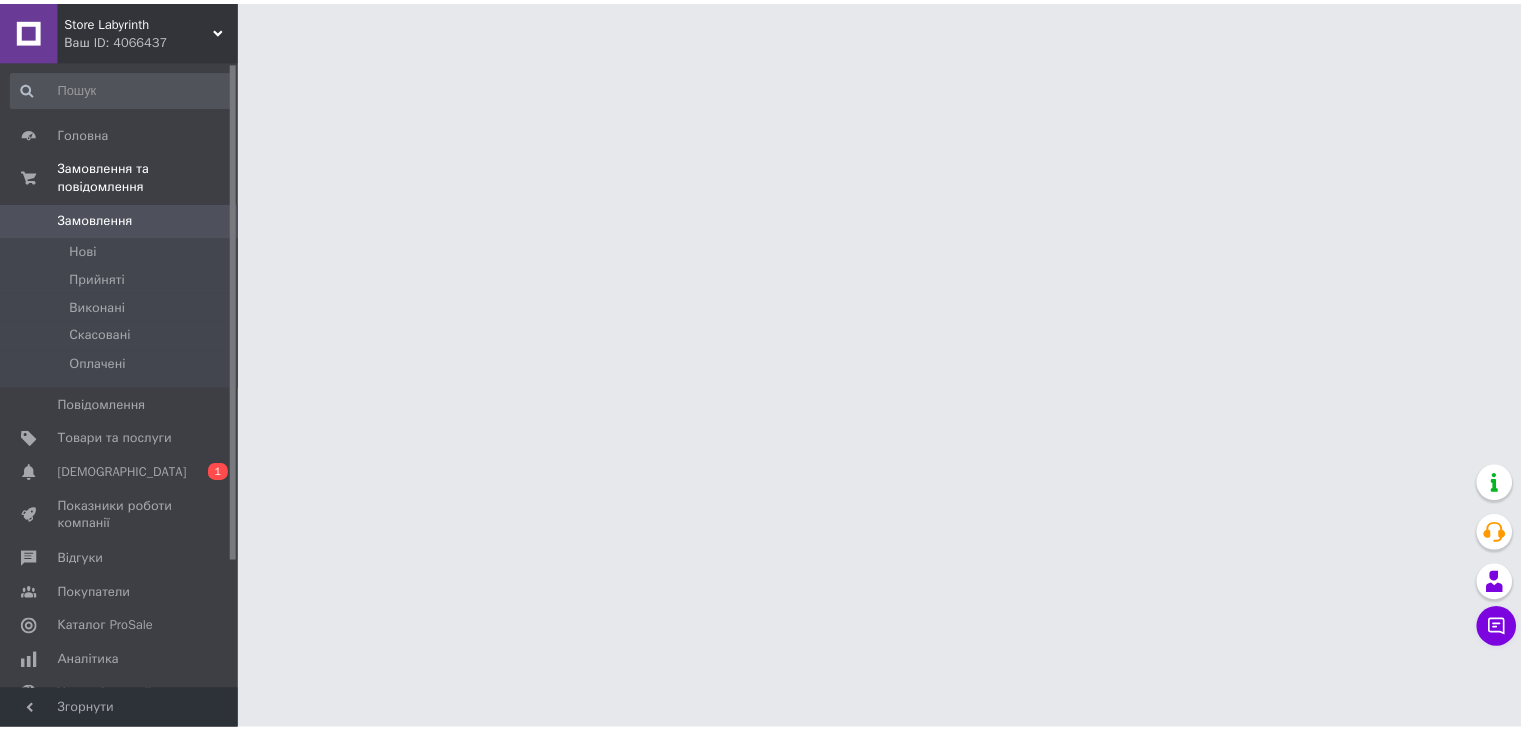 scroll, scrollTop: 0, scrollLeft: 0, axis: both 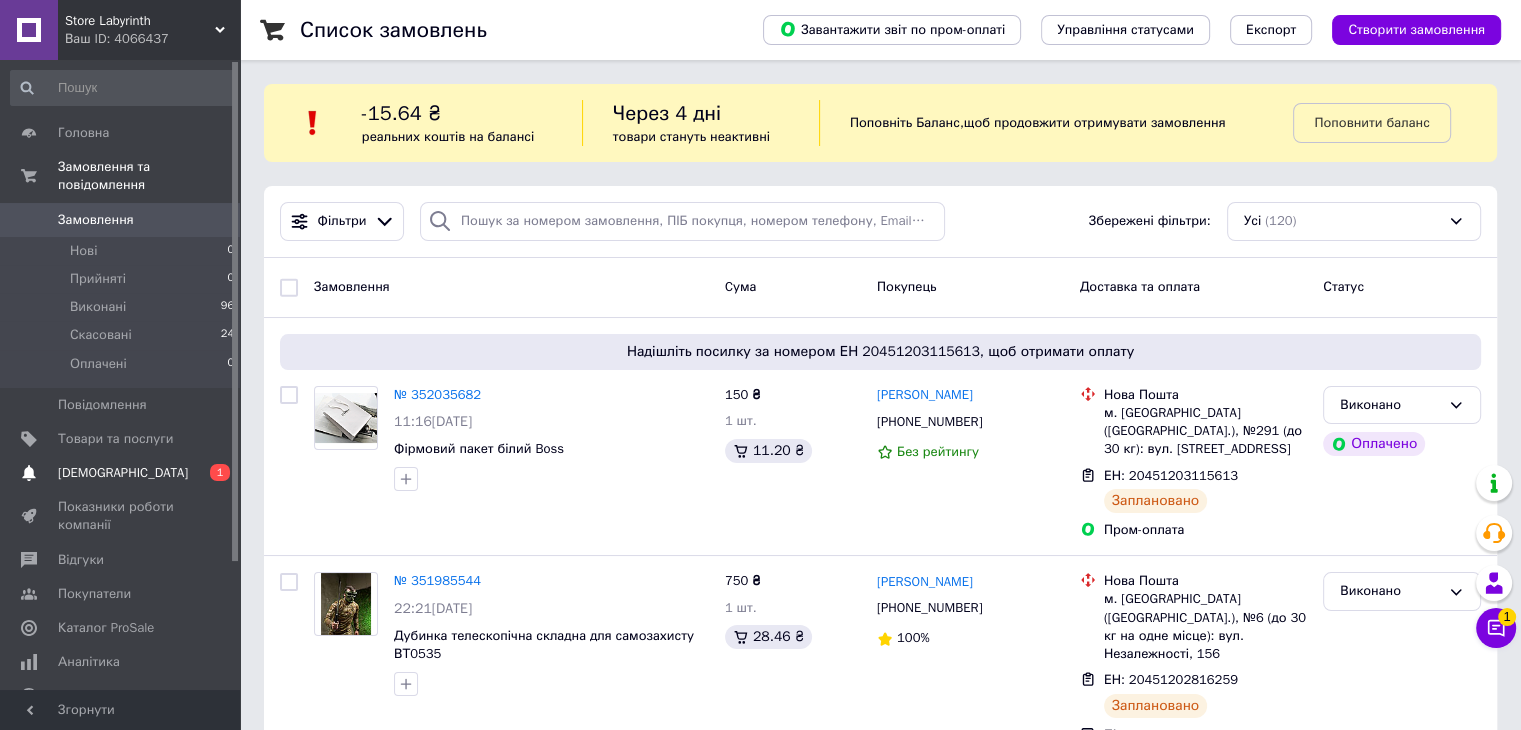 click on "[DEMOGRAPHIC_DATA]" at bounding box center [123, 473] 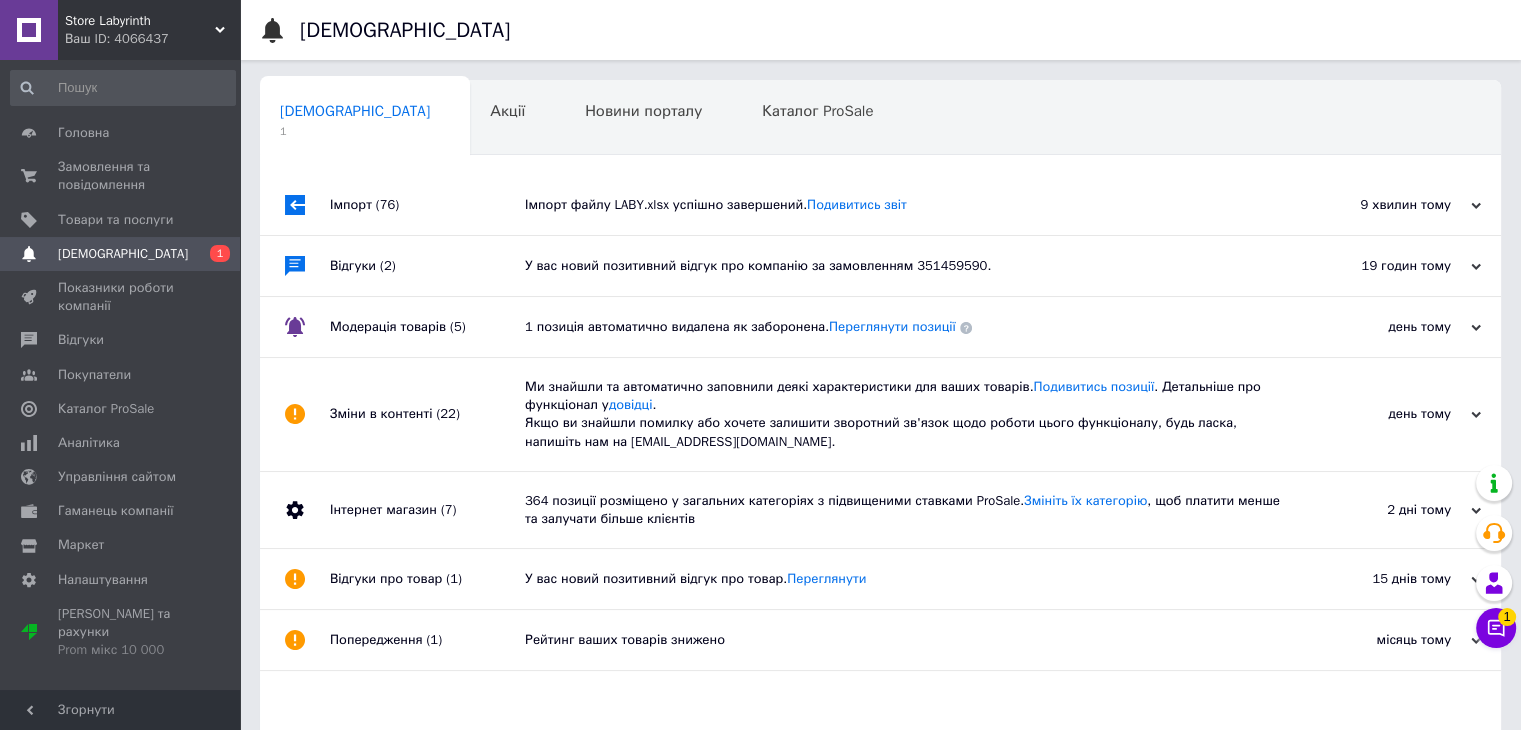 click on "Імпорт файлу LABY.xlsx успішно завершений.  Подивитись звіт" at bounding box center [903, 205] 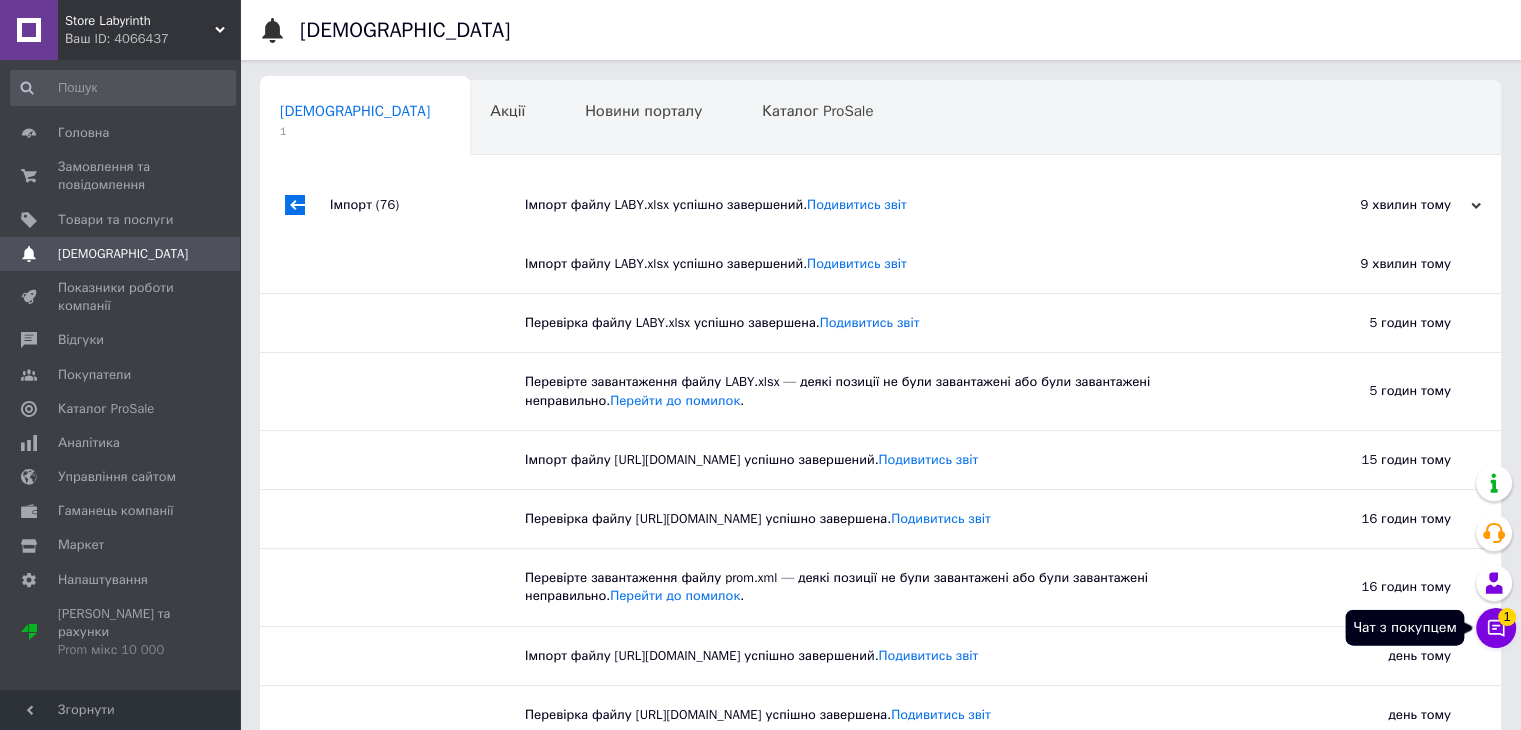 click 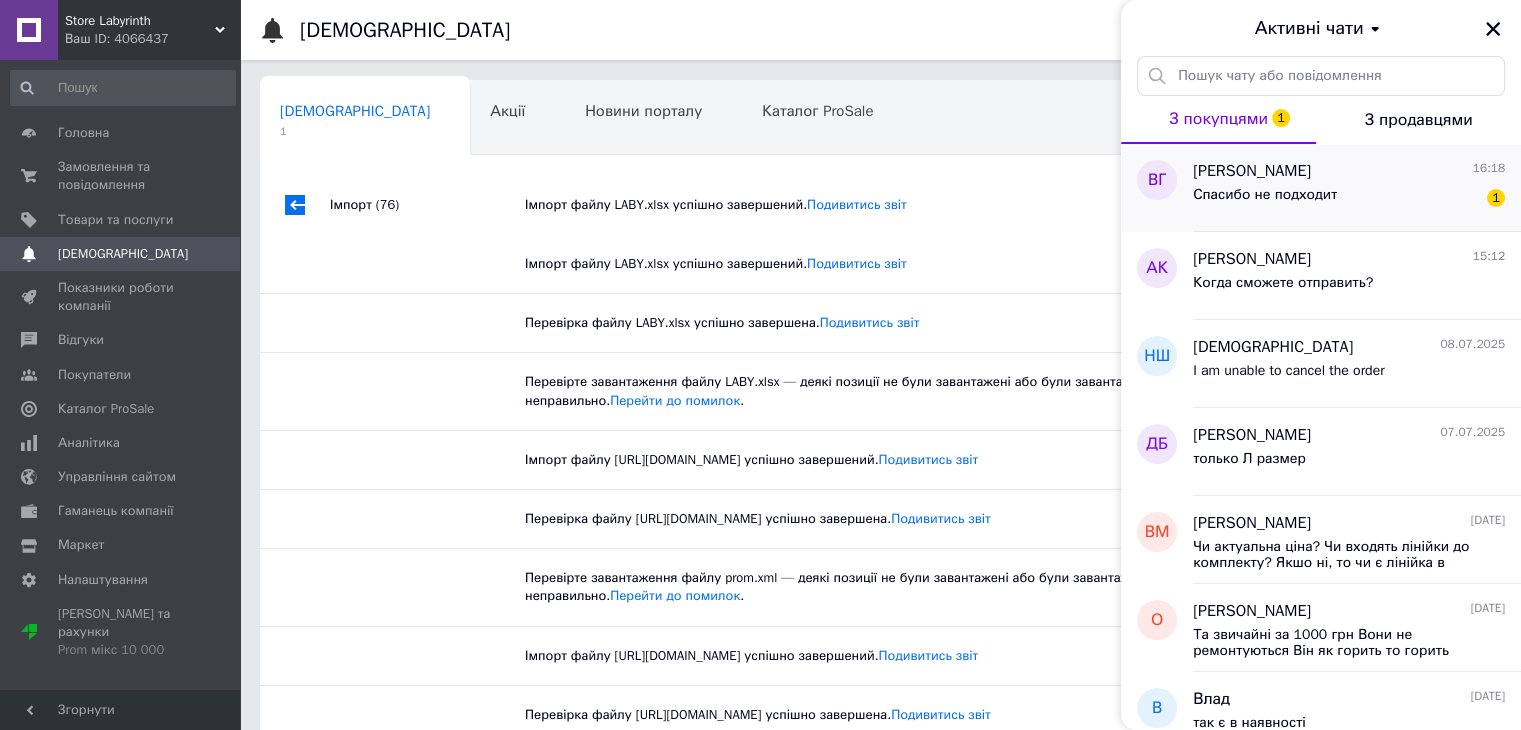 click on "Валерий Гармашов 16:18" at bounding box center [1349, 171] 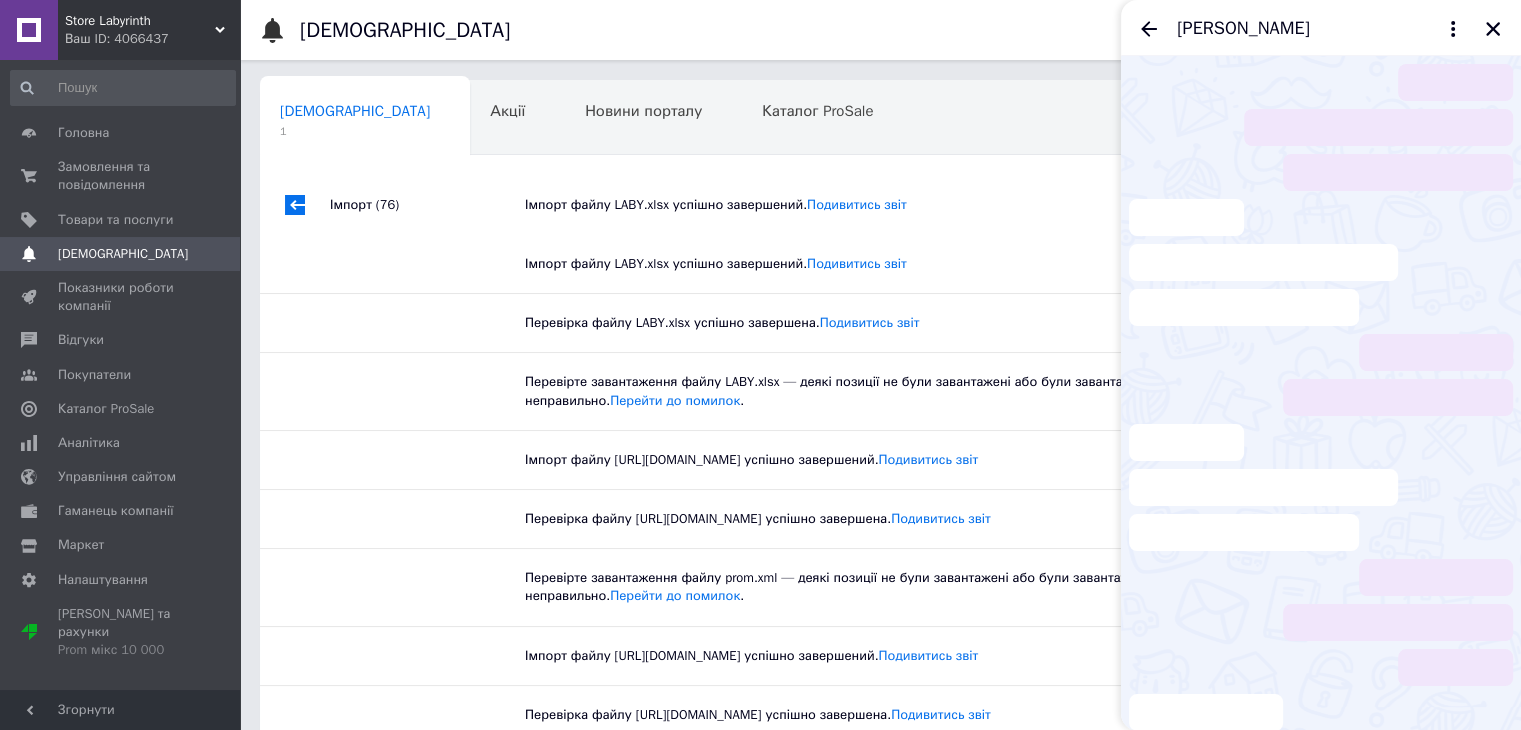 scroll, scrollTop: 149, scrollLeft: 0, axis: vertical 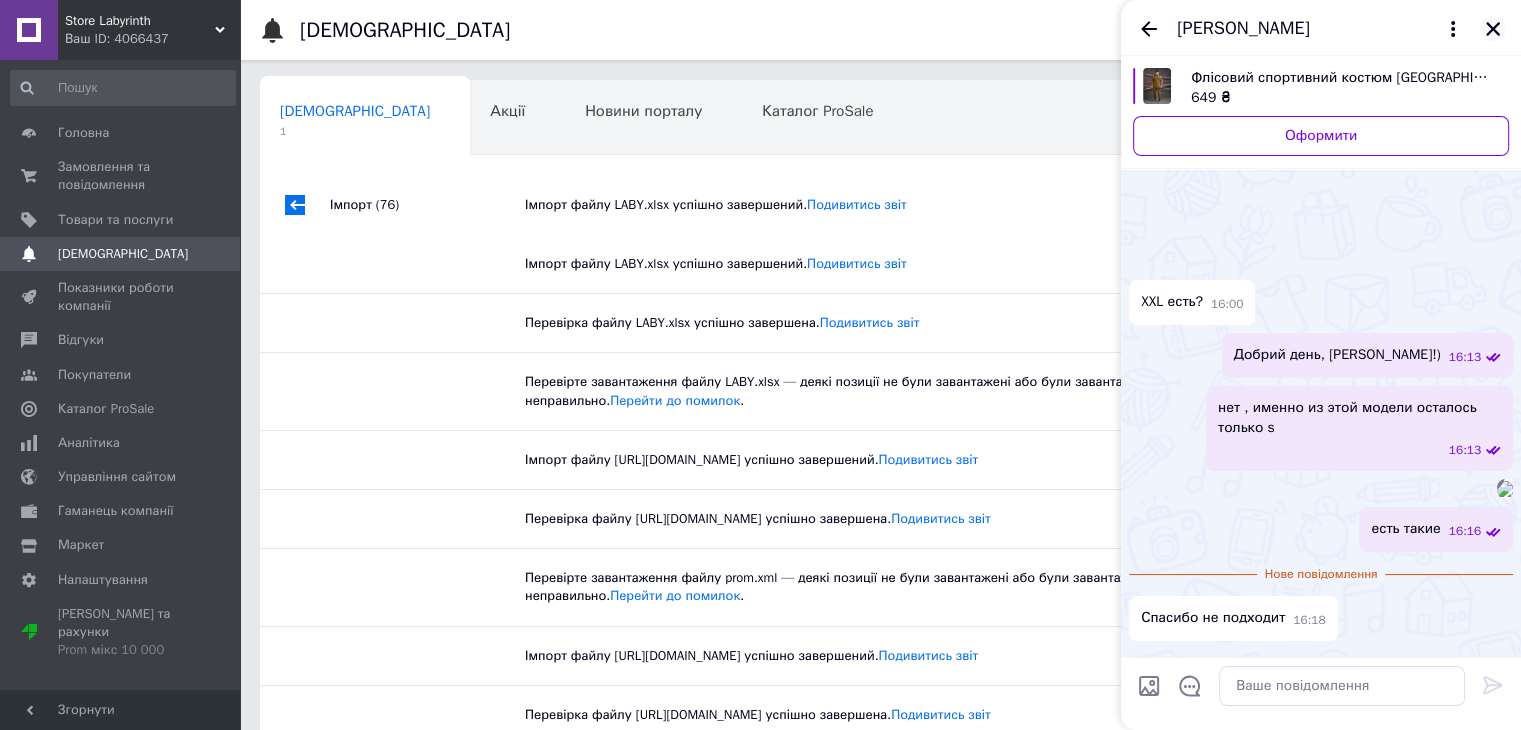 click 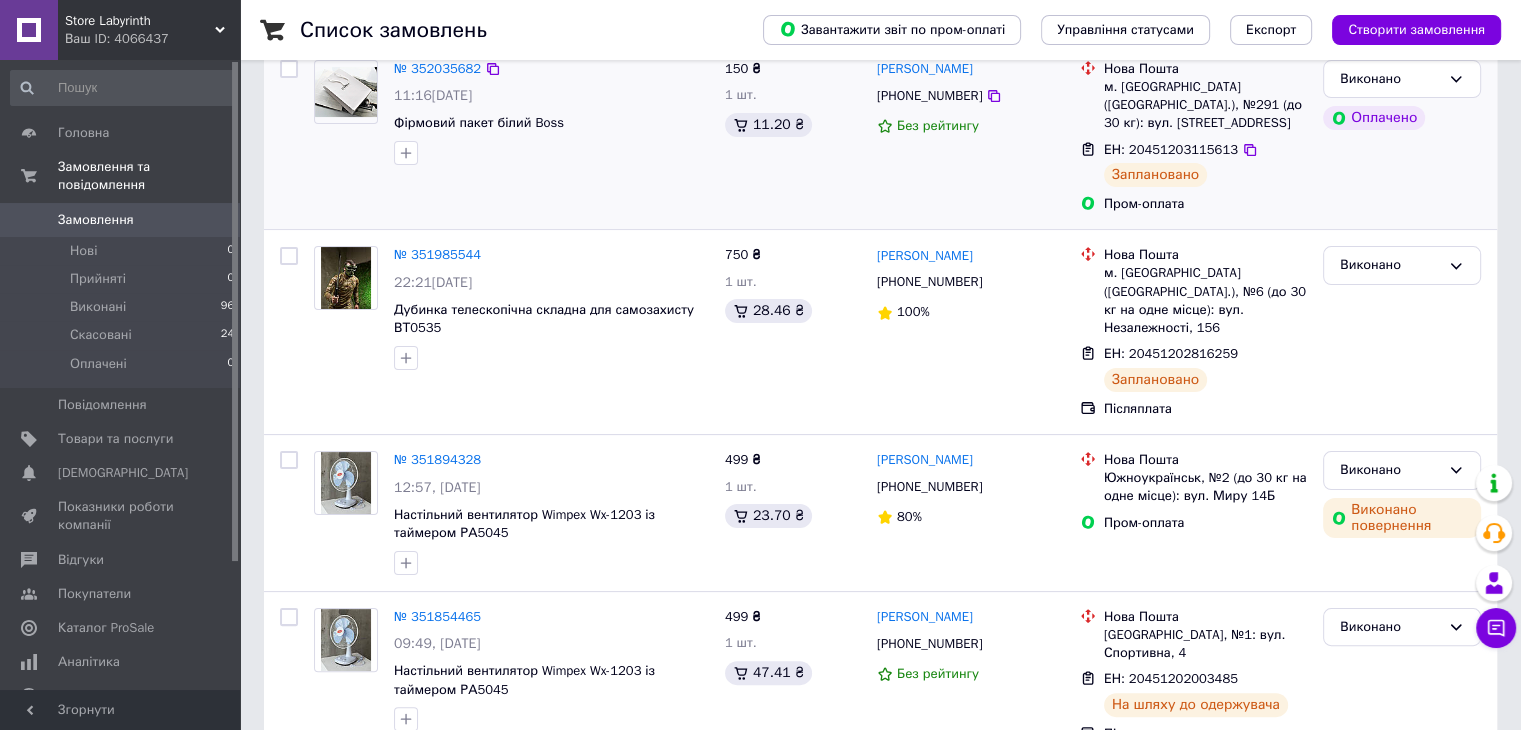 scroll, scrollTop: 0, scrollLeft: 0, axis: both 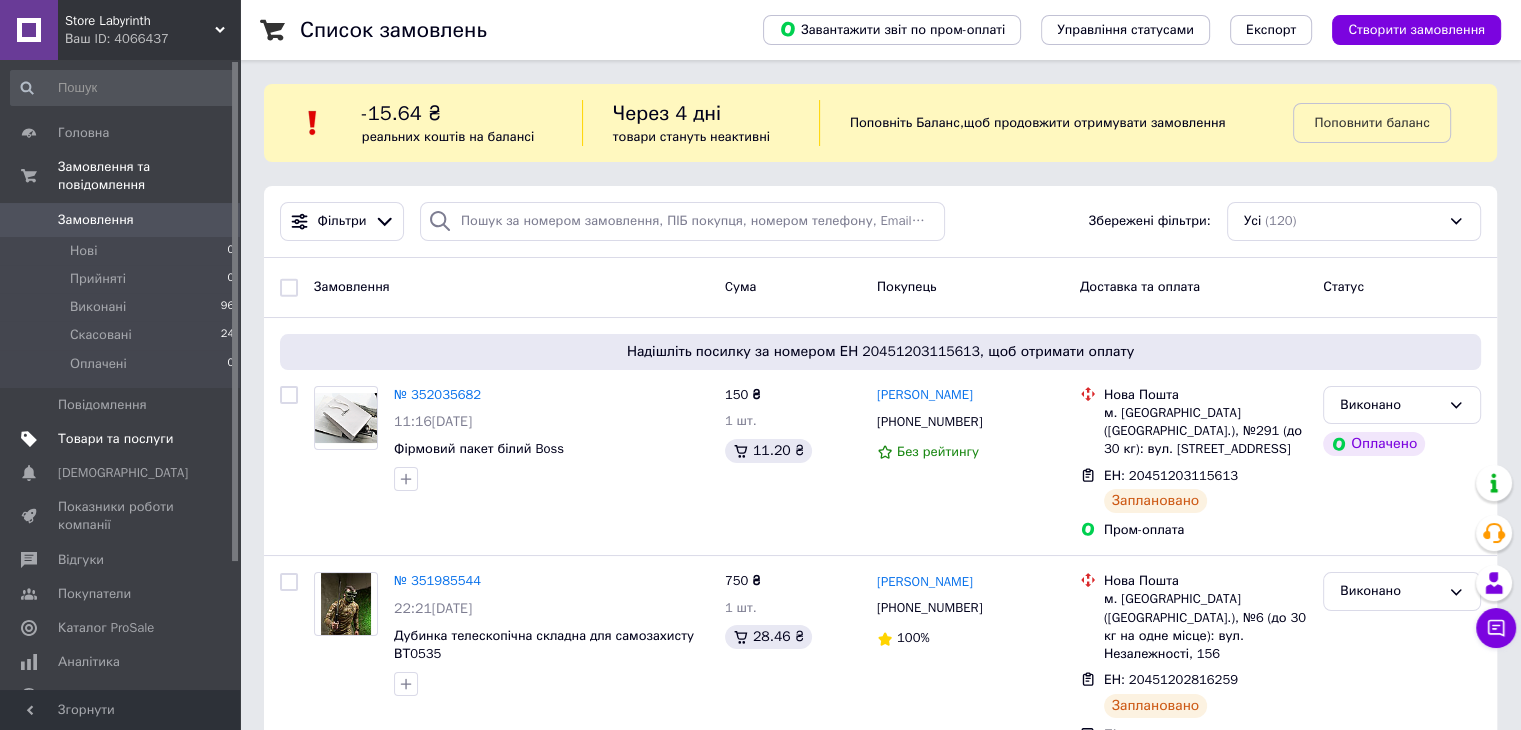 click on "Товари та послуги" at bounding box center (115, 439) 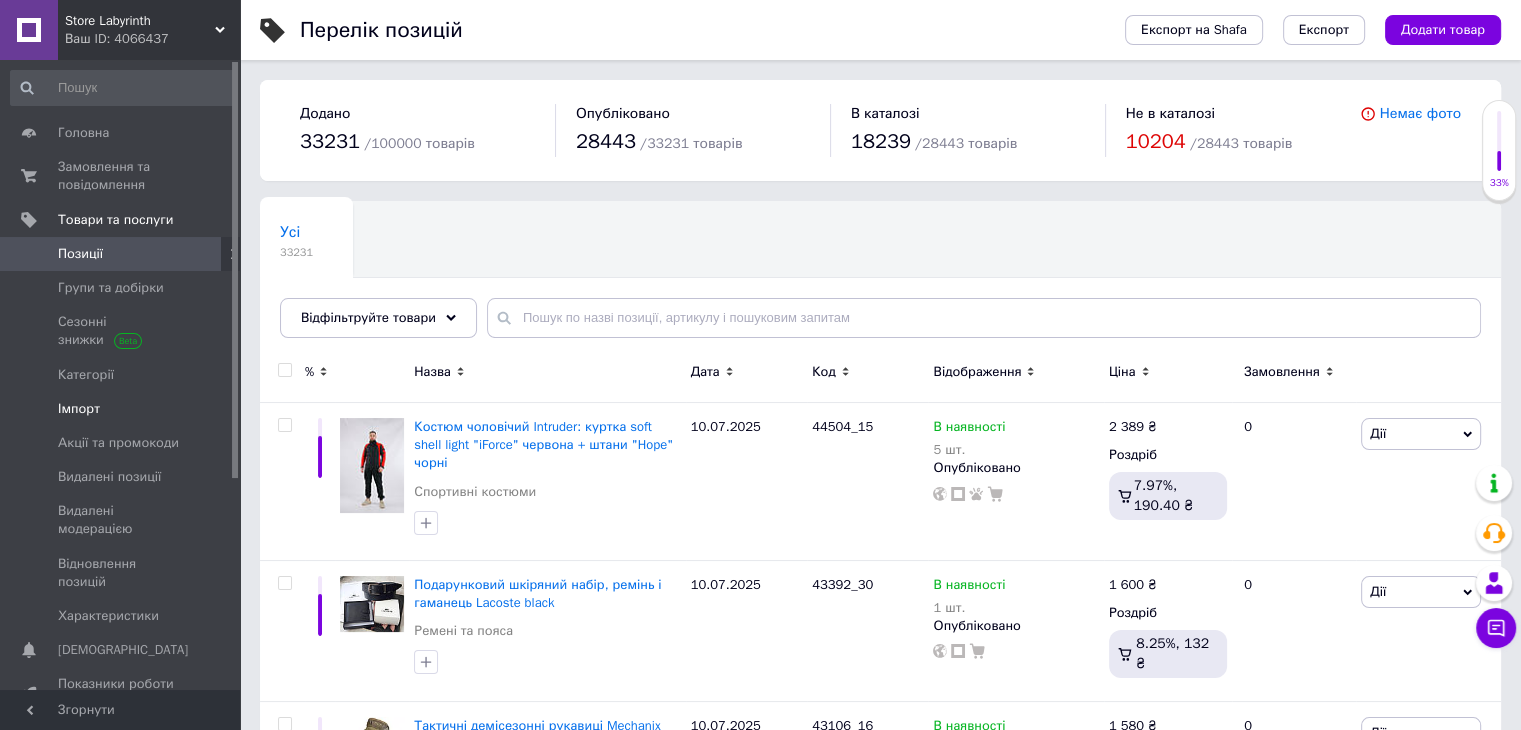 click on "Імпорт" at bounding box center (121, 409) 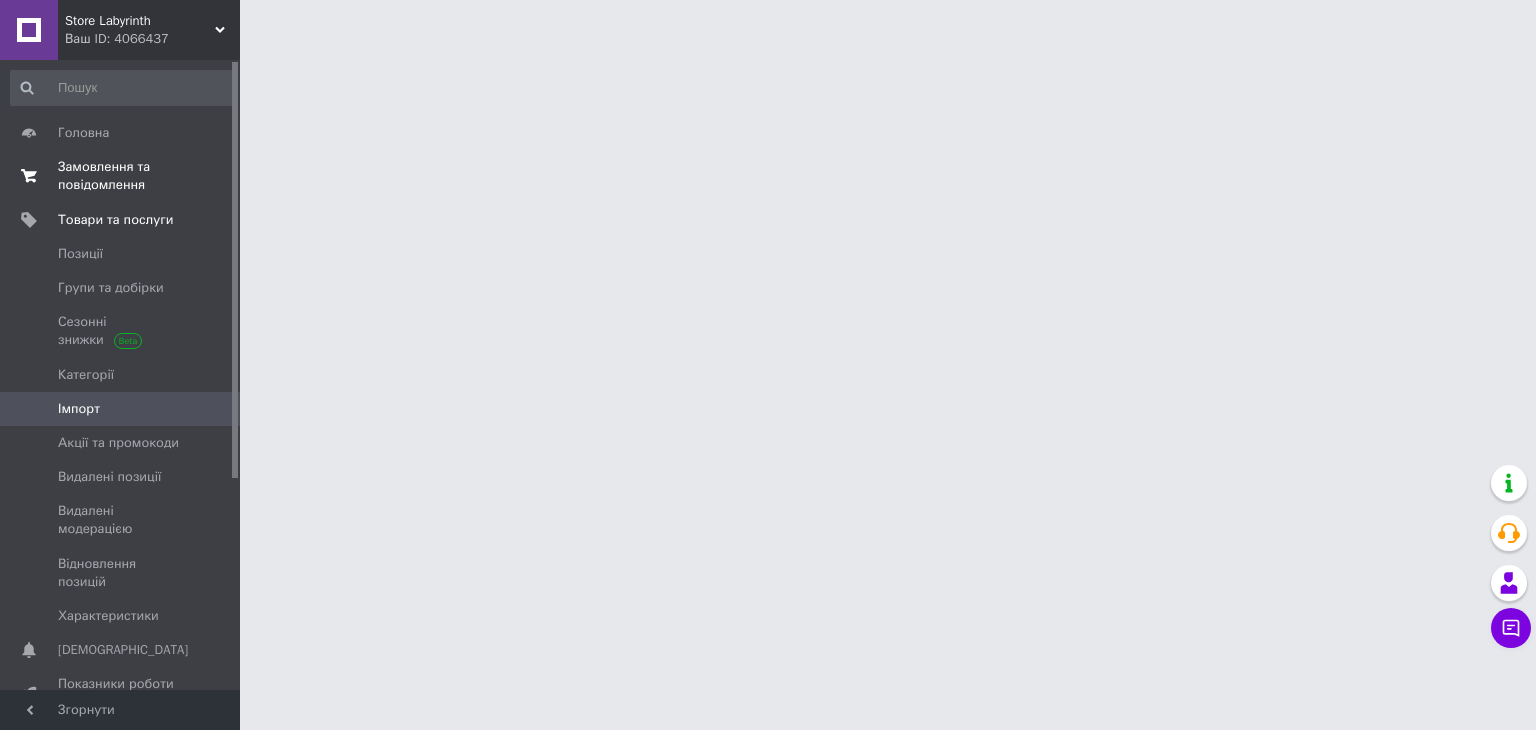 click on "Замовлення та повідомлення" at bounding box center [121, 176] 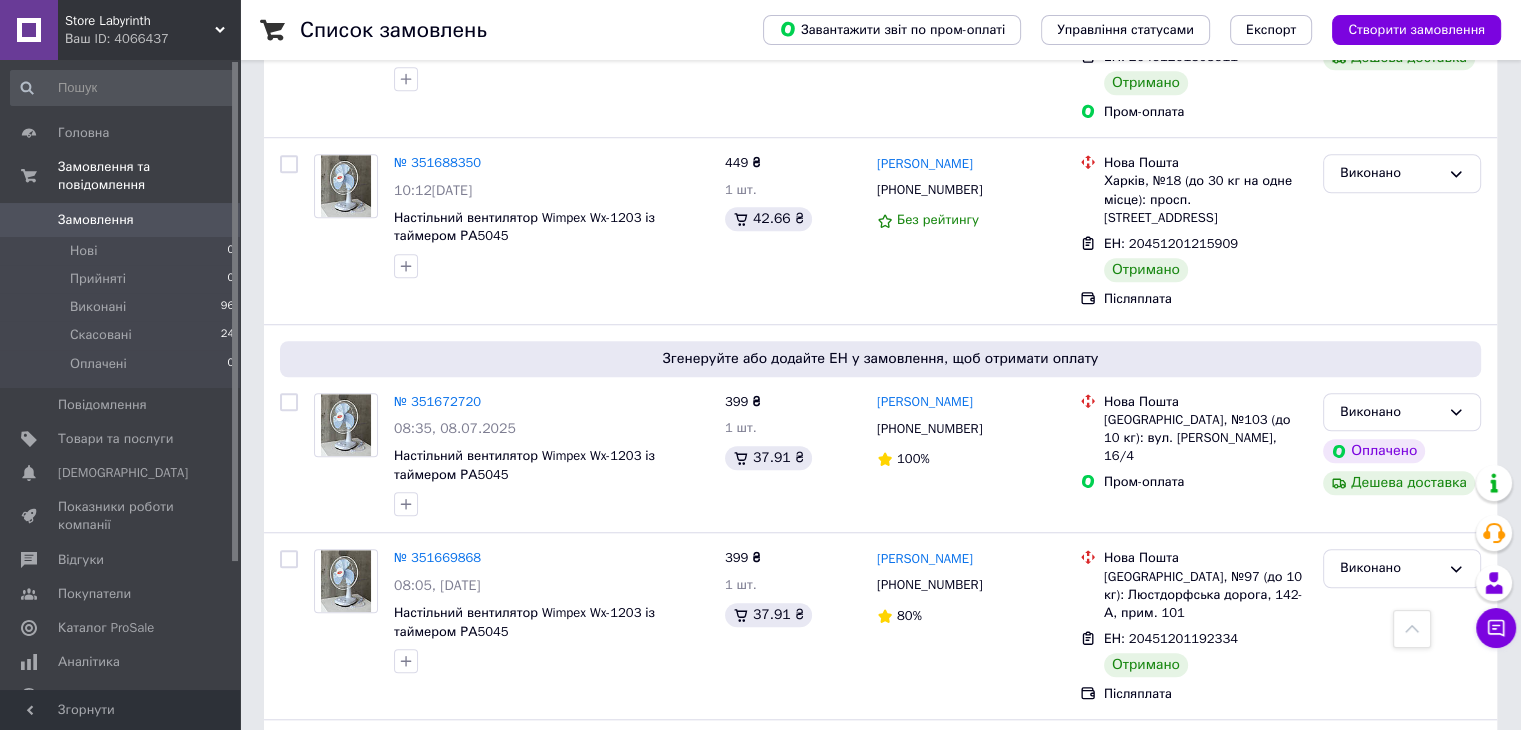 scroll, scrollTop: 1492, scrollLeft: 0, axis: vertical 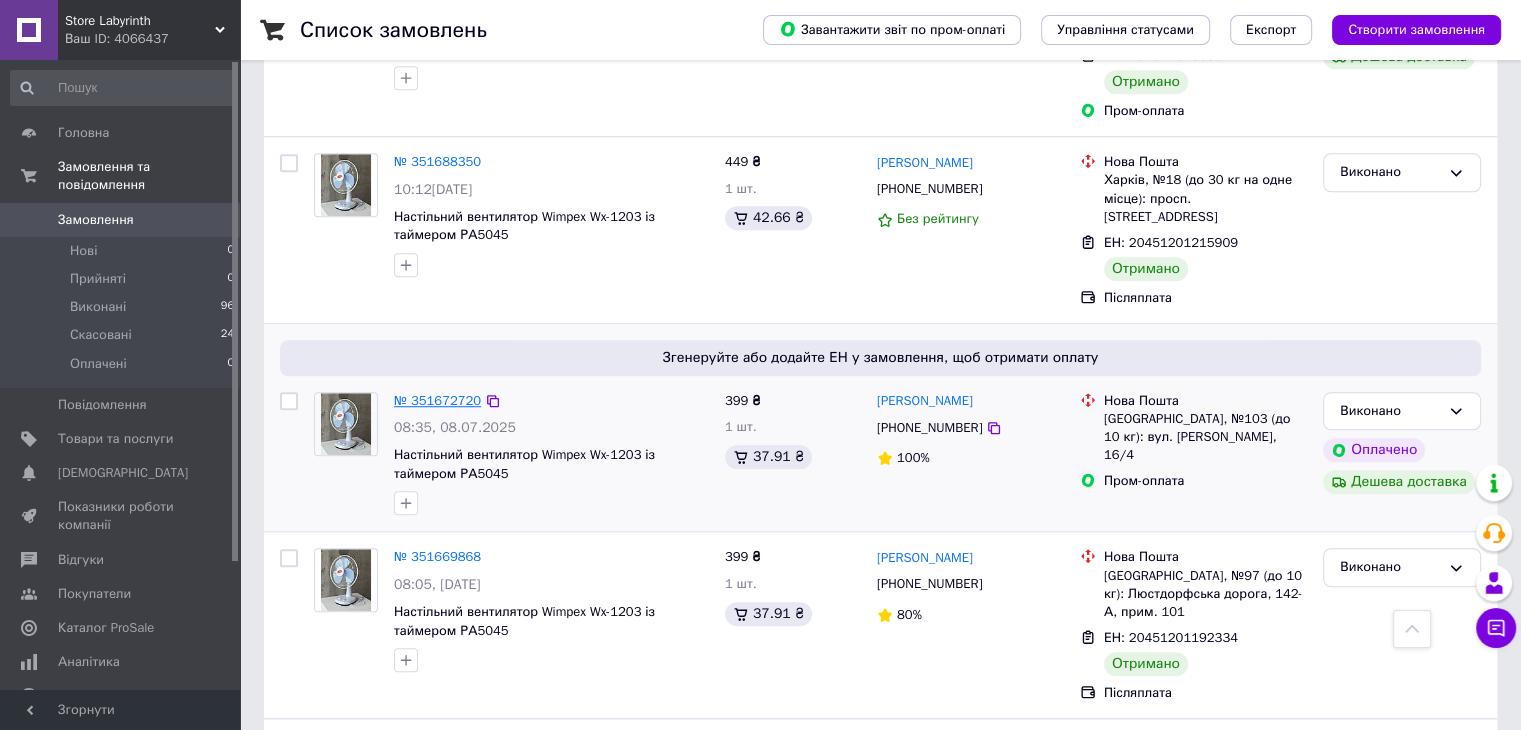 click on "№ 351672720" at bounding box center (437, 400) 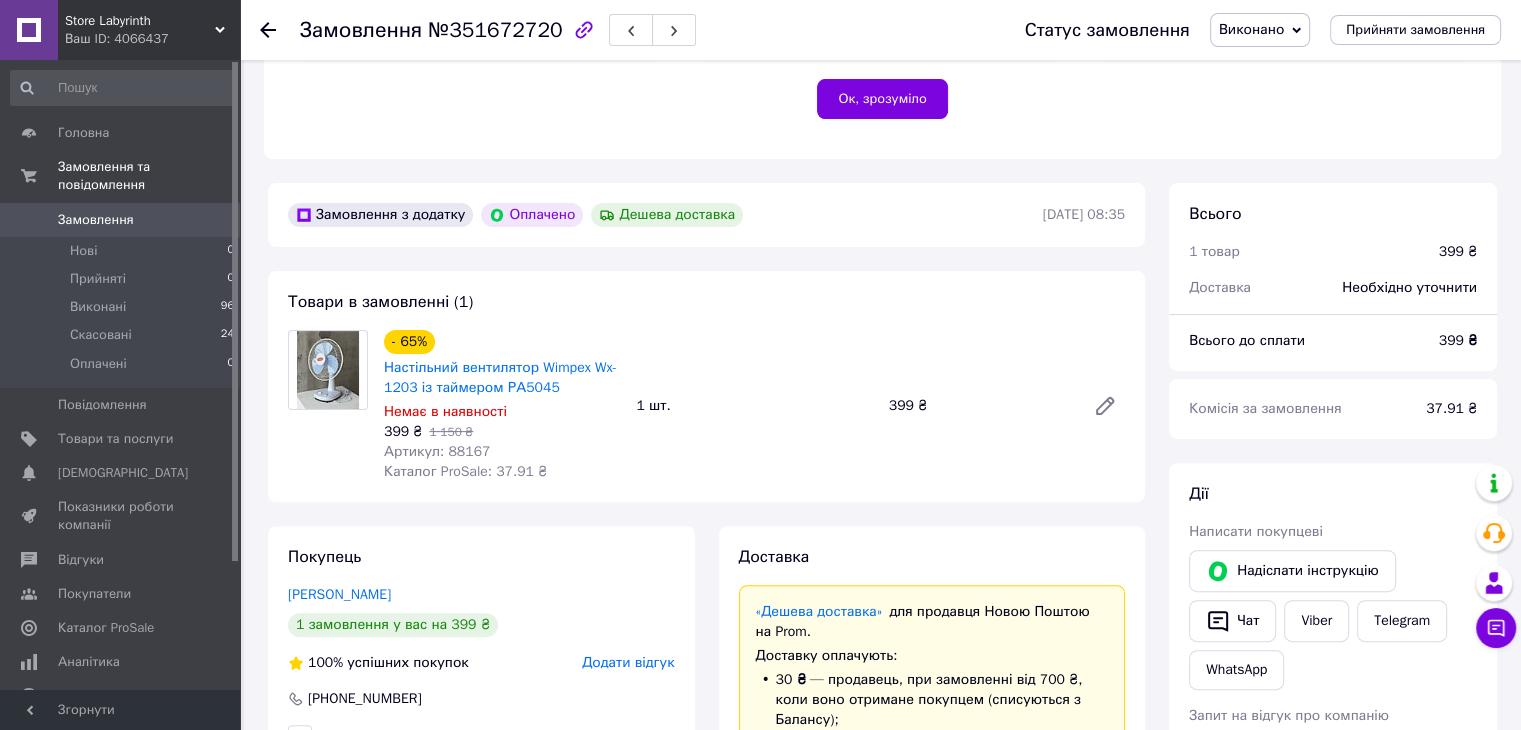 scroll, scrollTop: 504, scrollLeft: 0, axis: vertical 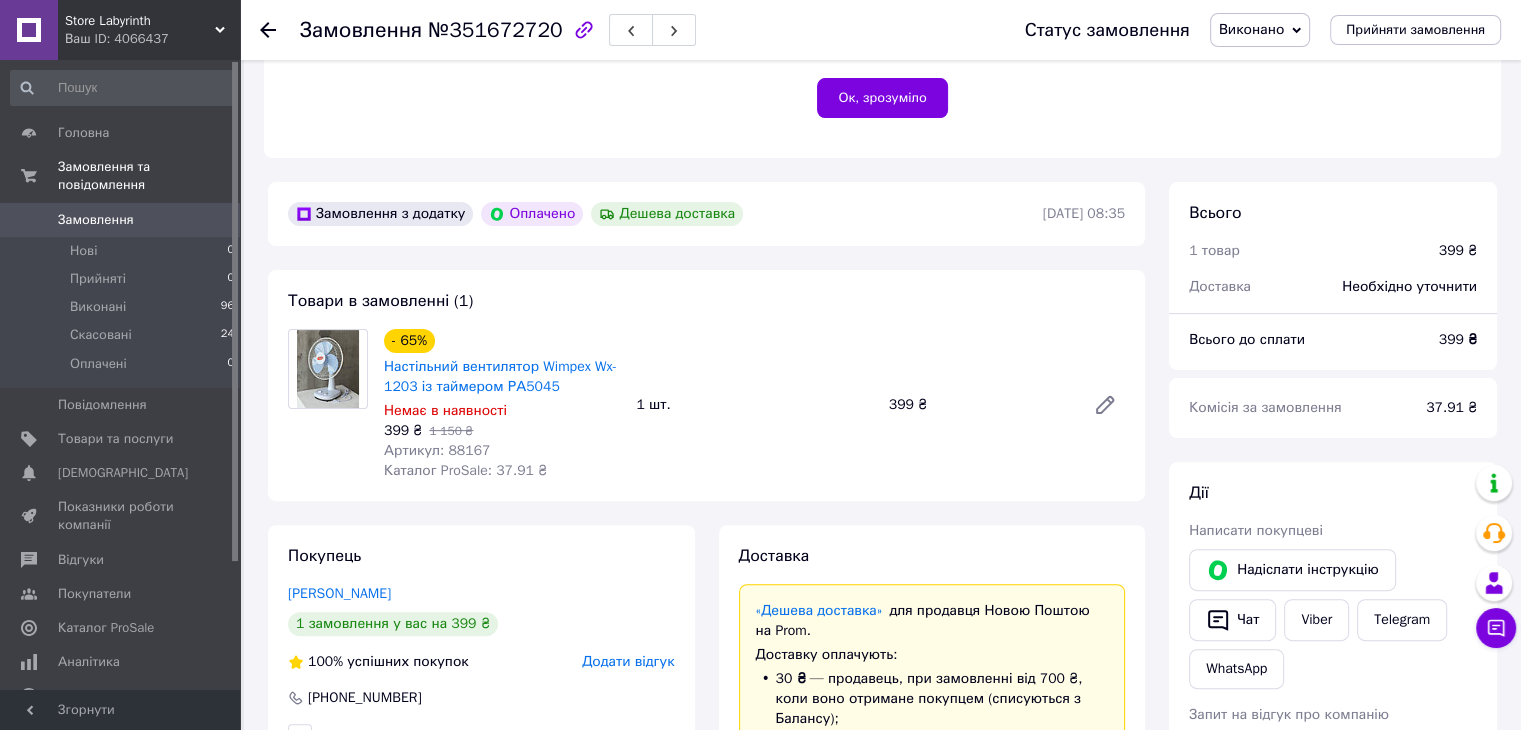 click on "Артикул: 88167" at bounding box center [502, 451] 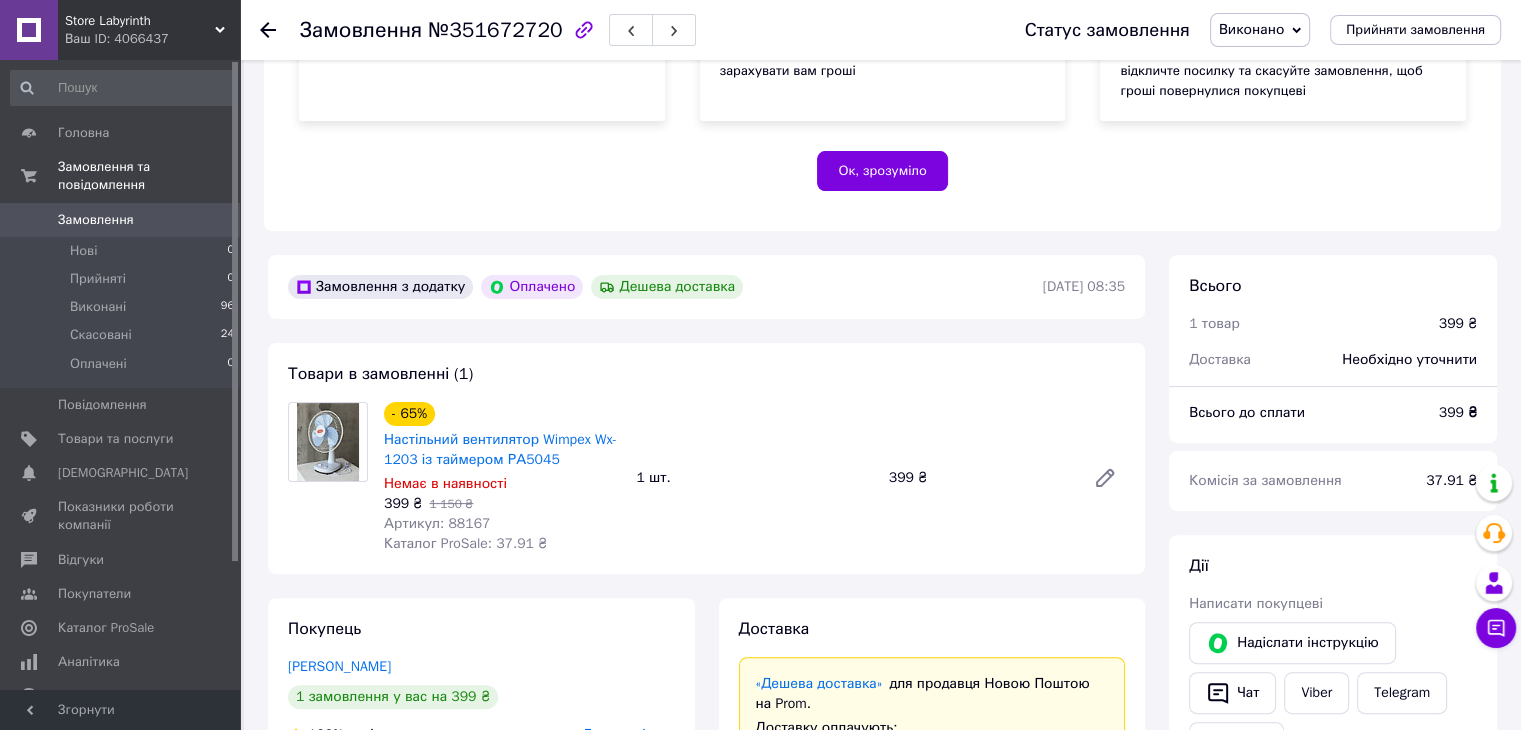 scroll, scrollTop: 429, scrollLeft: 0, axis: vertical 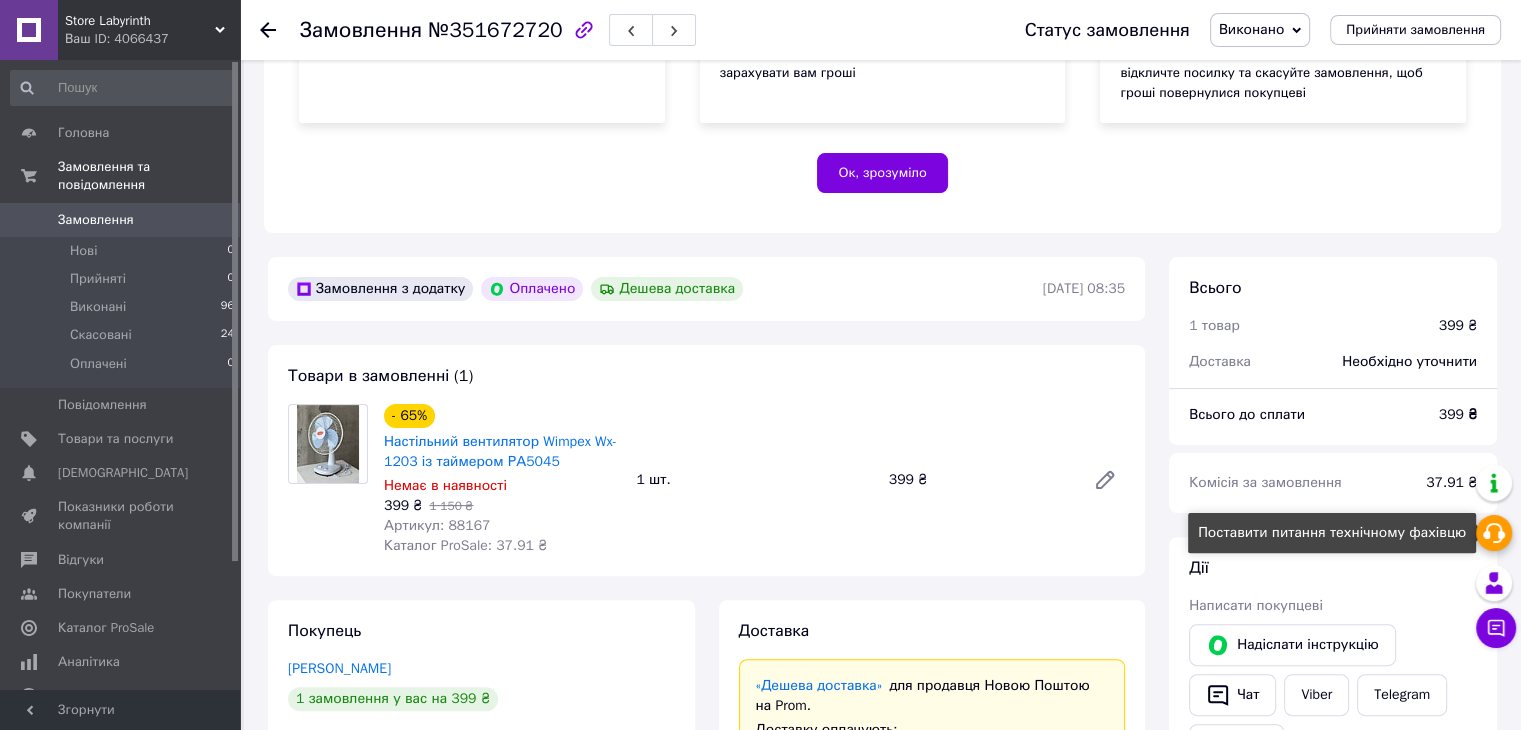 click 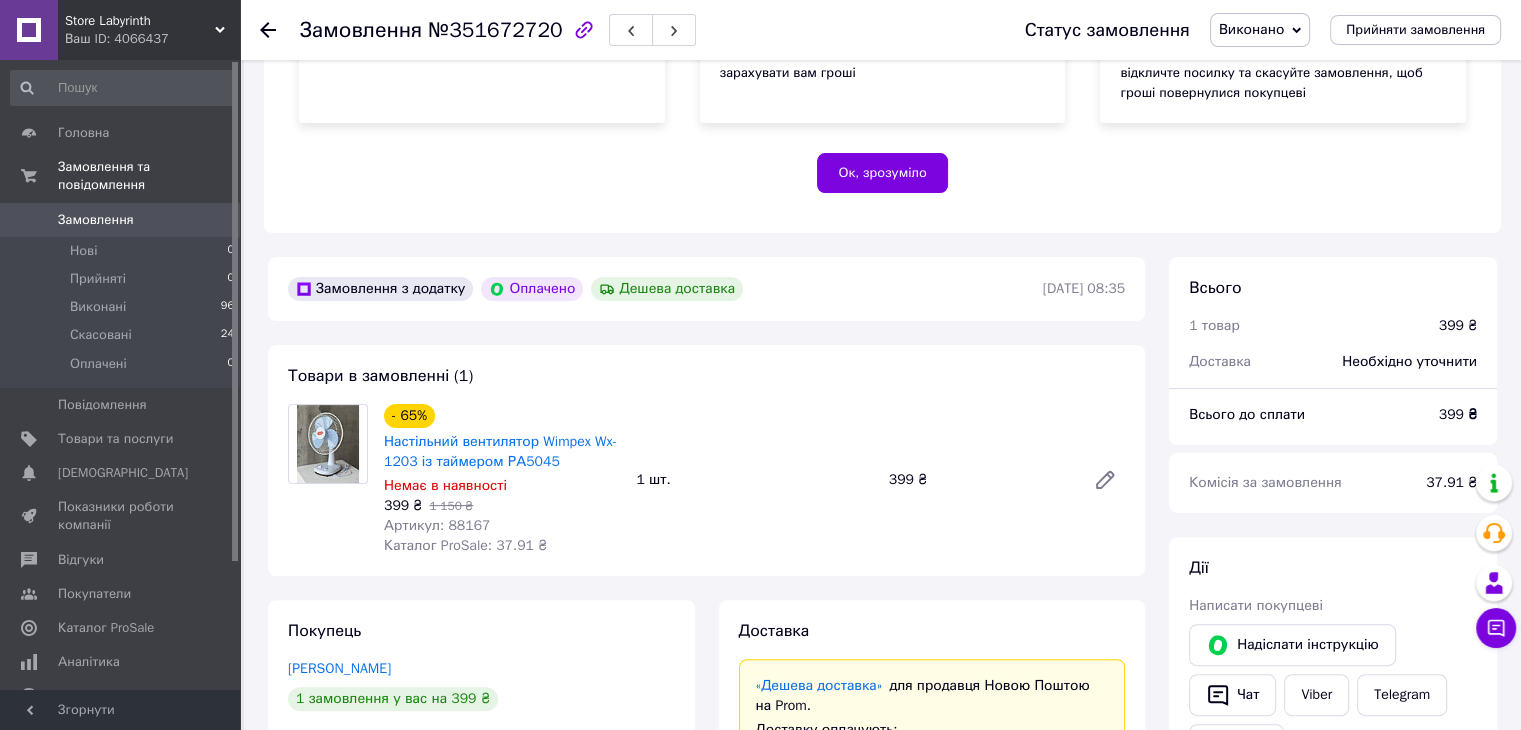 click on "Пром-оплата з виплатою на картку працює як P2P переказ (з картки на картку) з обмеженнями платіжних систем: до 150 виплат загалом на 3 картки. Досягли ліміту? Підпишіть договір з ТОВ «ФК «ЕВО» та підключіть розрахунковий рахунок. Приймаючи замовлення з Каталогу Prom з виплатою на карту (Р2Р платіж), ви погоджуєтеся на оплату комісії банку за переказ коштів у розмірі 3.5% від суми переказу. Якщо у вас з'явилися питання, пишіть —   [EMAIL_ADDRESS][DOMAIN_NAME] 1 Зв'яжіться з покупцем Підтвердіть оплату, наявність товару, спосіб і терміни доставки 2 Відправте товар якомога швидше 3" at bounding box center (882, -37) 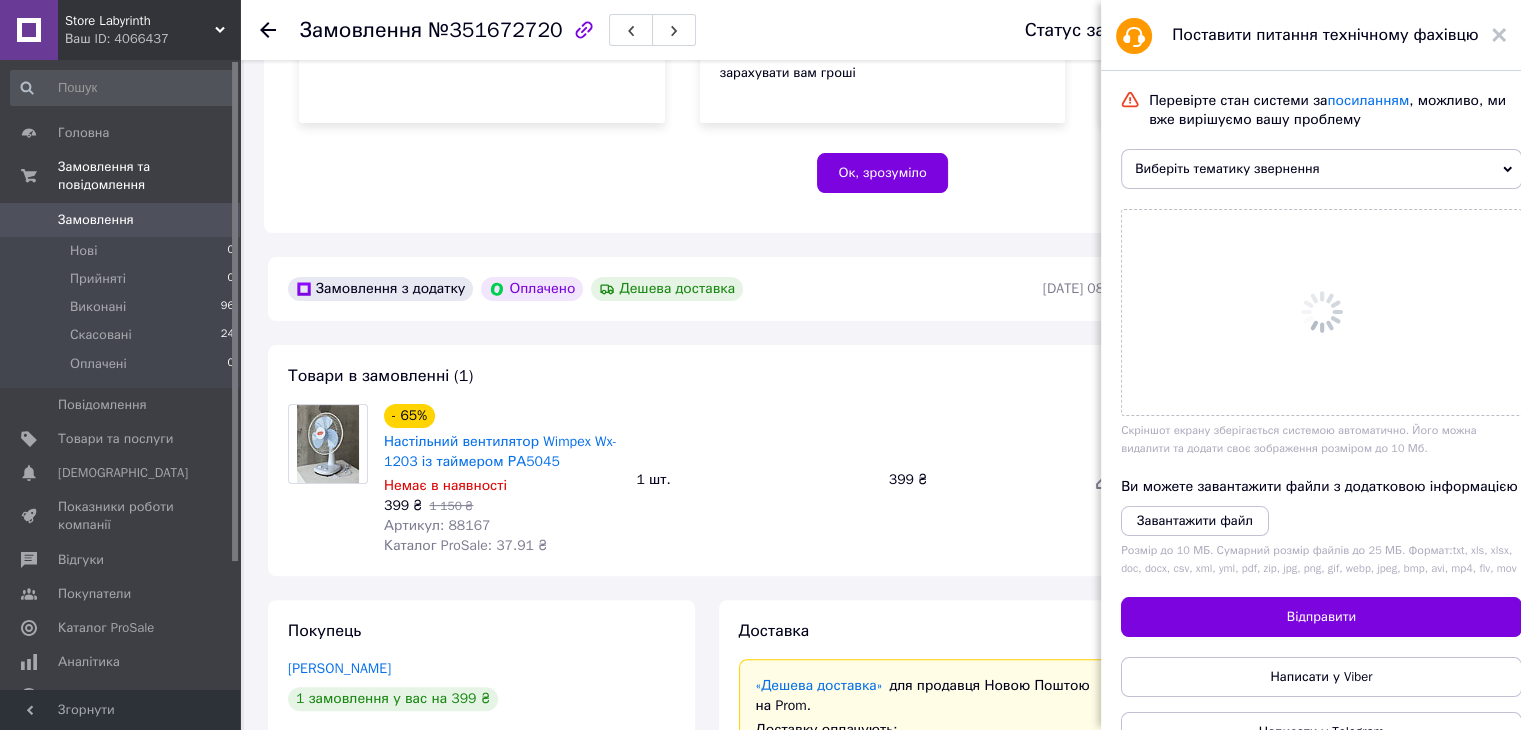 click on "Виберіть тематику звернення" at bounding box center [1321, 169] 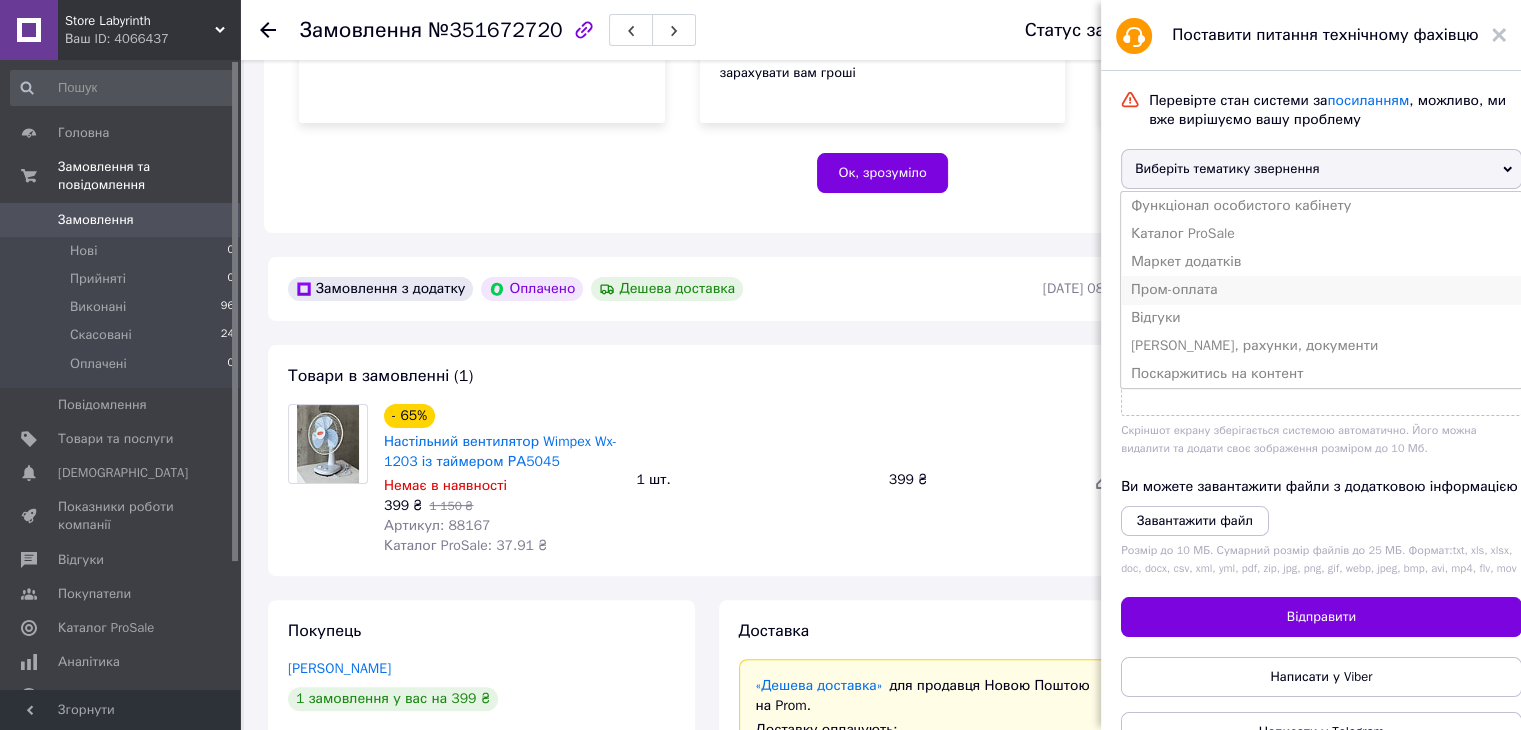 click on "Пром-оплата" at bounding box center [1321, 290] 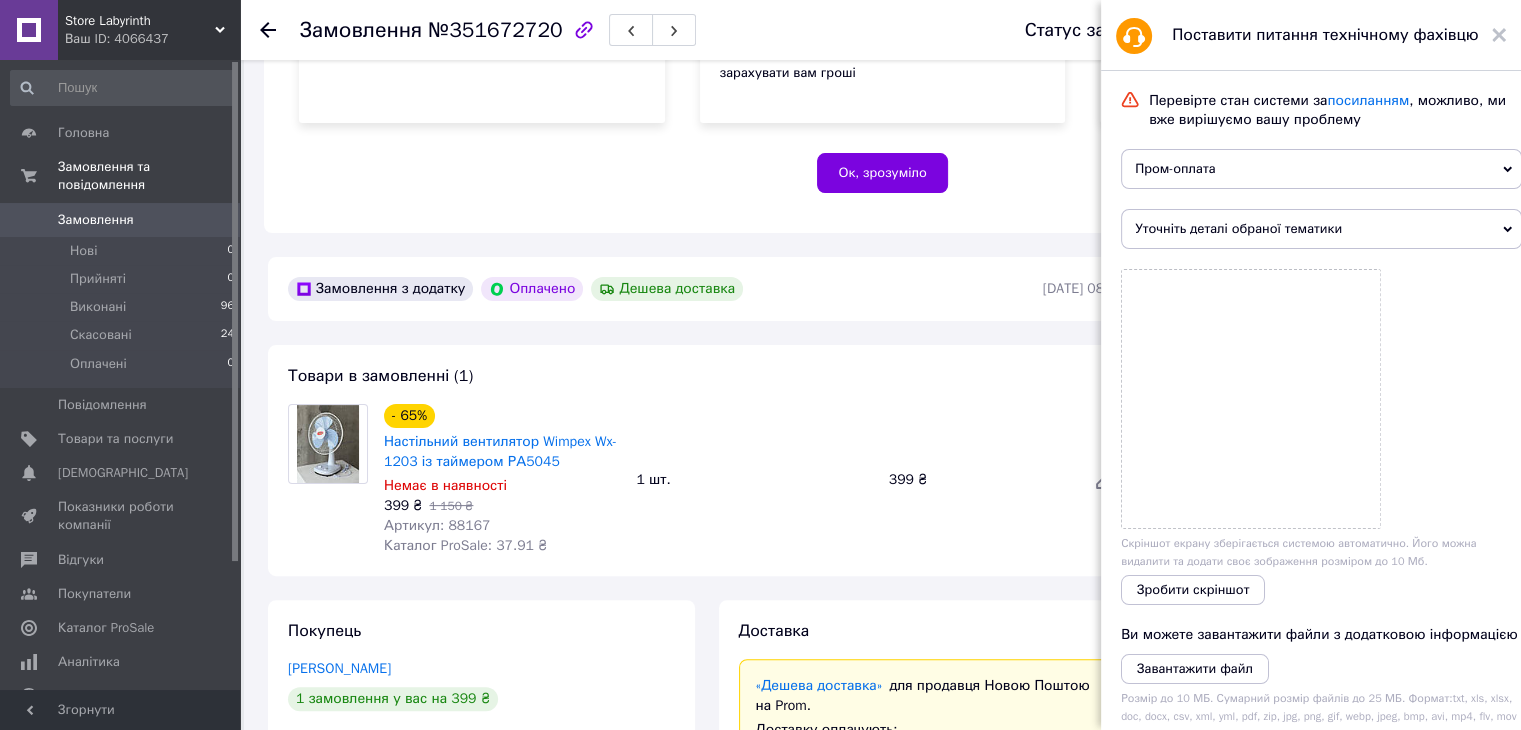 click on "Уточніть деталі обраної тематики" at bounding box center [1321, 229] 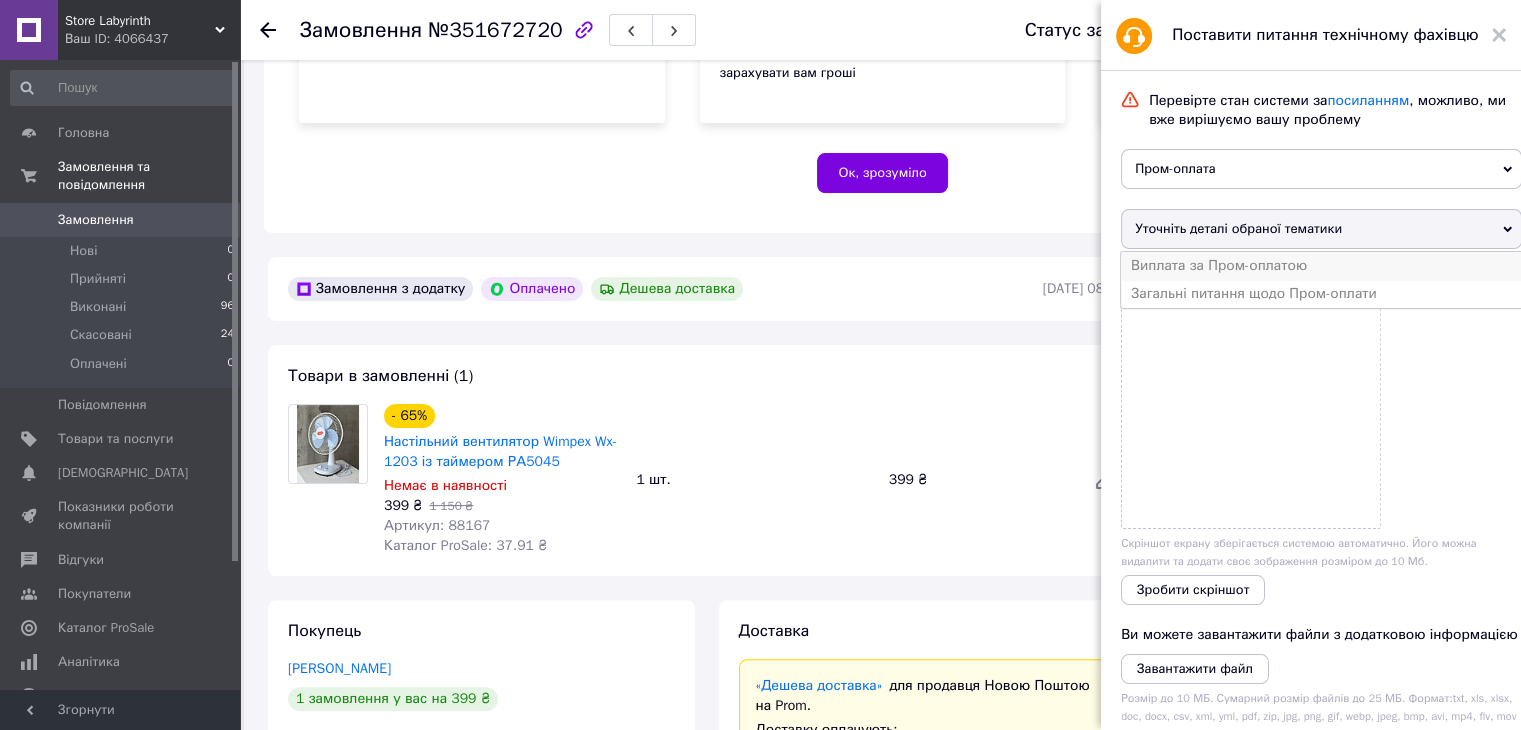 click on "Виплата за Пром-оплатою" at bounding box center (1321, 266) 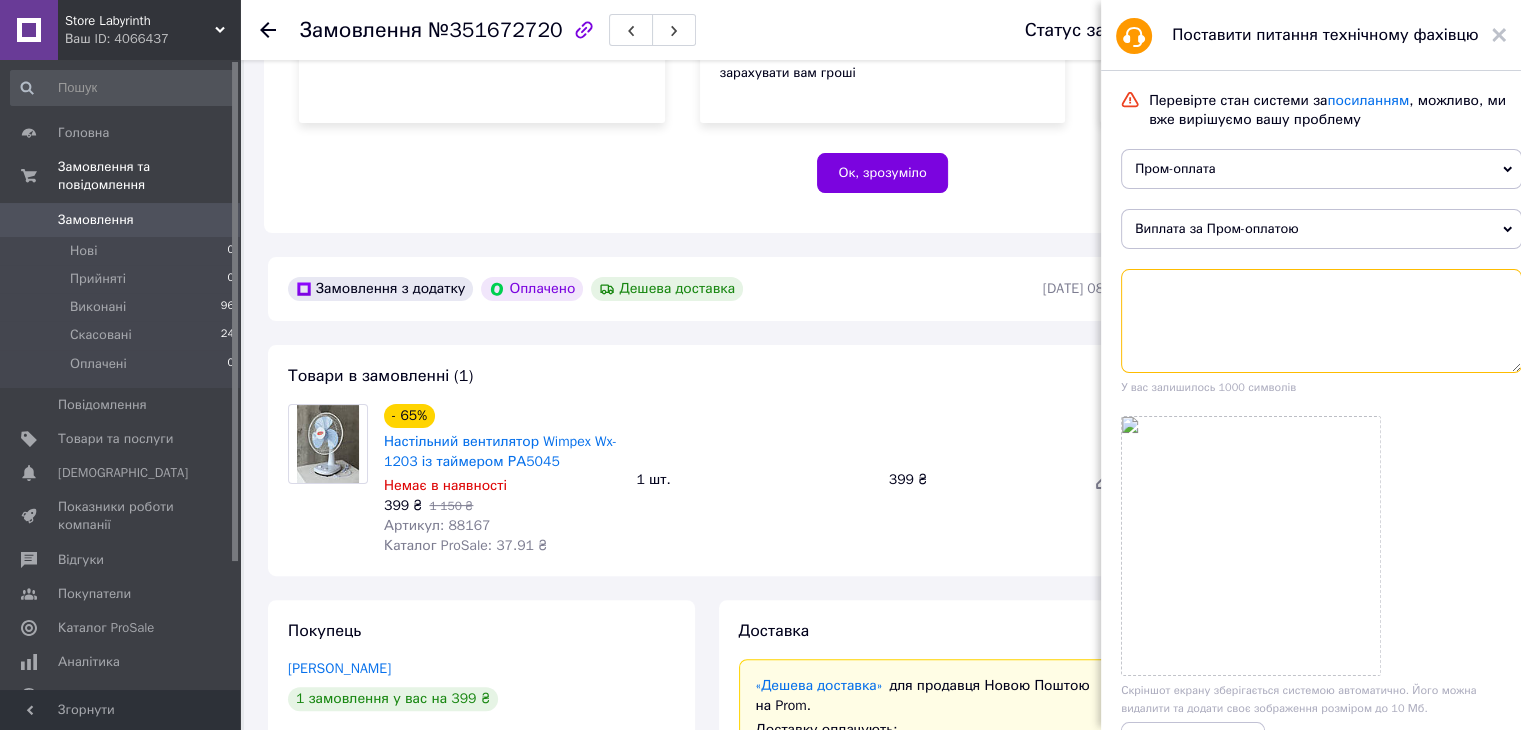 click at bounding box center (1321, 321) 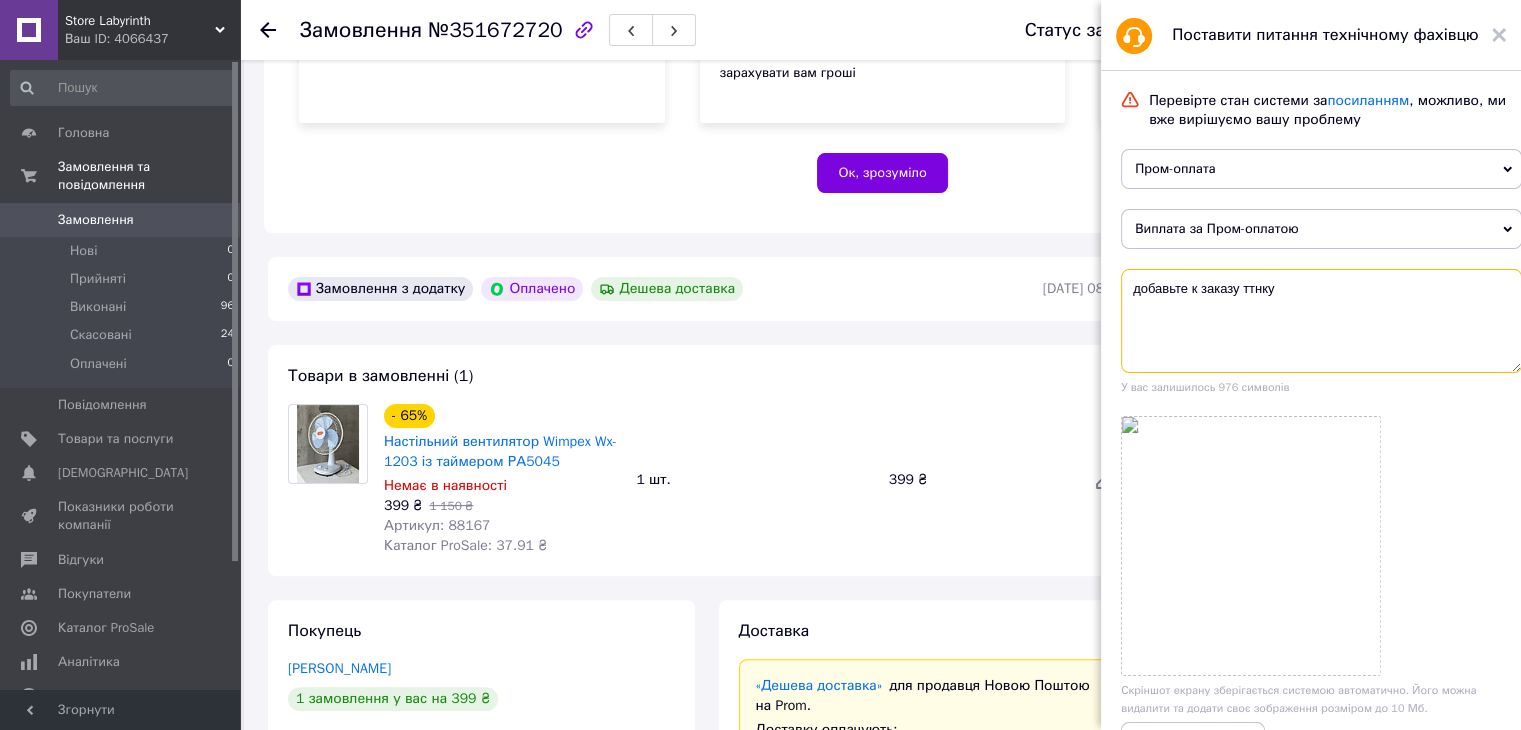 click on "добавьте к заказу ттнку" at bounding box center (1321, 321) 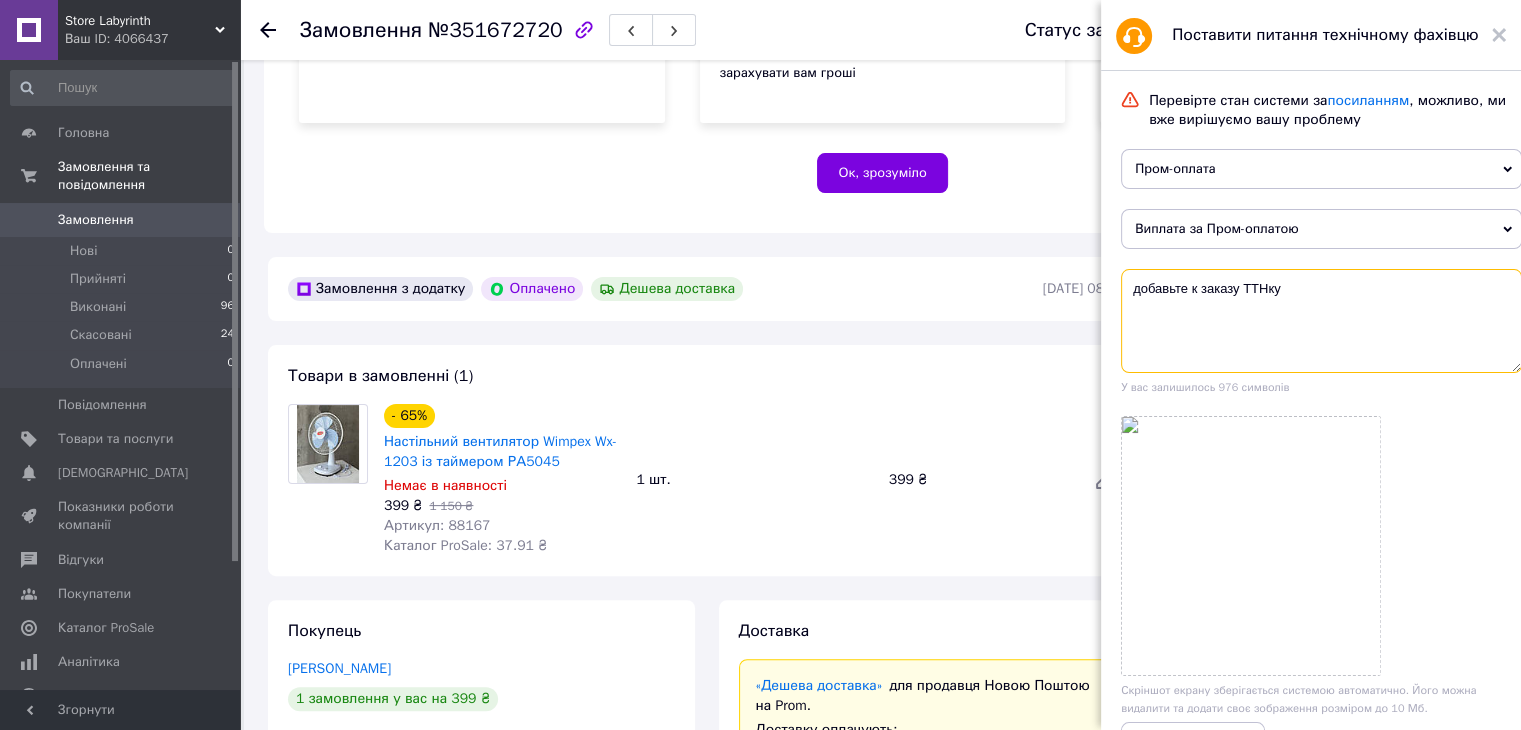 click on "добавьте к заказу ТТНку" at bounding box center [1321, 321] 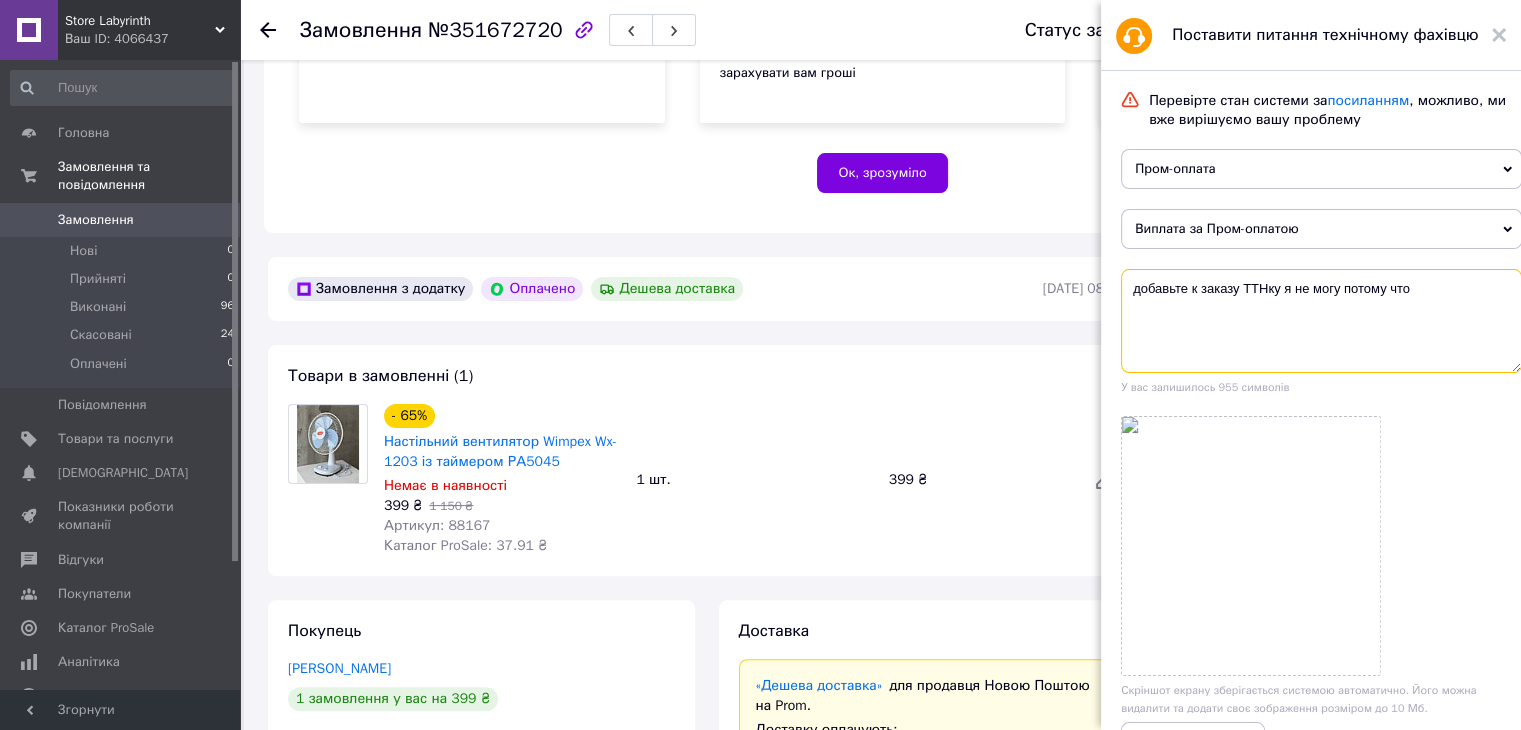 click on "добавьте к заказу ТТНку я не могу потому что" at bounding box center [1321, 321] 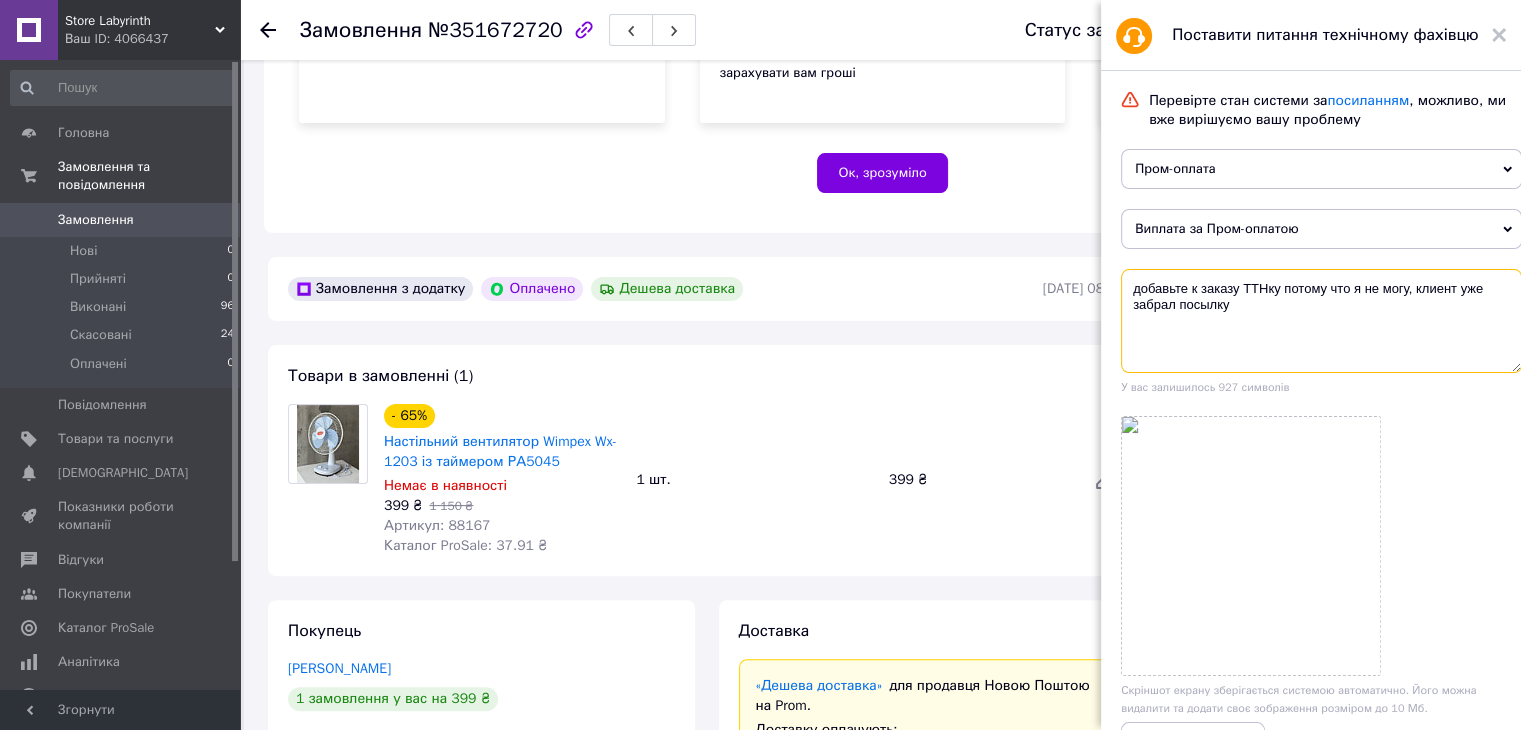click on "добавьте к заказу ТТНку потому что я не могу, клиент уже забрал посылку" at bounding box center (1321, 321) 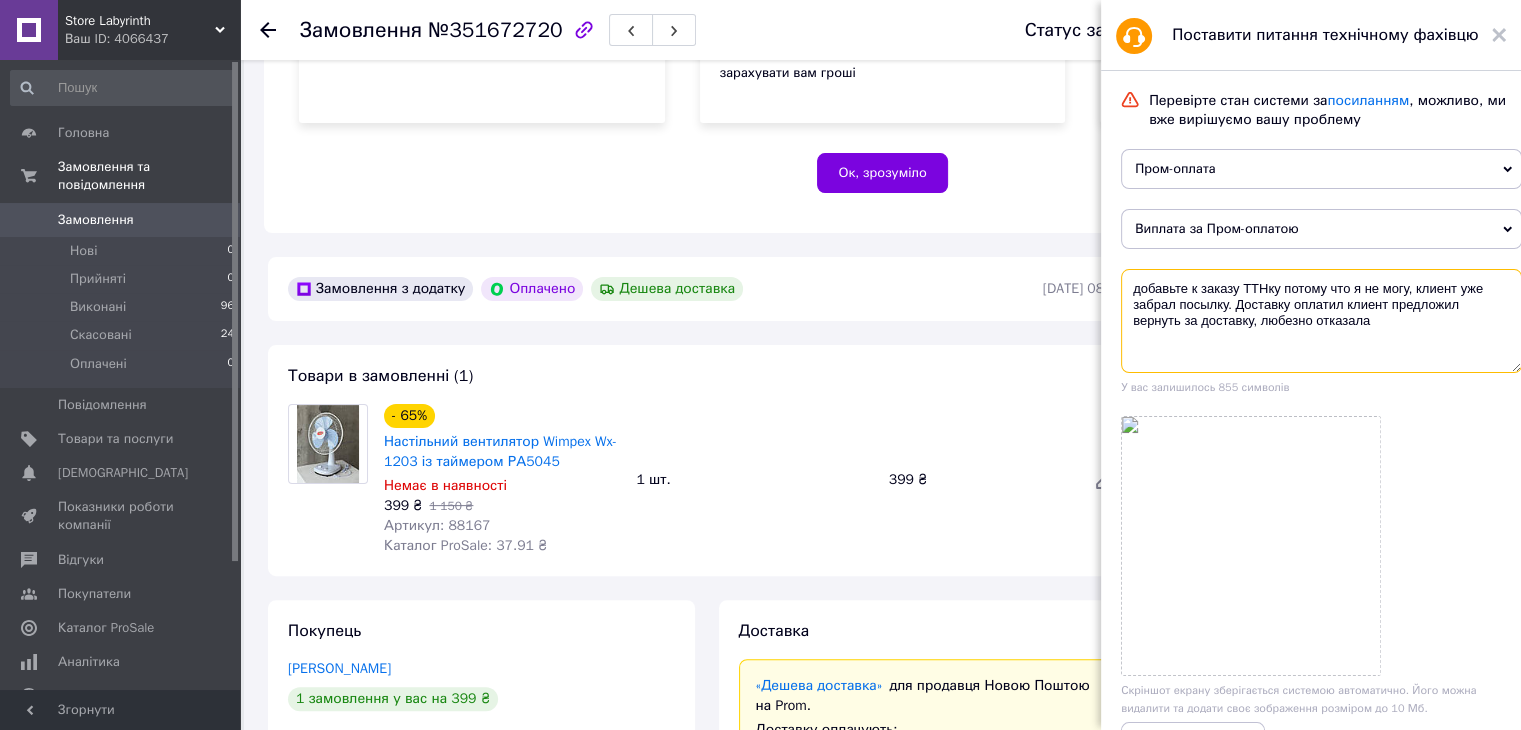 scroll, scrollTop: 357, scrollLeft: 0, axis: vertical 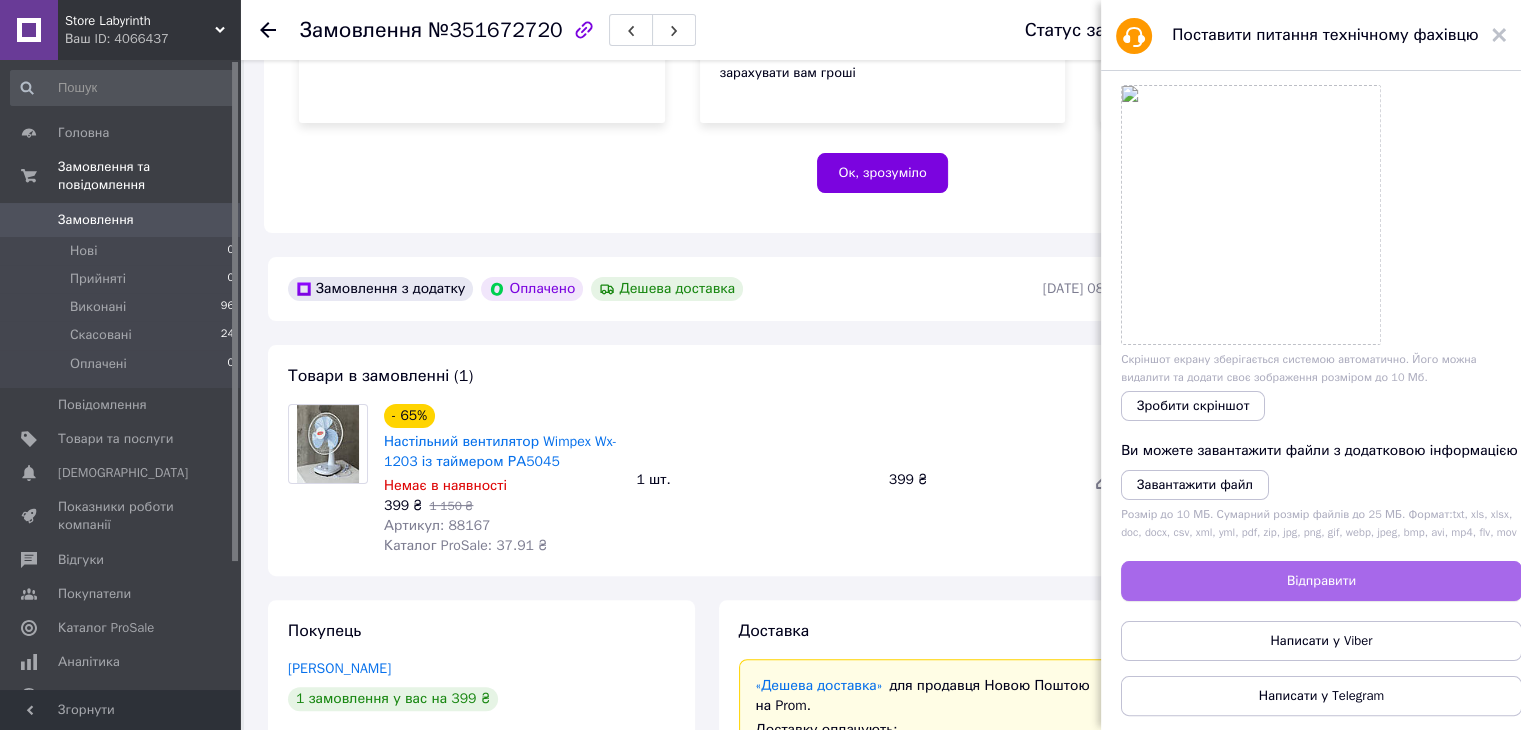type on "добавьте к заказу ТТНку потому что я не могу, клиент уже забрал посылку. Доставку оплатил клиент предложил вернуть за доставку, любезно отказала" 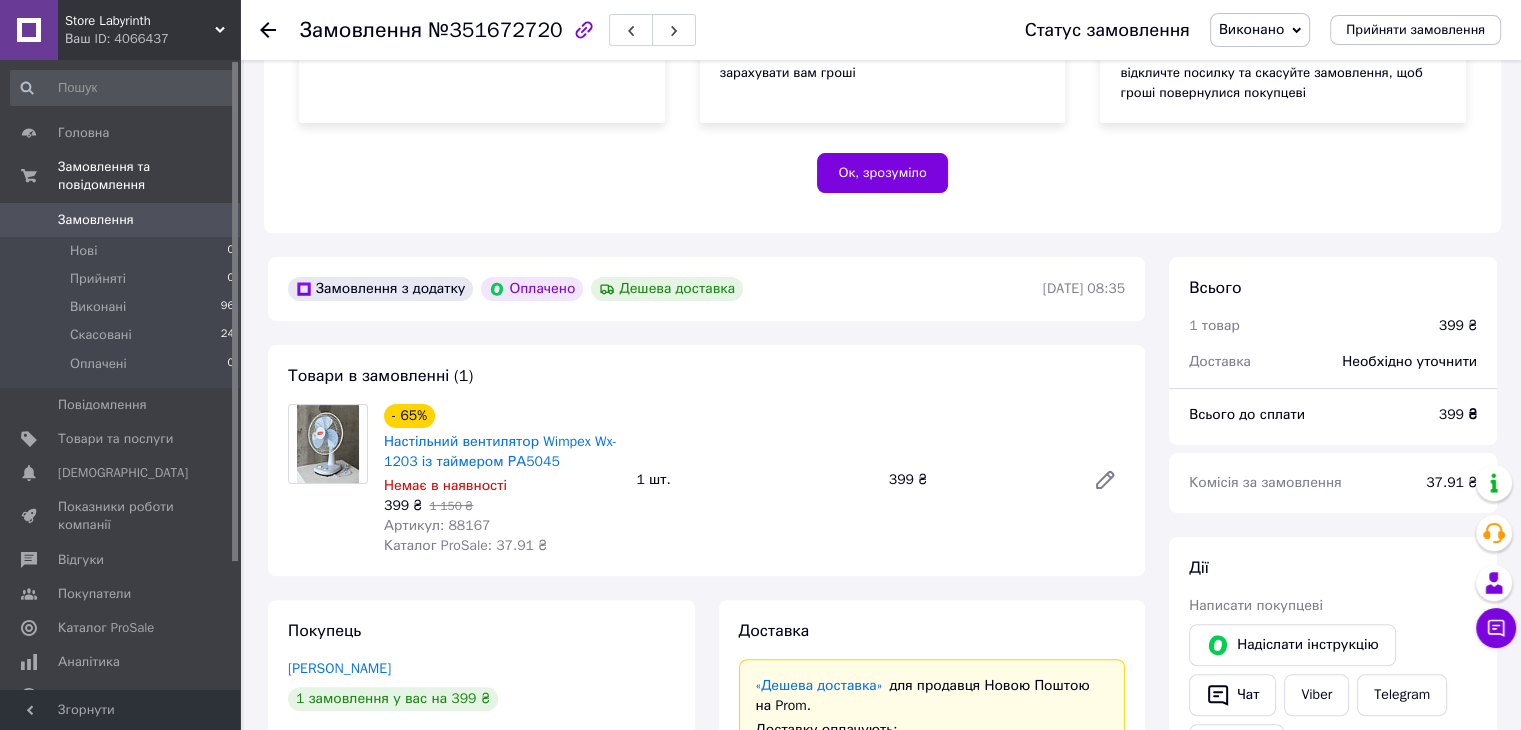 scroll, scrollTop: 1088, scrollLeft: 0, axis: vertical 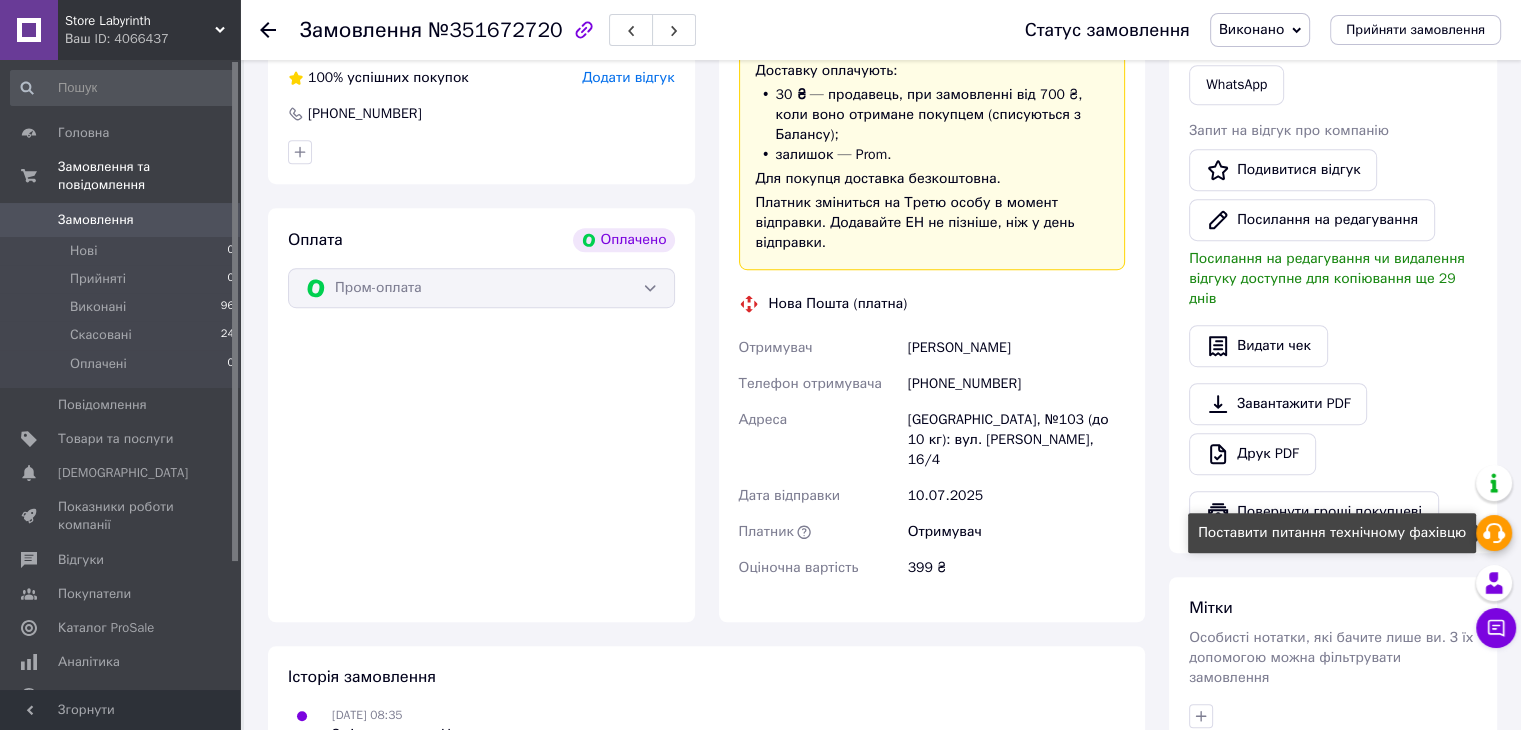 click 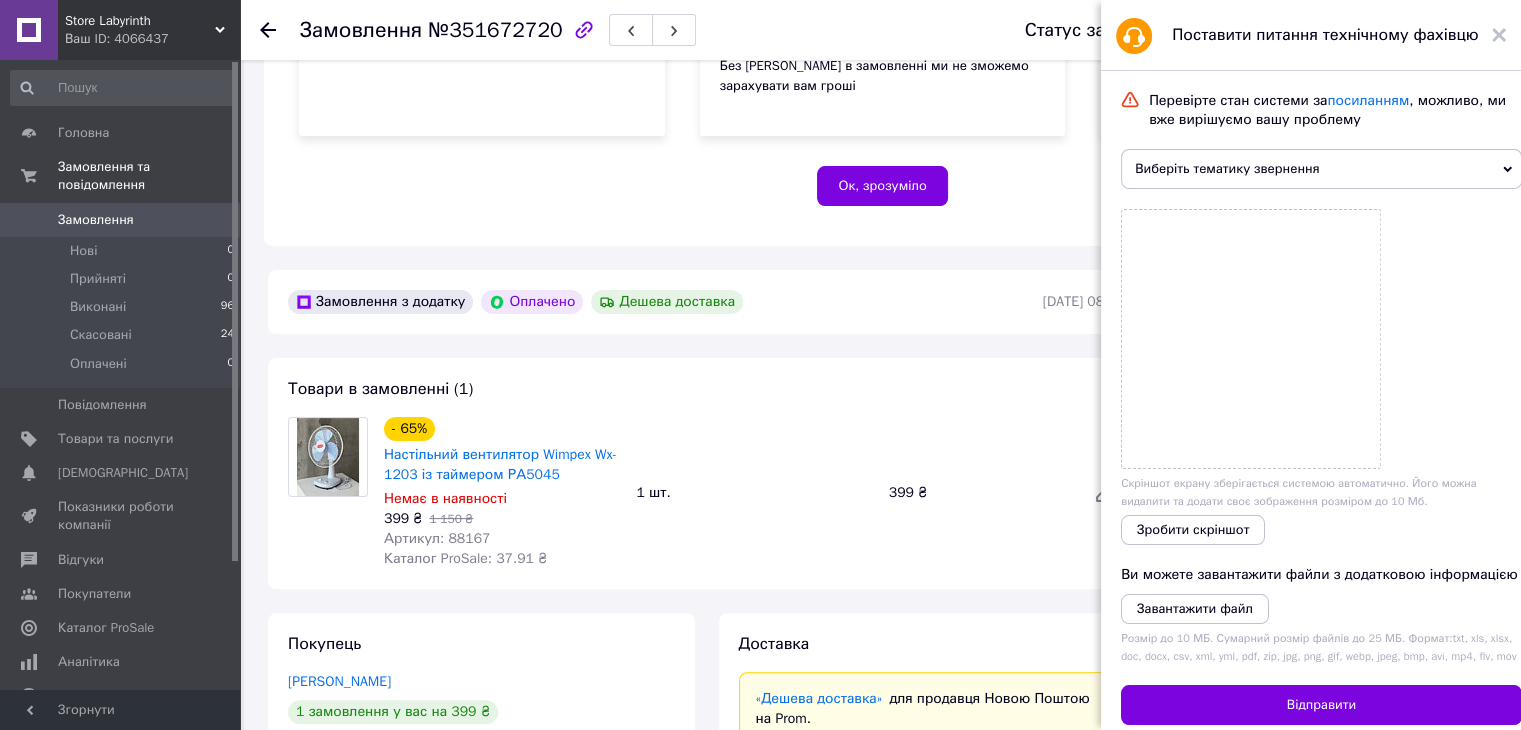scroll, scrollTop: 307, scrollLeft: 0, axis: vertical 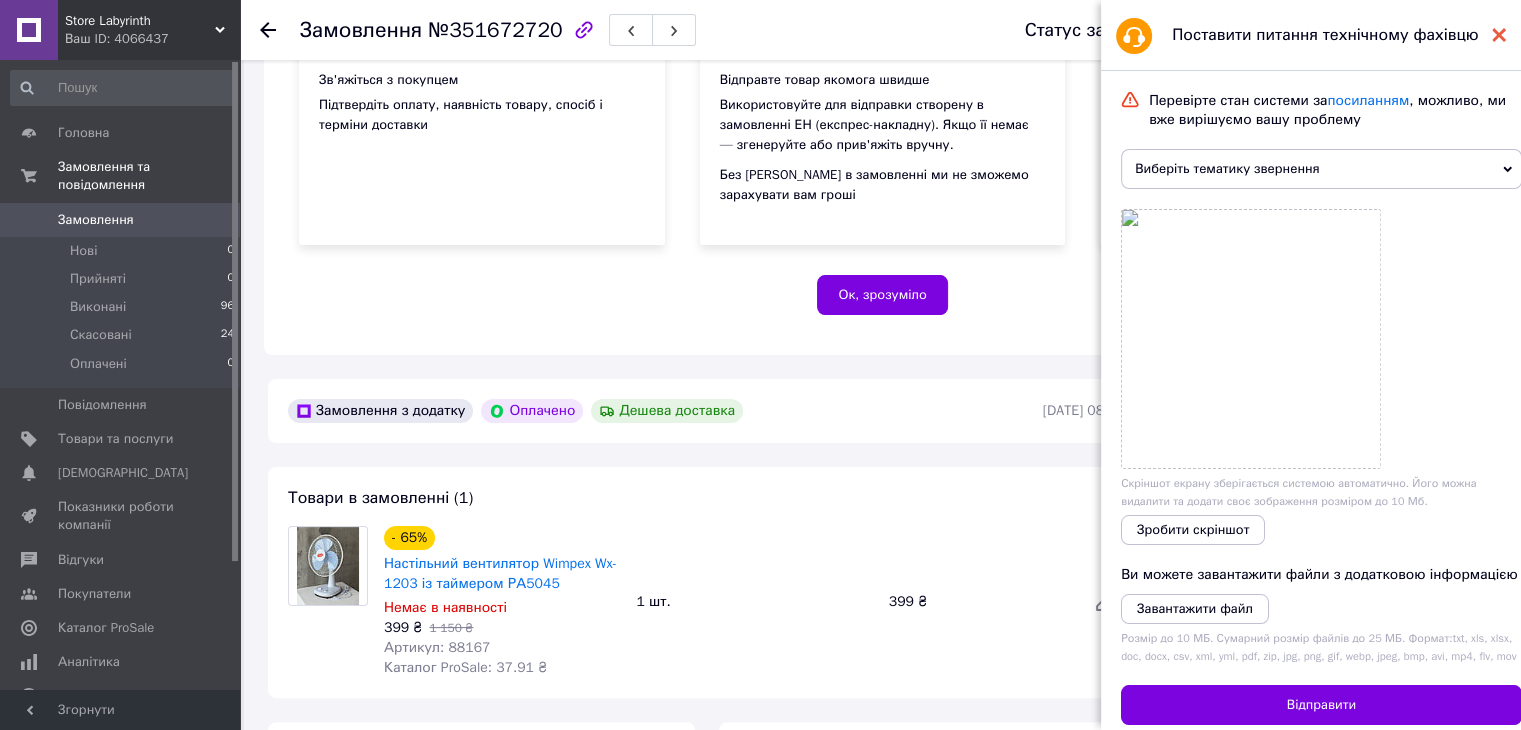 click 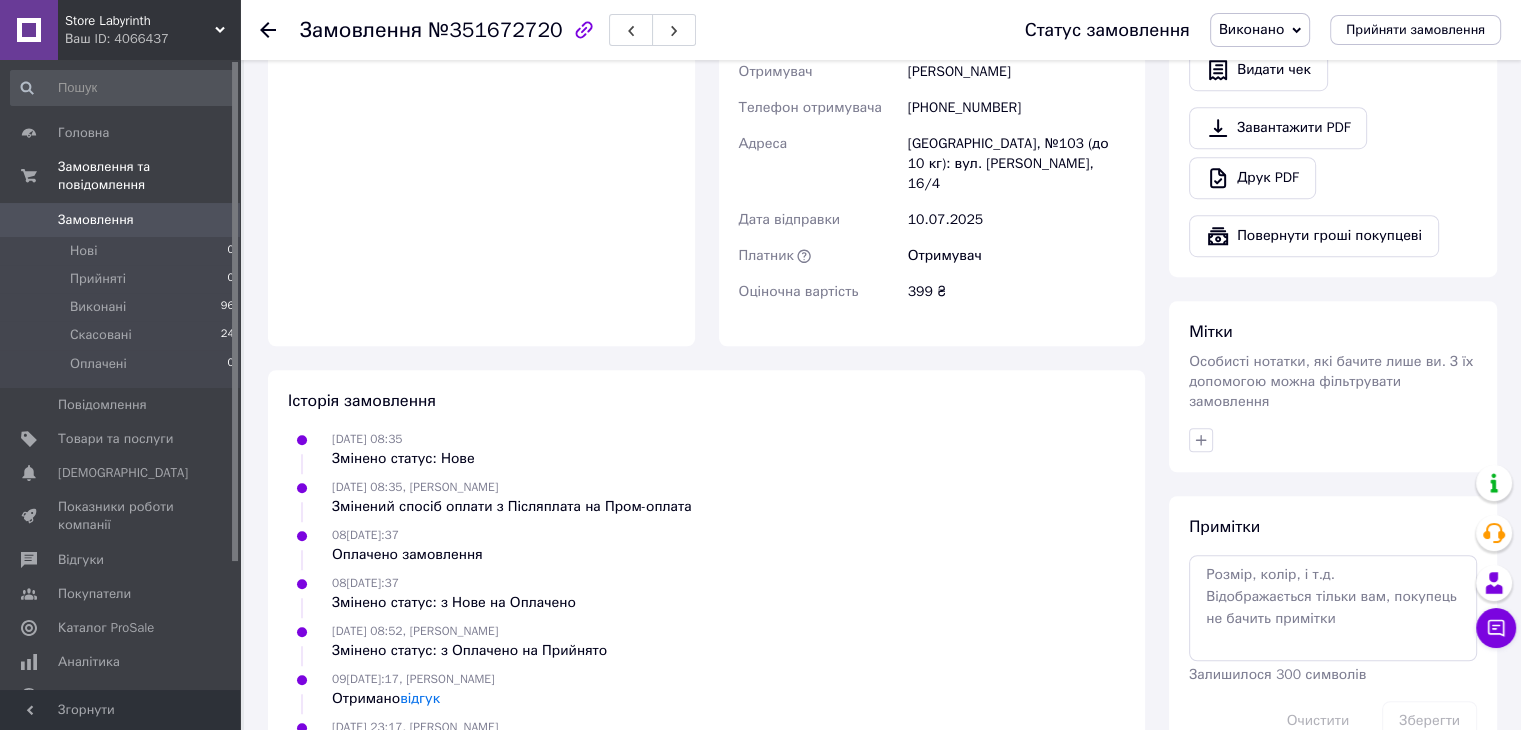 scroll, scrollTop: 1400, scrollLeft: 0, axis: vertical 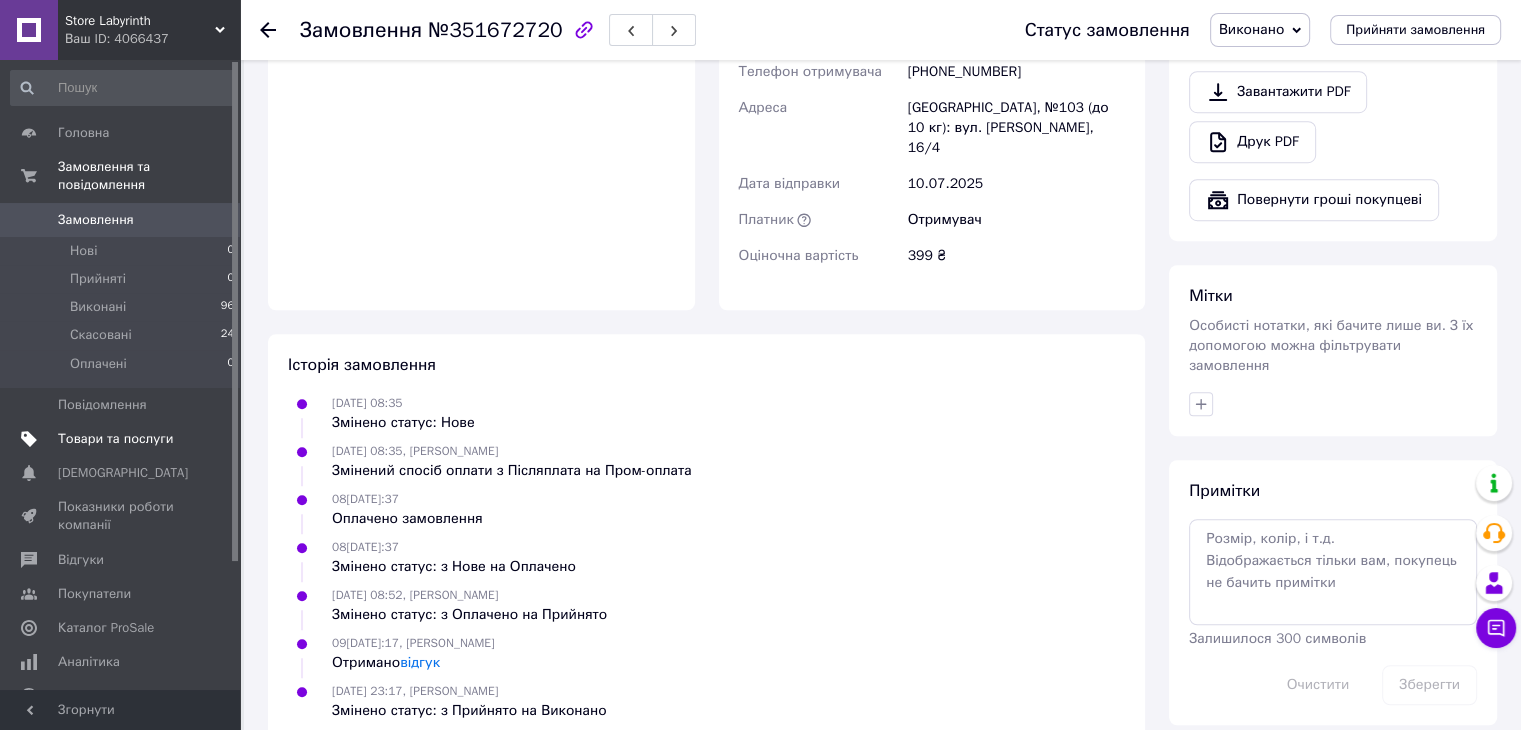 click on "Товари та послуги" at bounding box center [123, 439] 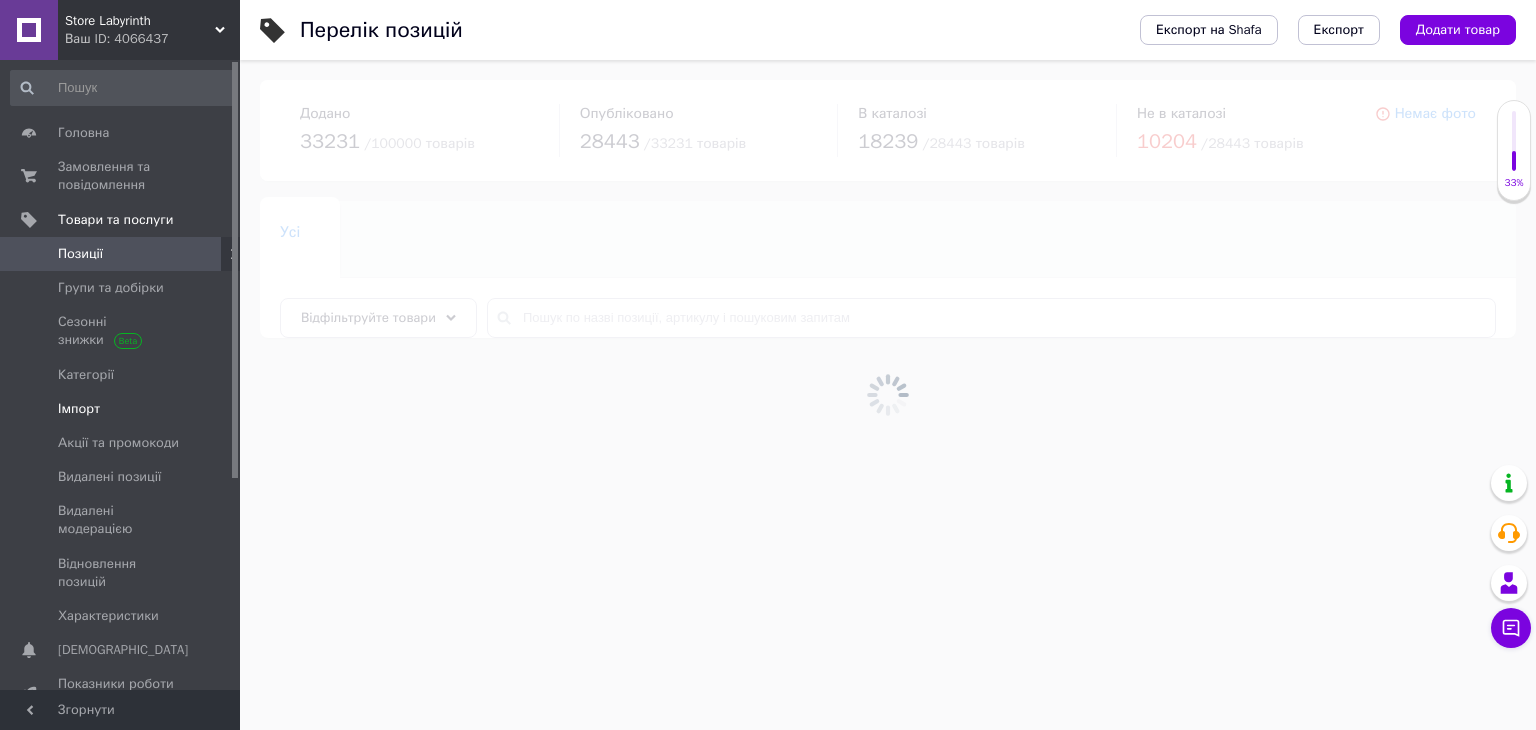 click on "Імпорт" at bounding box center [123, 409] 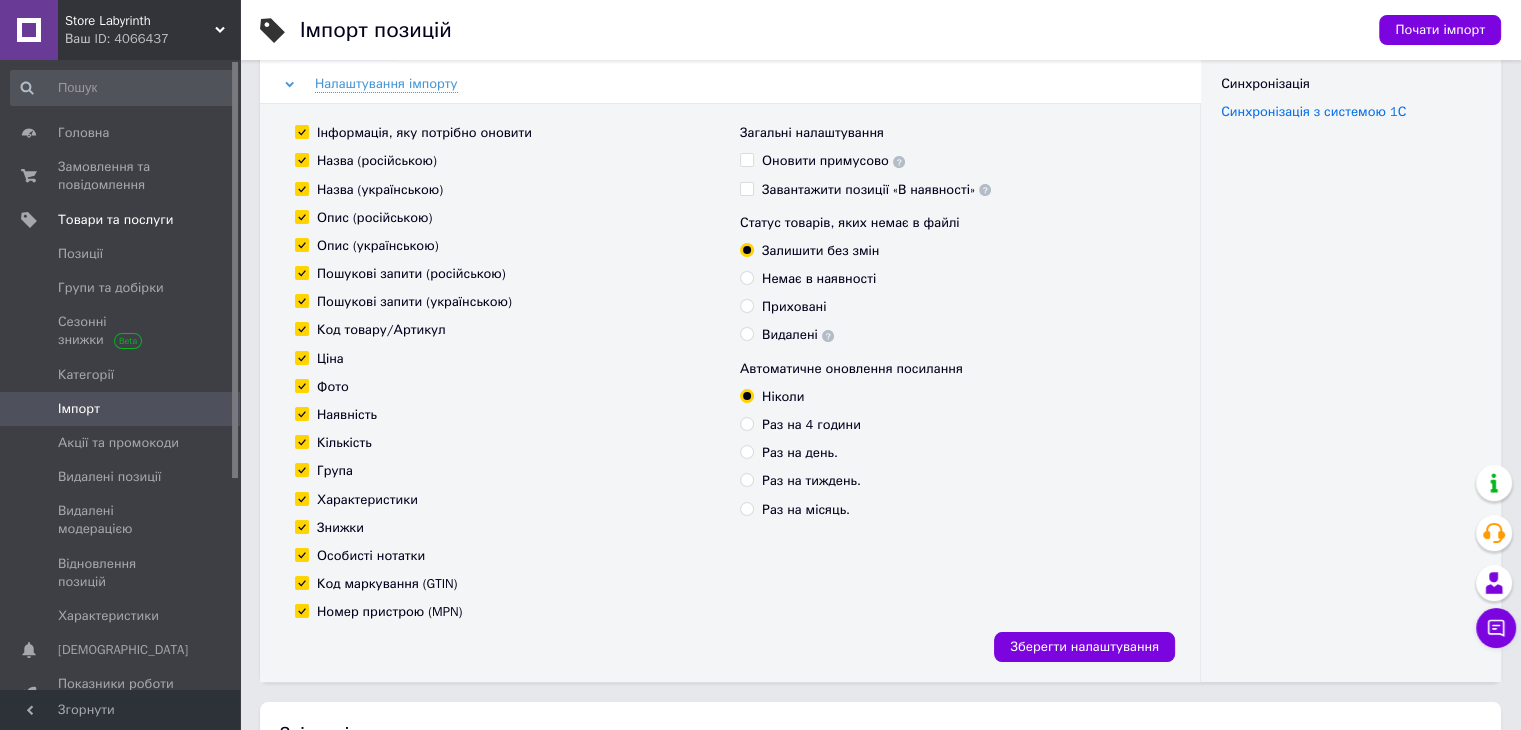 scroll, scrollTop: 0, scrollLeft: 0, axis: both 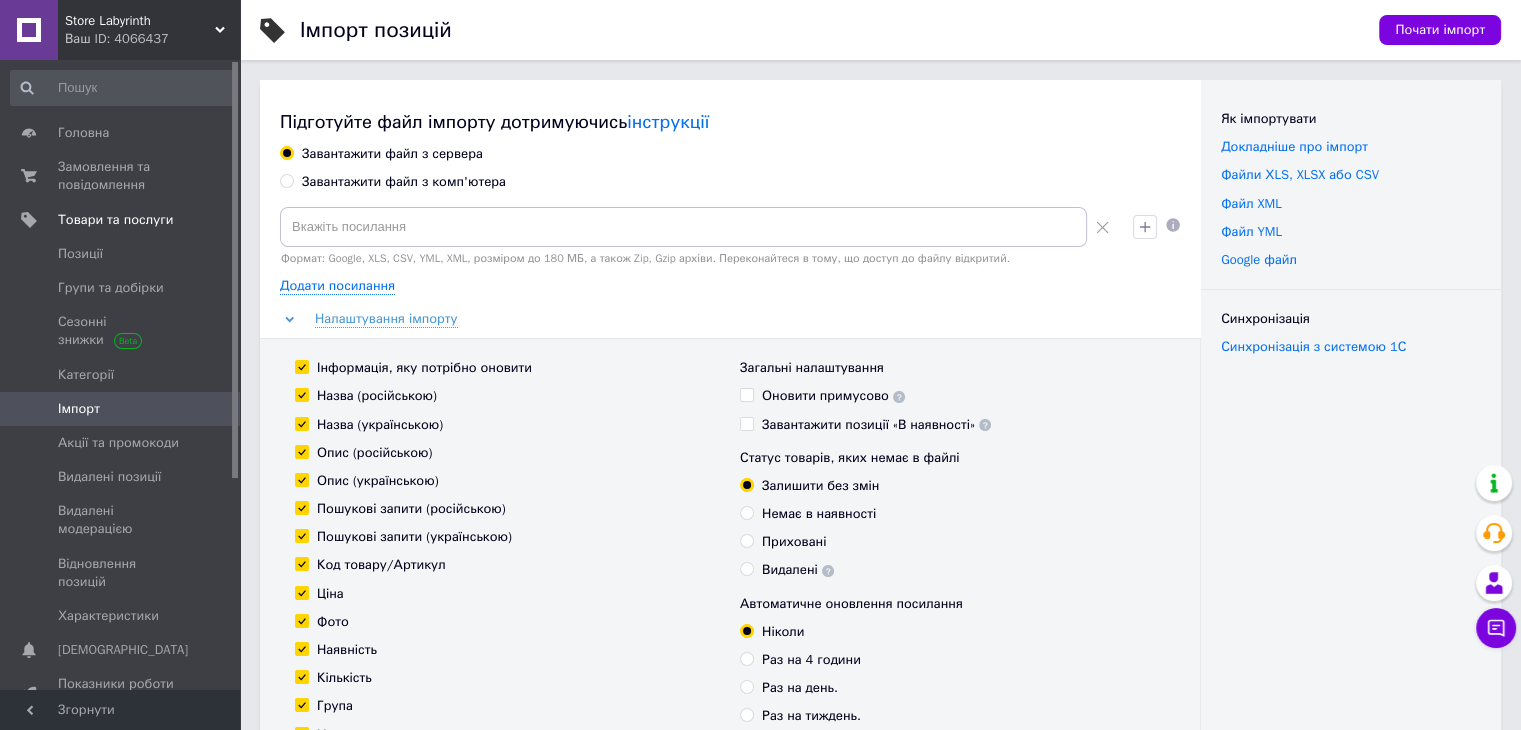 click on "Назва (російською)" at bounding box center [301, 394] 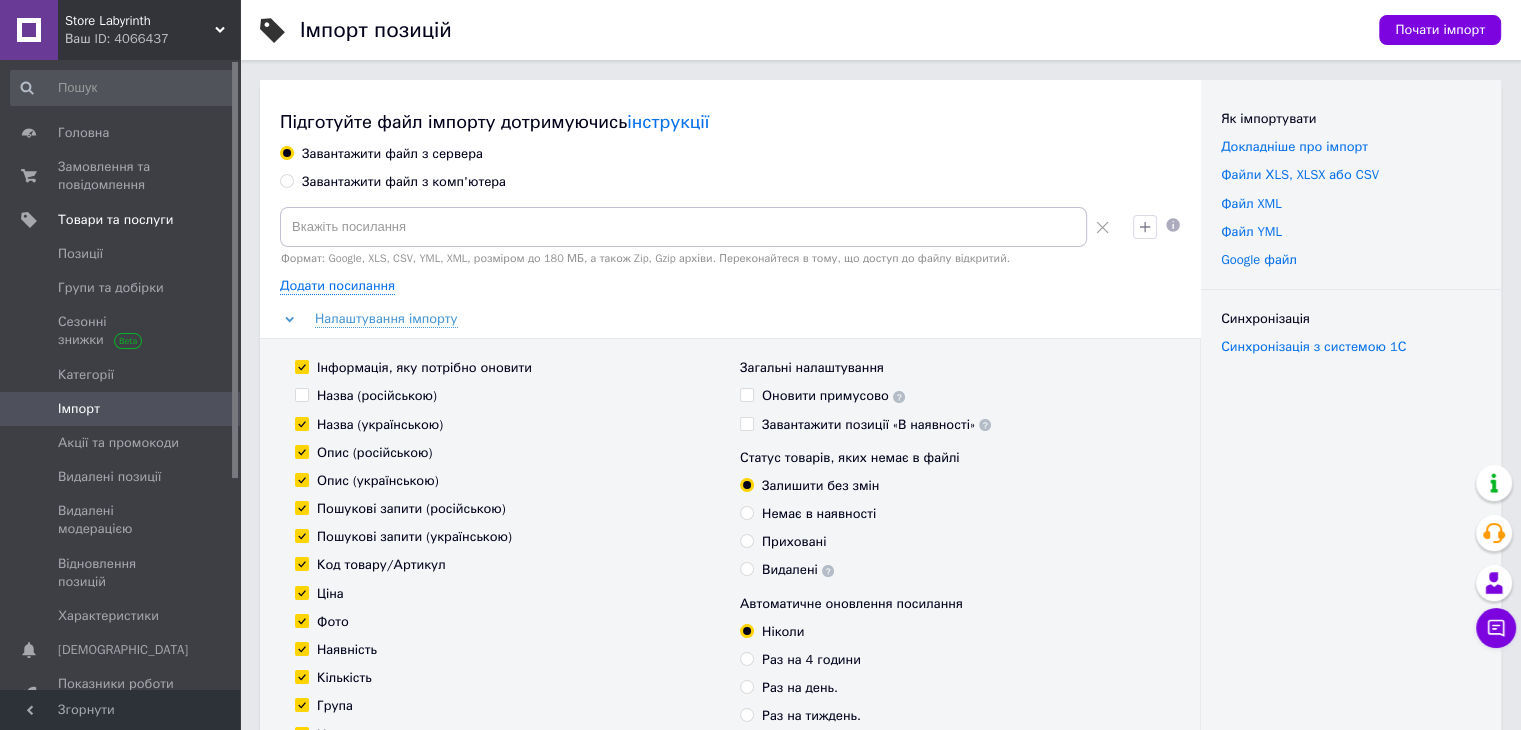 checkbox on "false" 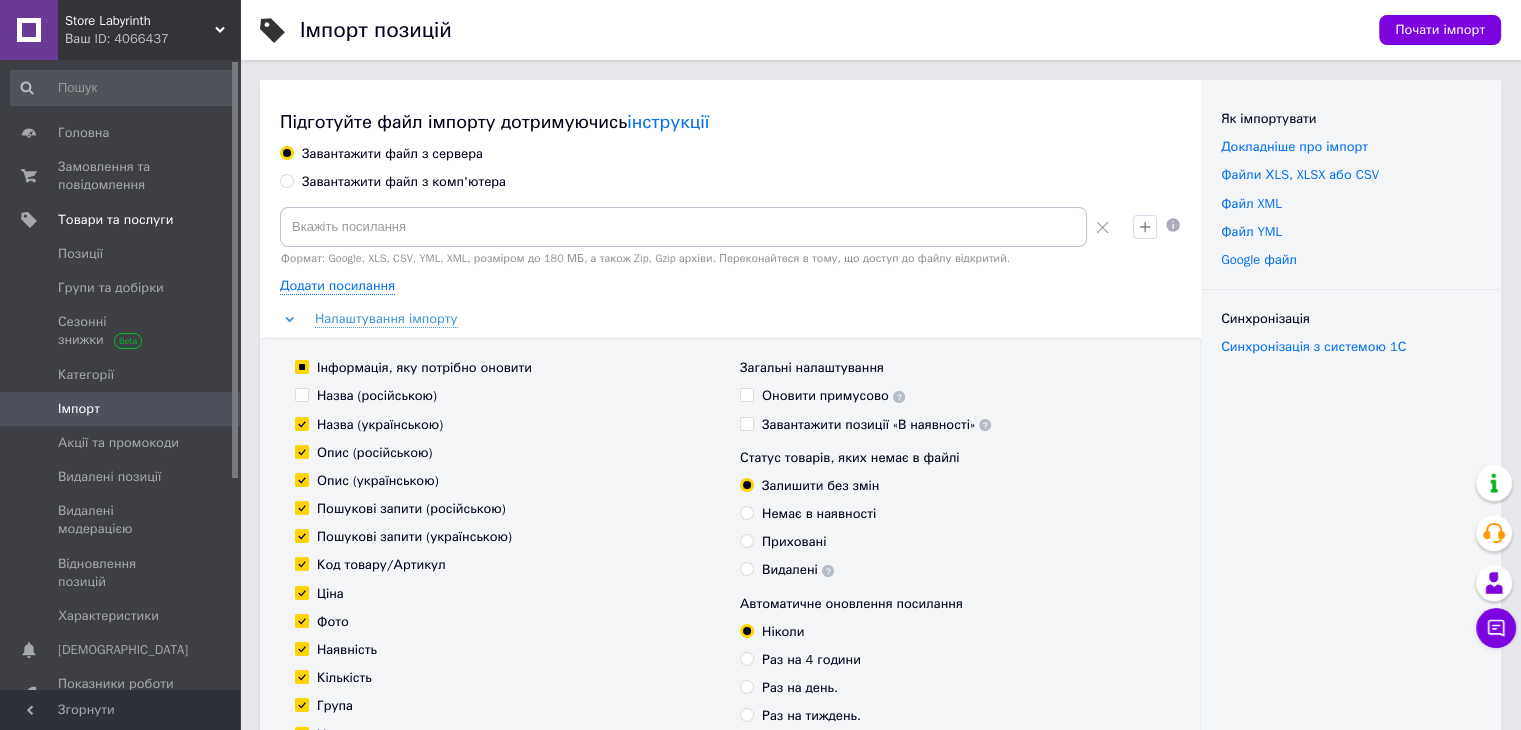 click on "Назва (українською)" at bounding box center [301, 423] 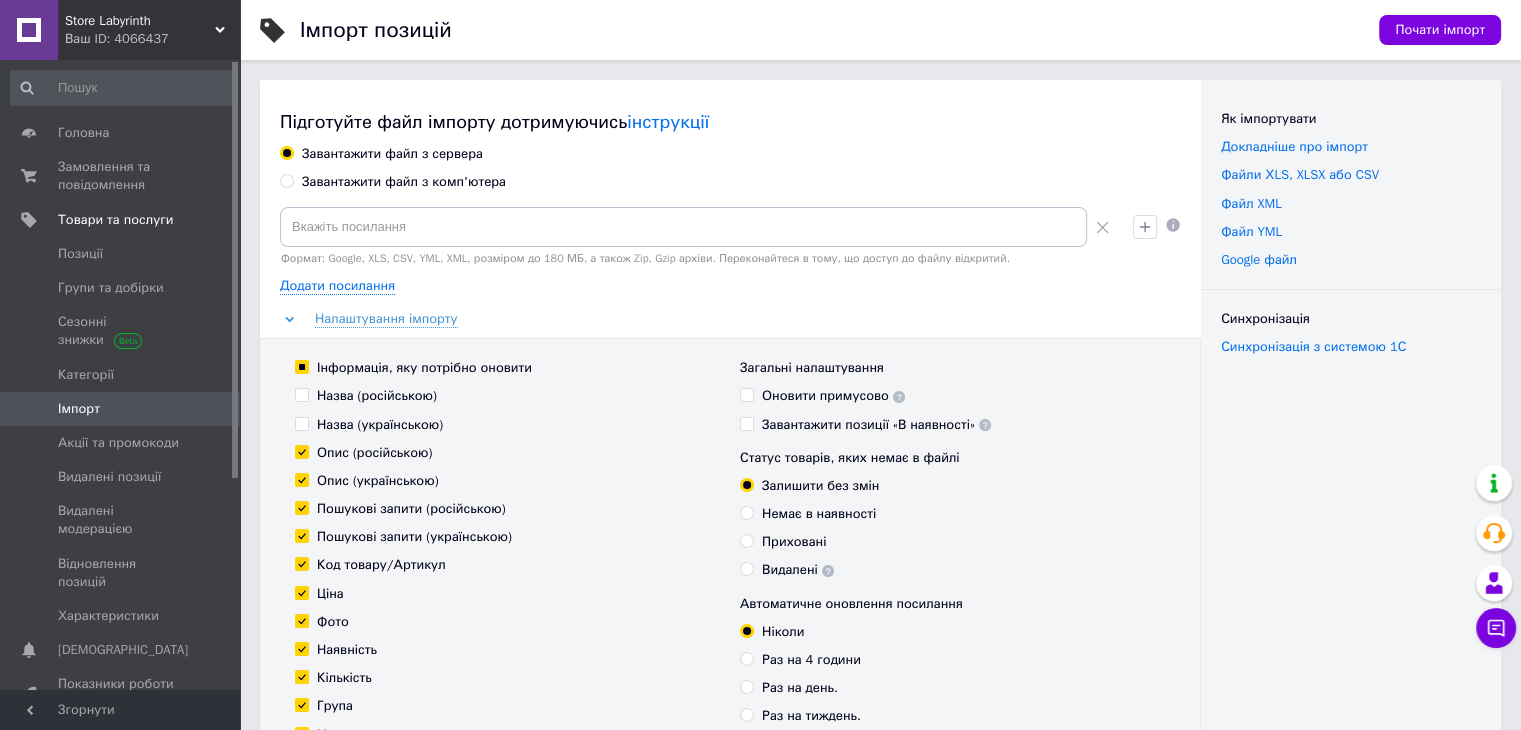 checkbox on "false" 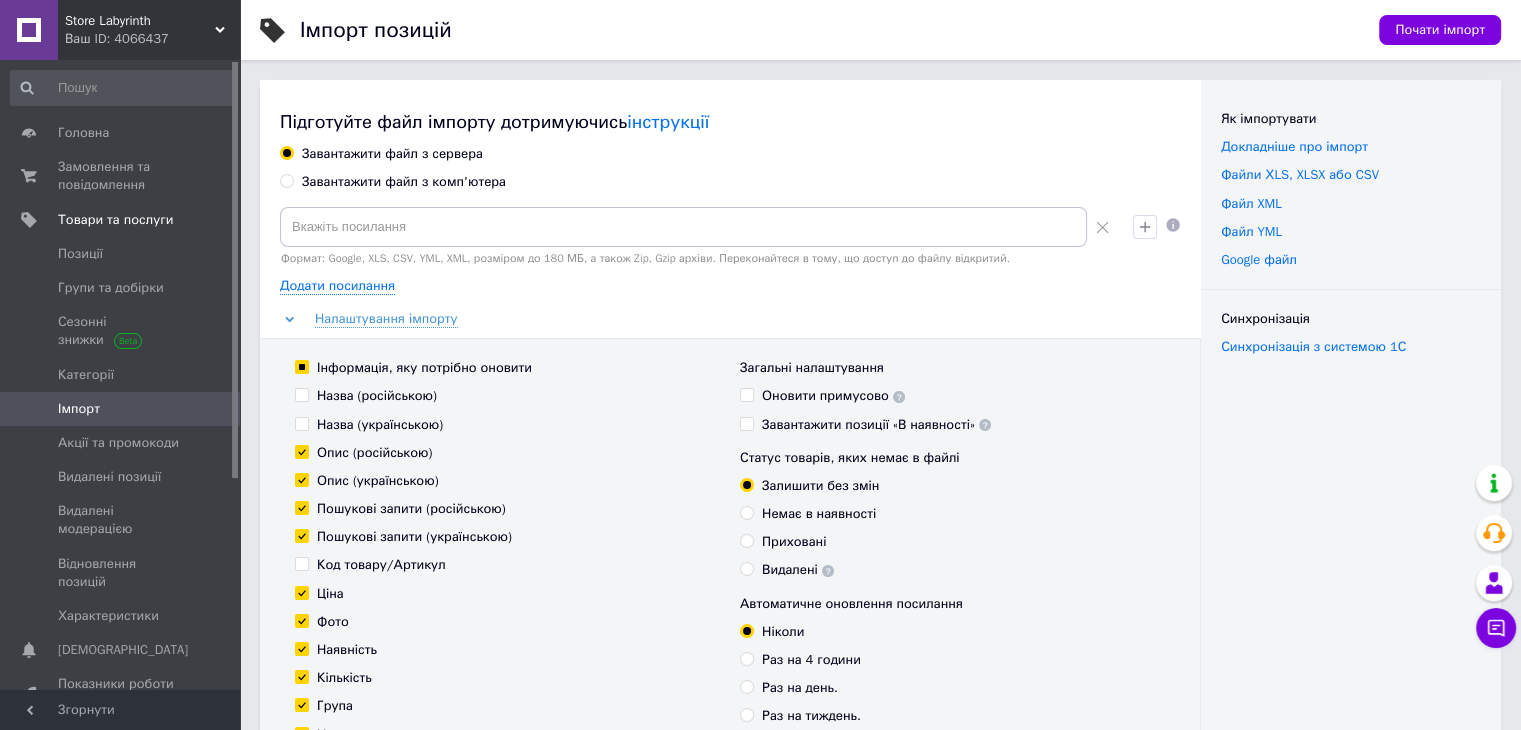 checkbox on "false" 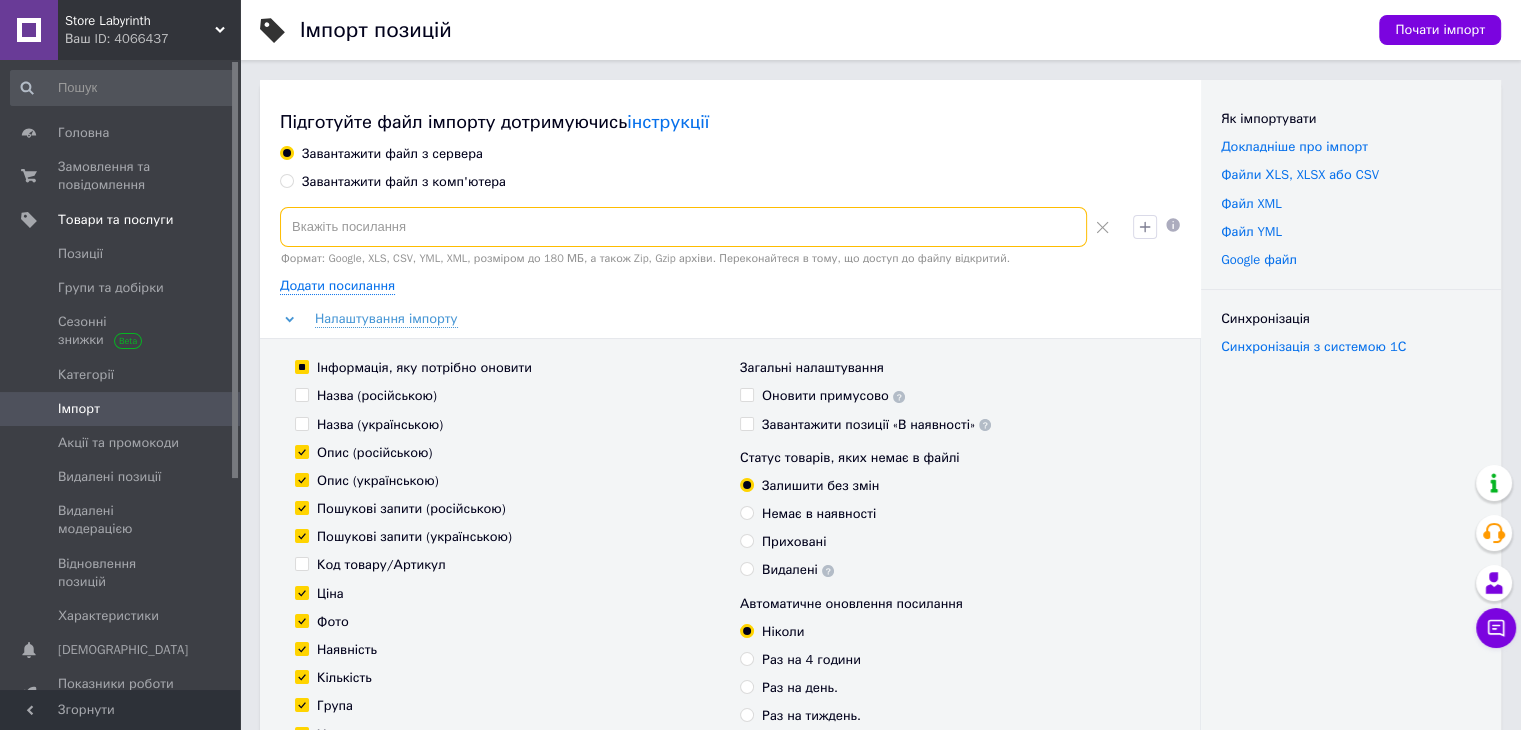 click at bounding box center (683, 227) 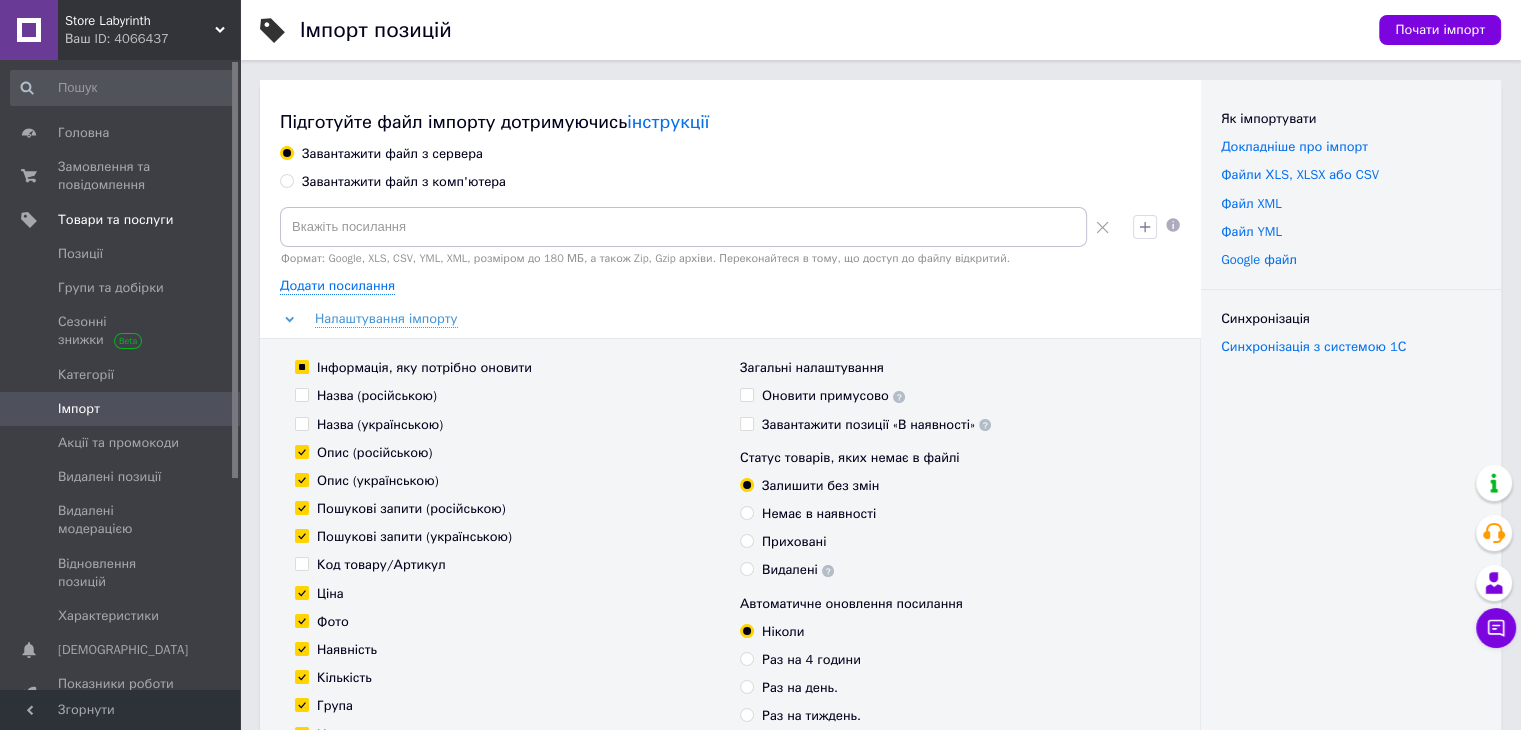 click on "Оновити примусово" at bounding box center [746, 394] 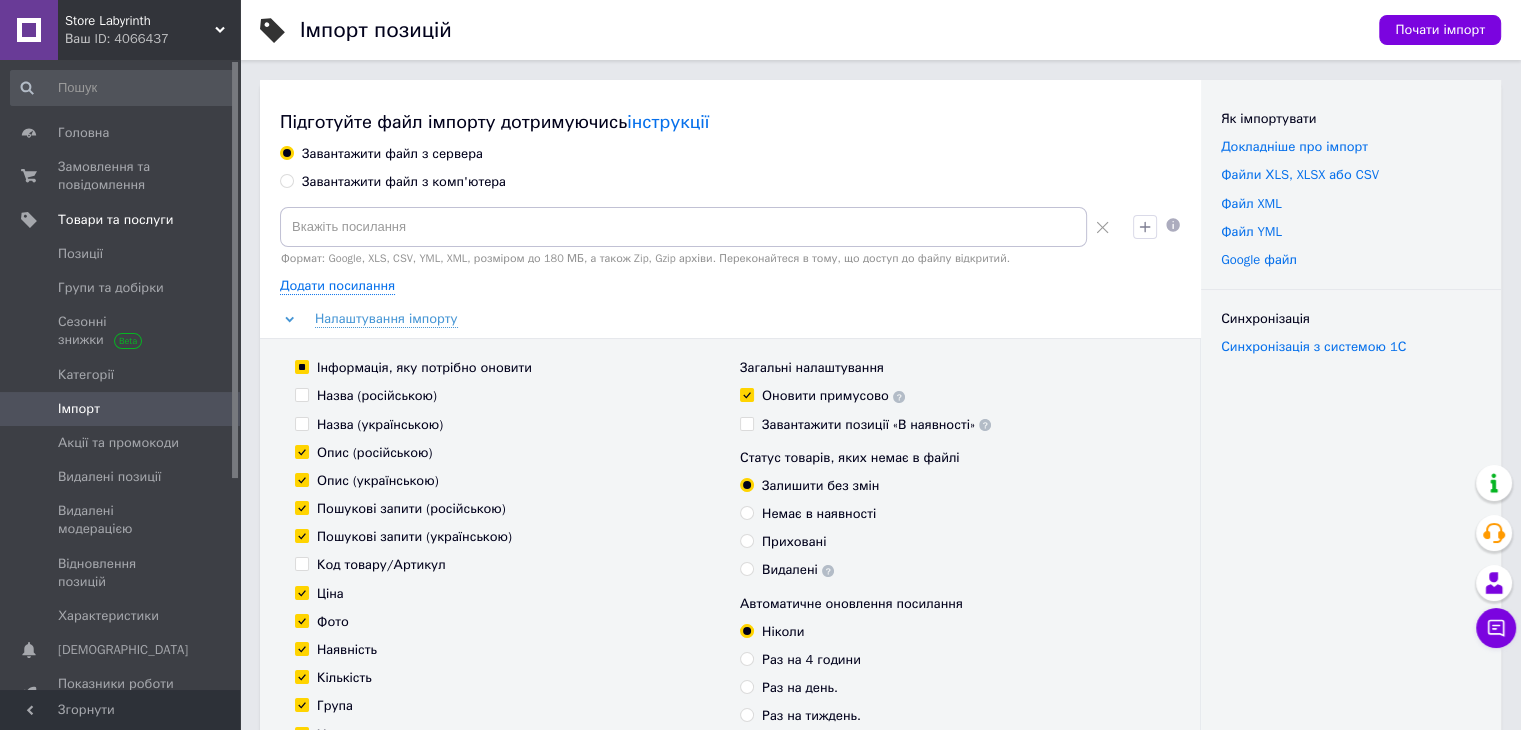 checkbox on "true" 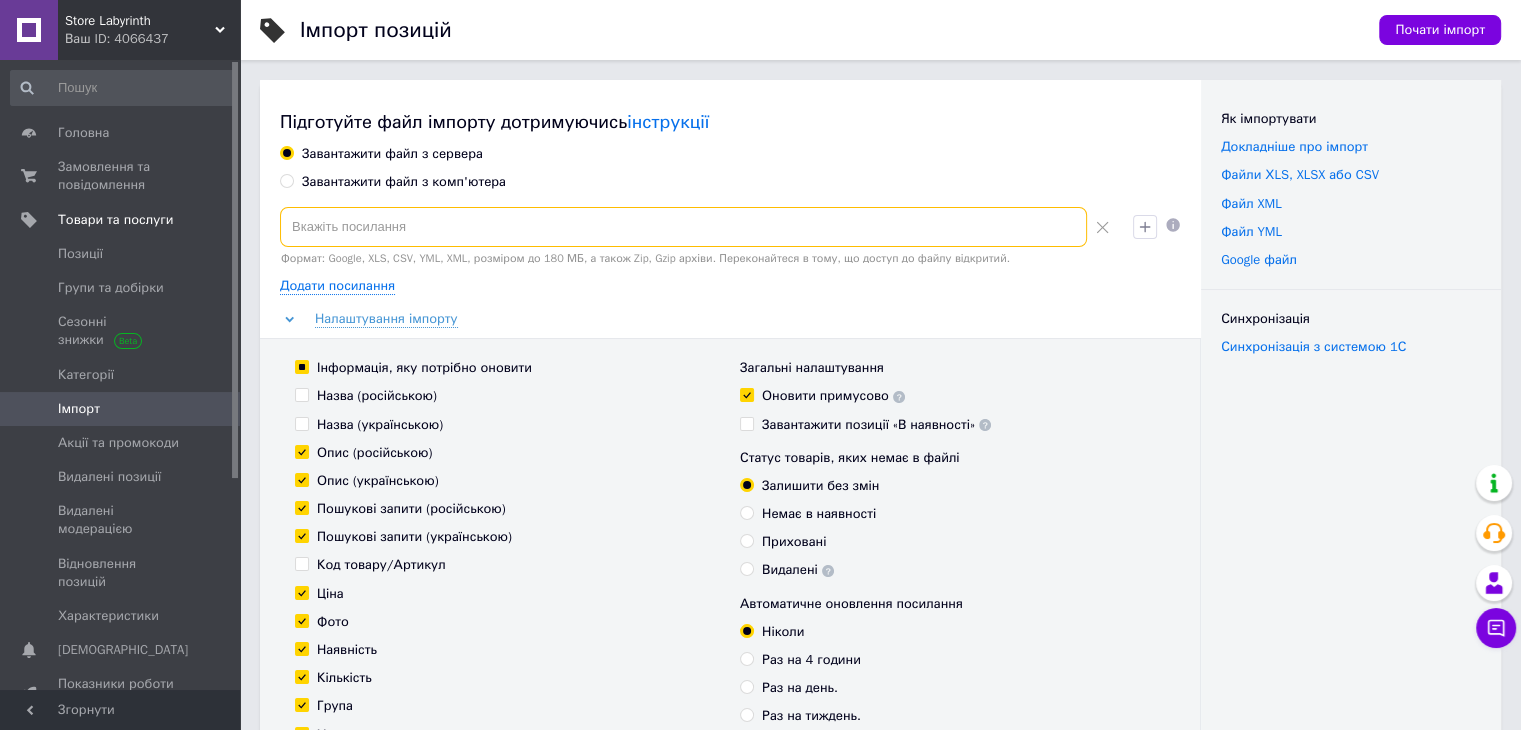 click at bounding box center (683, 227) 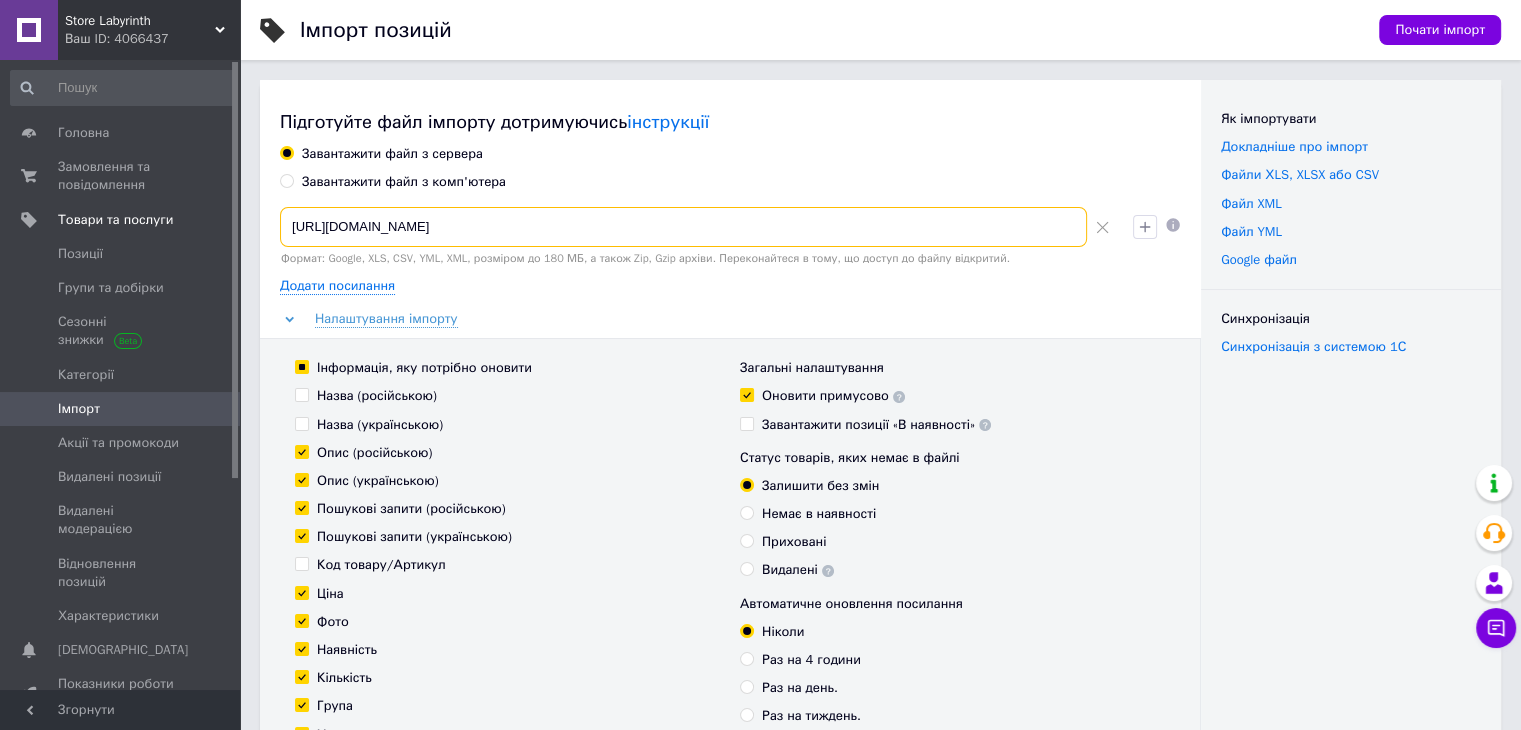 scroll, scrollTop: 0, scrollLeft: 3308, axis: horizontal 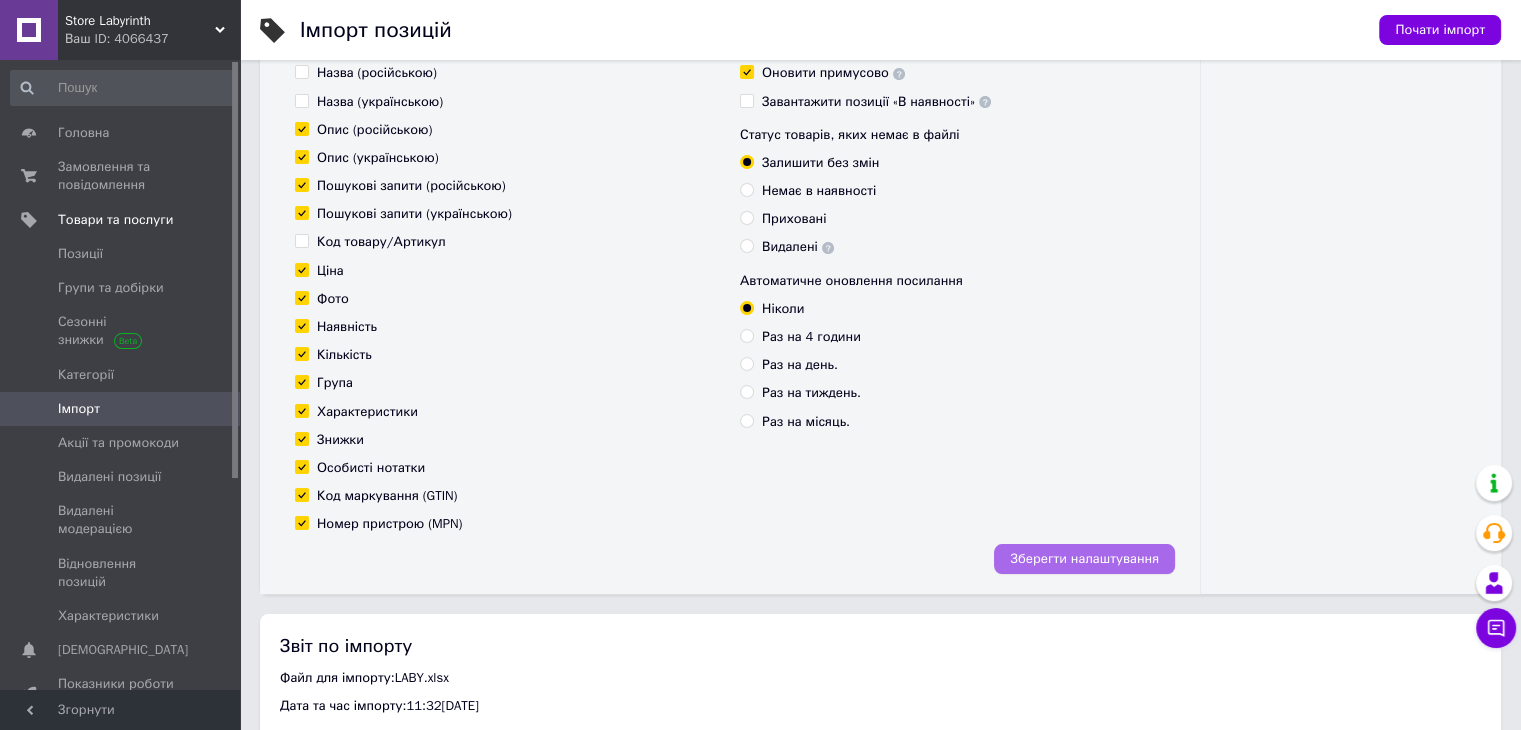 type on "[URL][DOMAIN_NAME]" 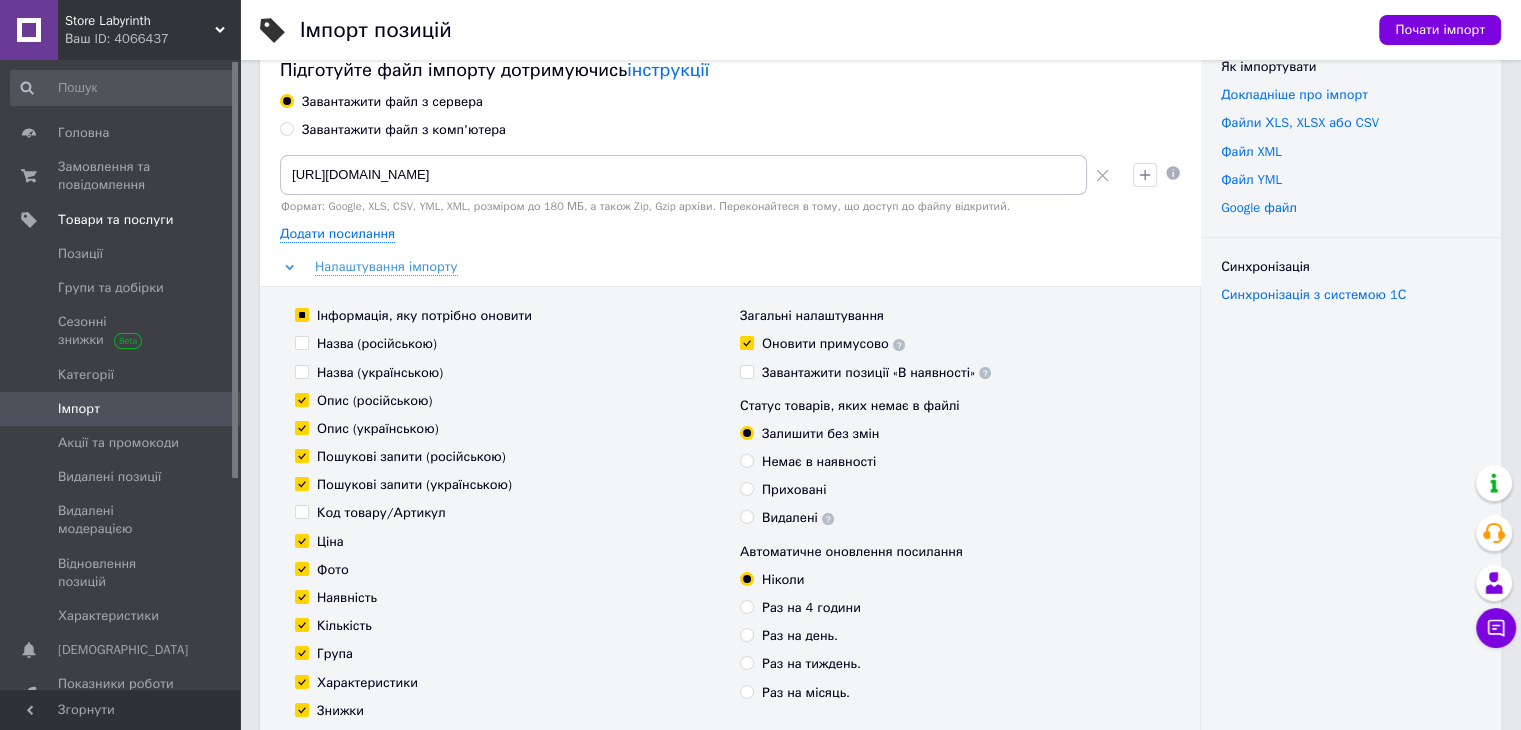 scroll, scrollTop: 0, scrollLeft: 0, axis: both 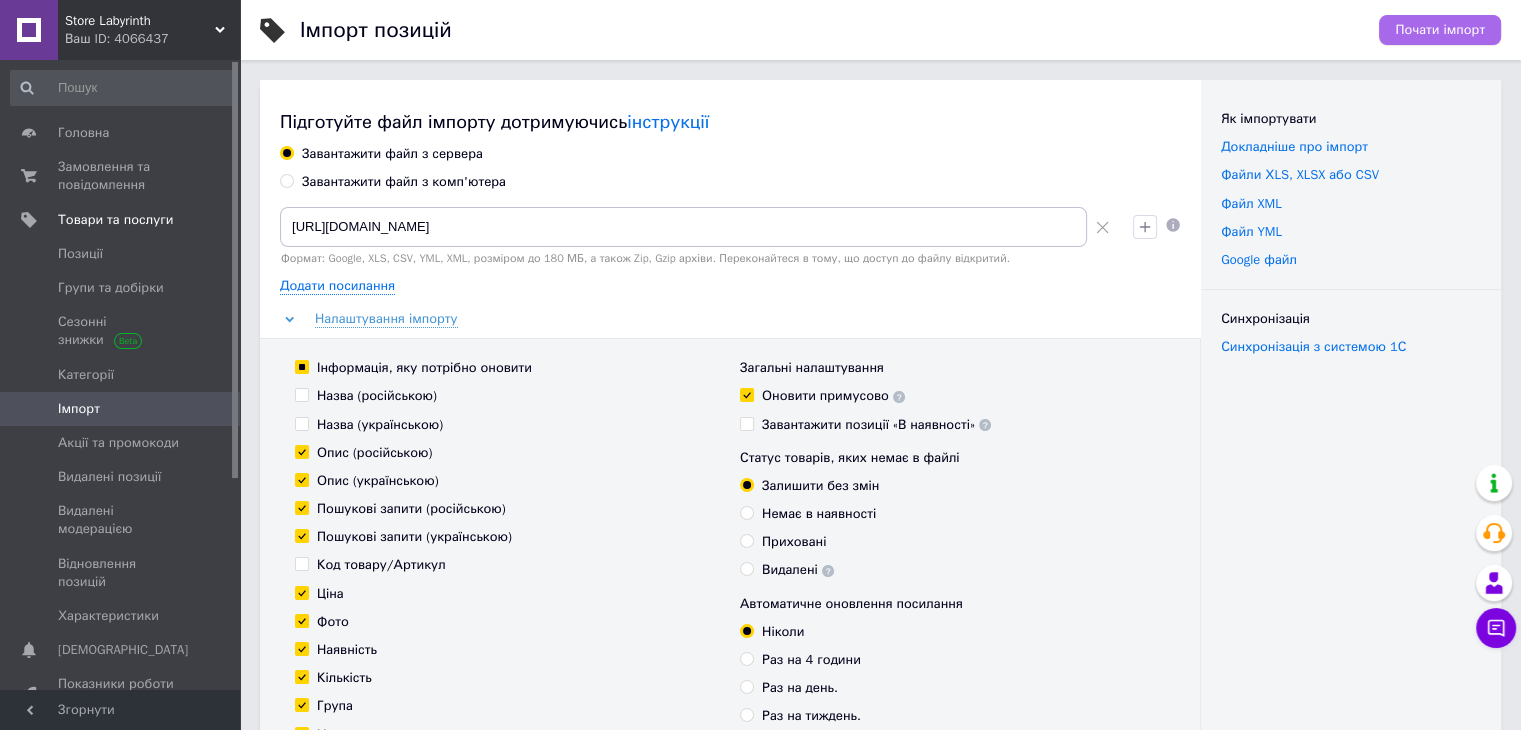 click on "Почати імпорт" at bounding box center (1440, 30) 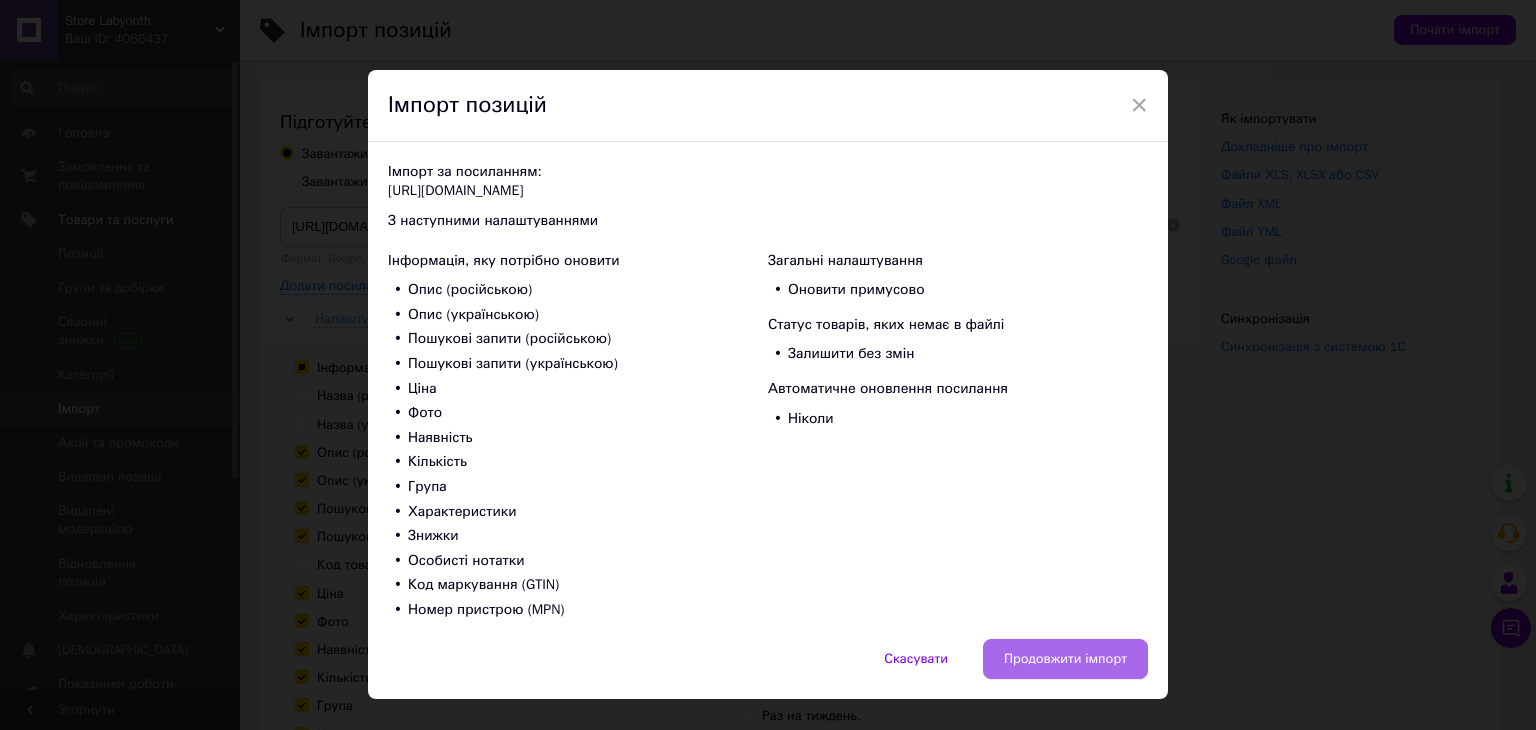 click on "Продовжити імпорт" at bounding box center [1065, 659] 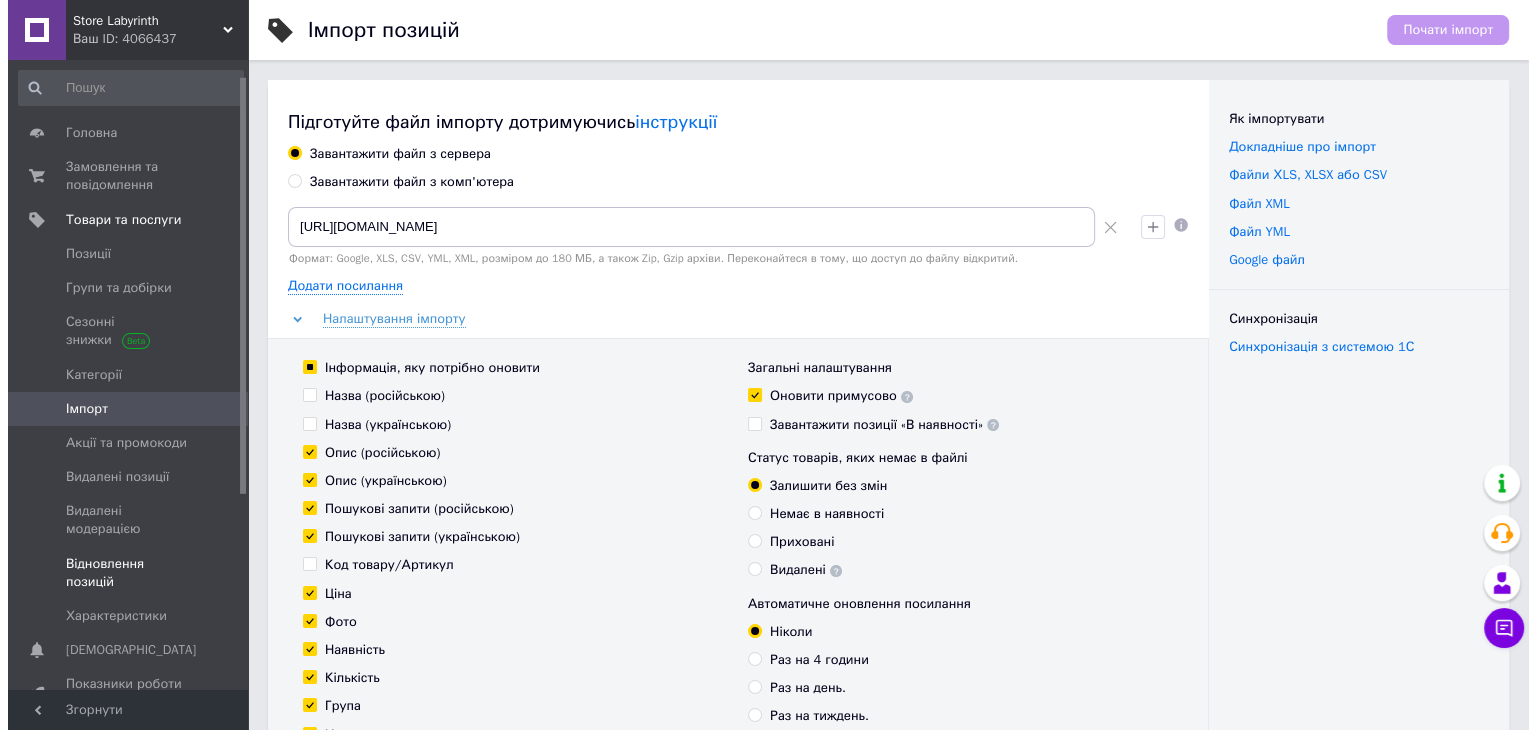 scroll, scrollTop: 319, scrollLeft: 0, axis: vertical 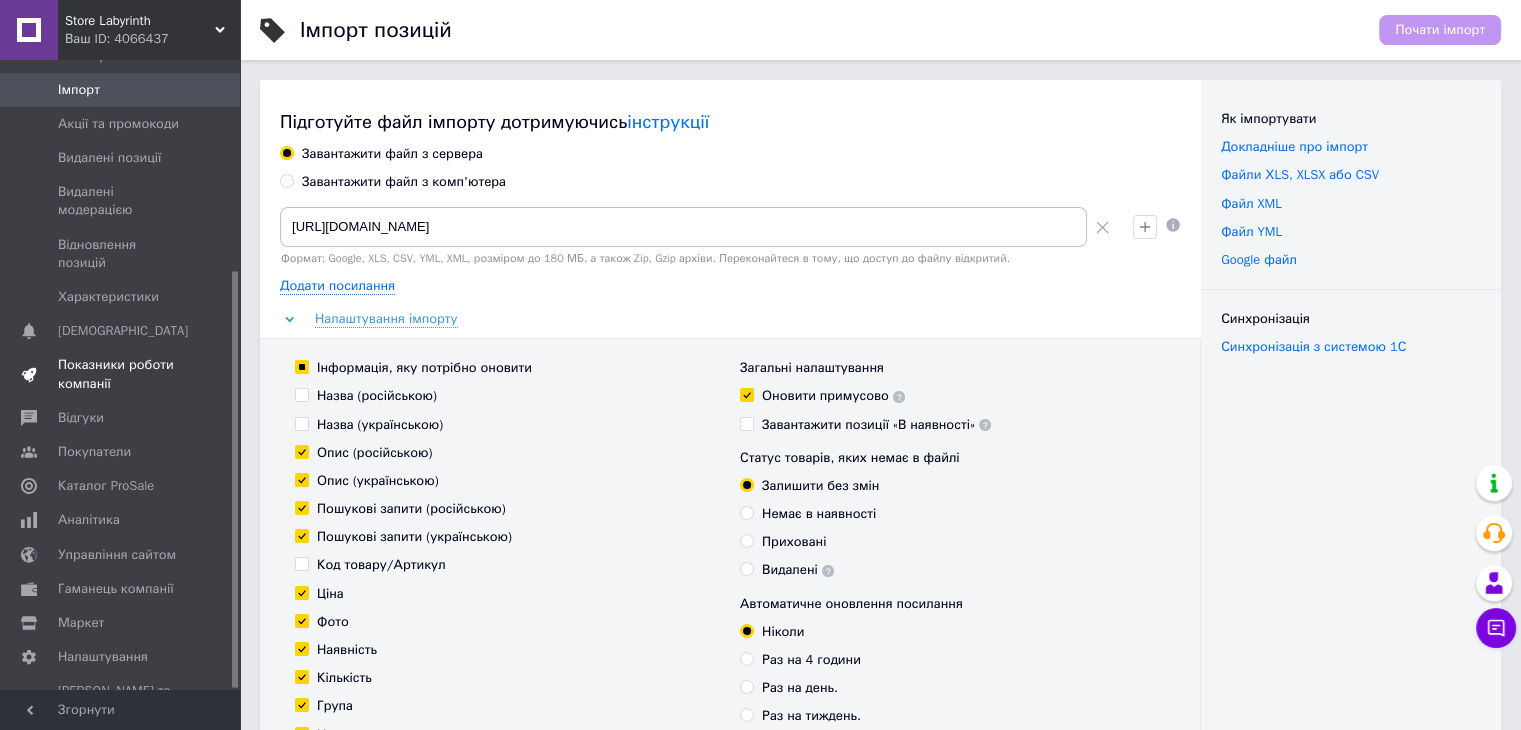 click on "Показники роботи компанії" at bounding box center (121, 374) 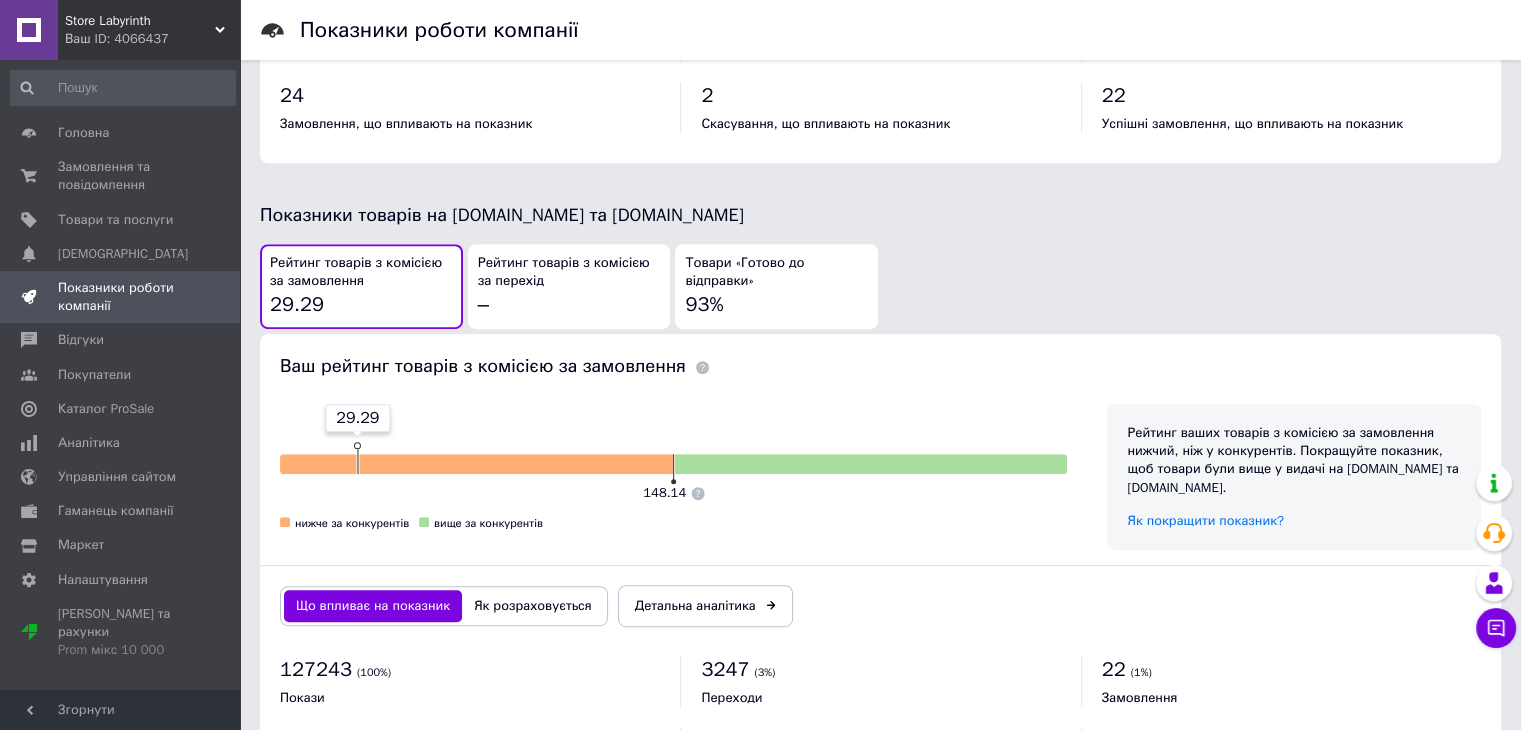 scroll, scrollTop: 942, scrollLeft: 0, axis: vertical 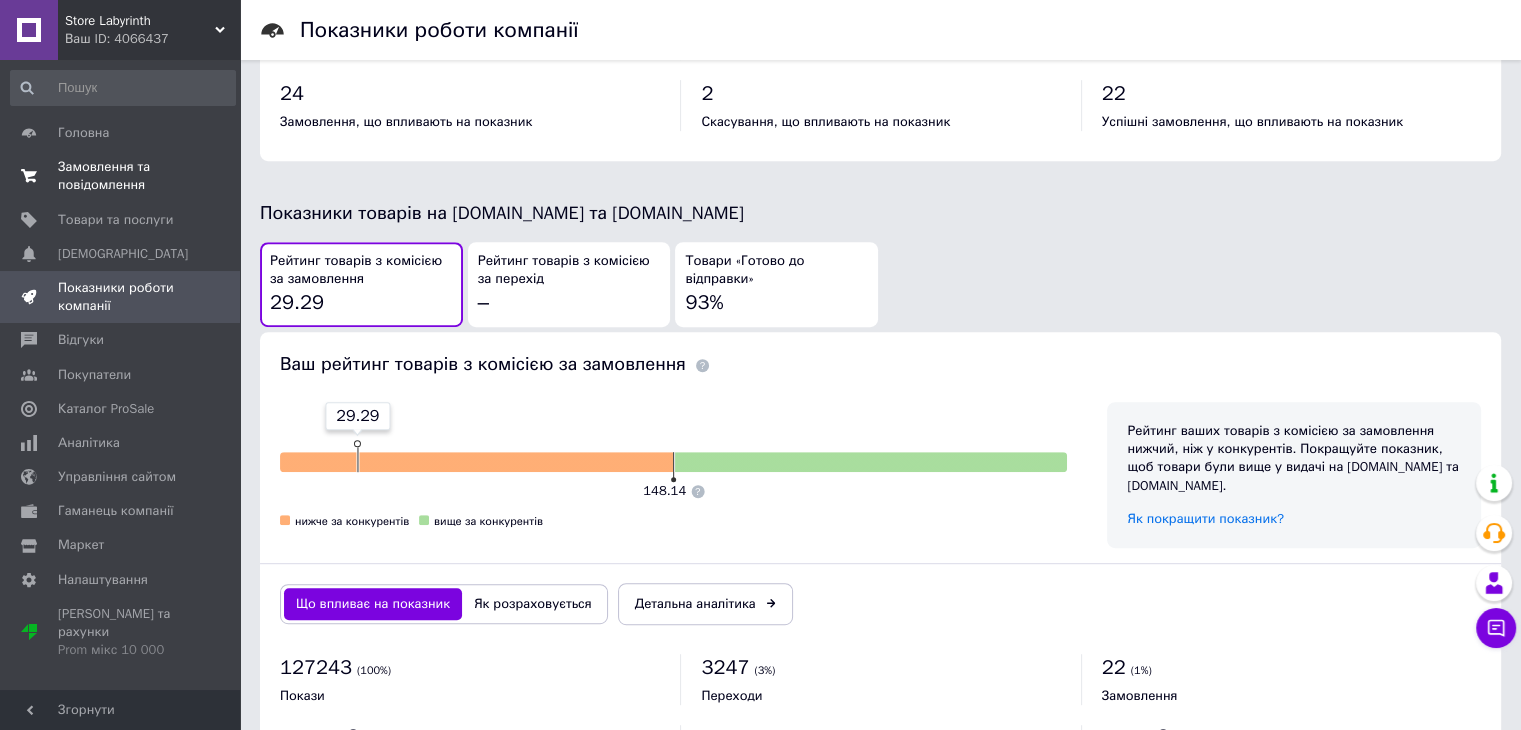click on "Замовлення та повідомлення 0 0" at bounding box center [123, 176] 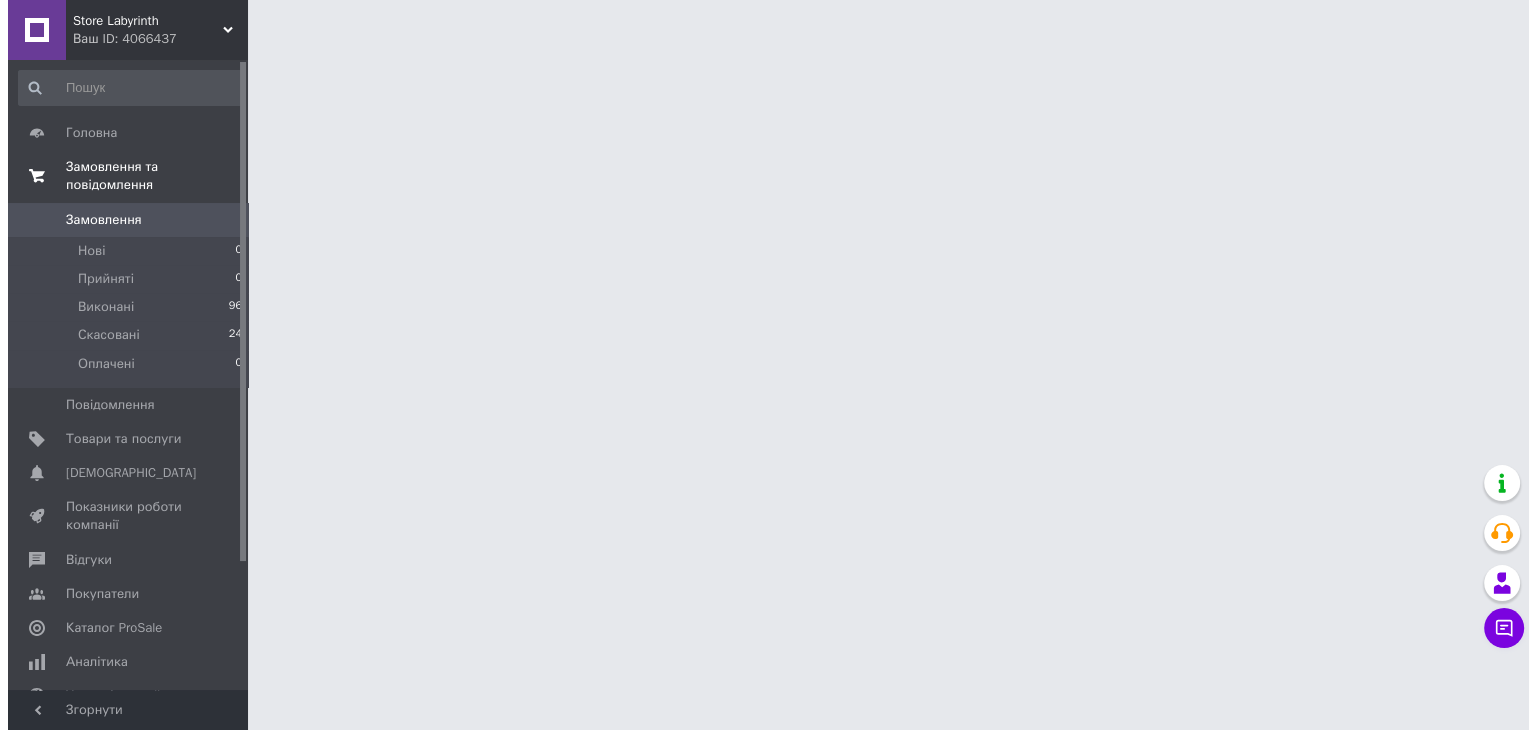 scroll, scrollTop: 0, scrollLeft: 0, axis: both 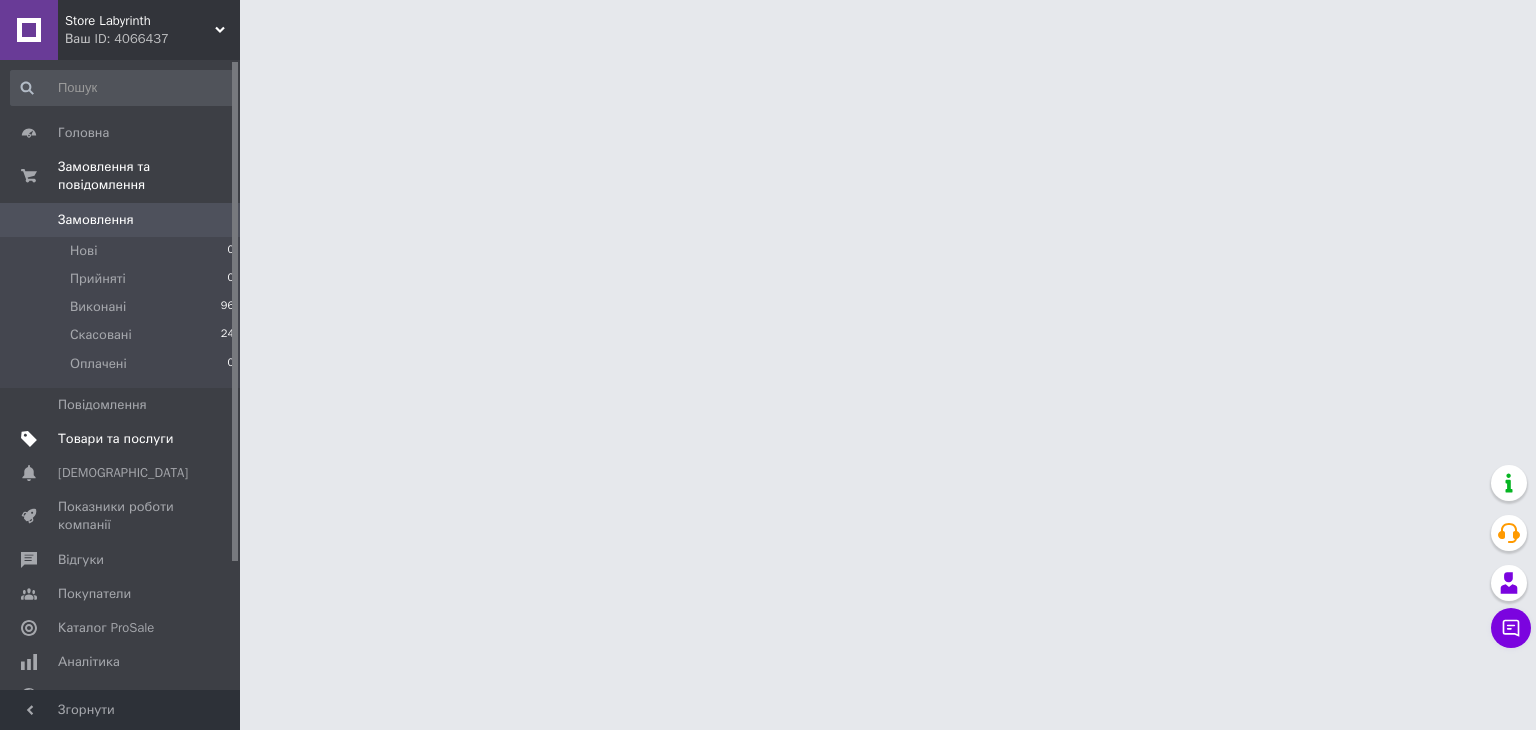 click on "Товари та послуги" at bounding box center (123, 439) 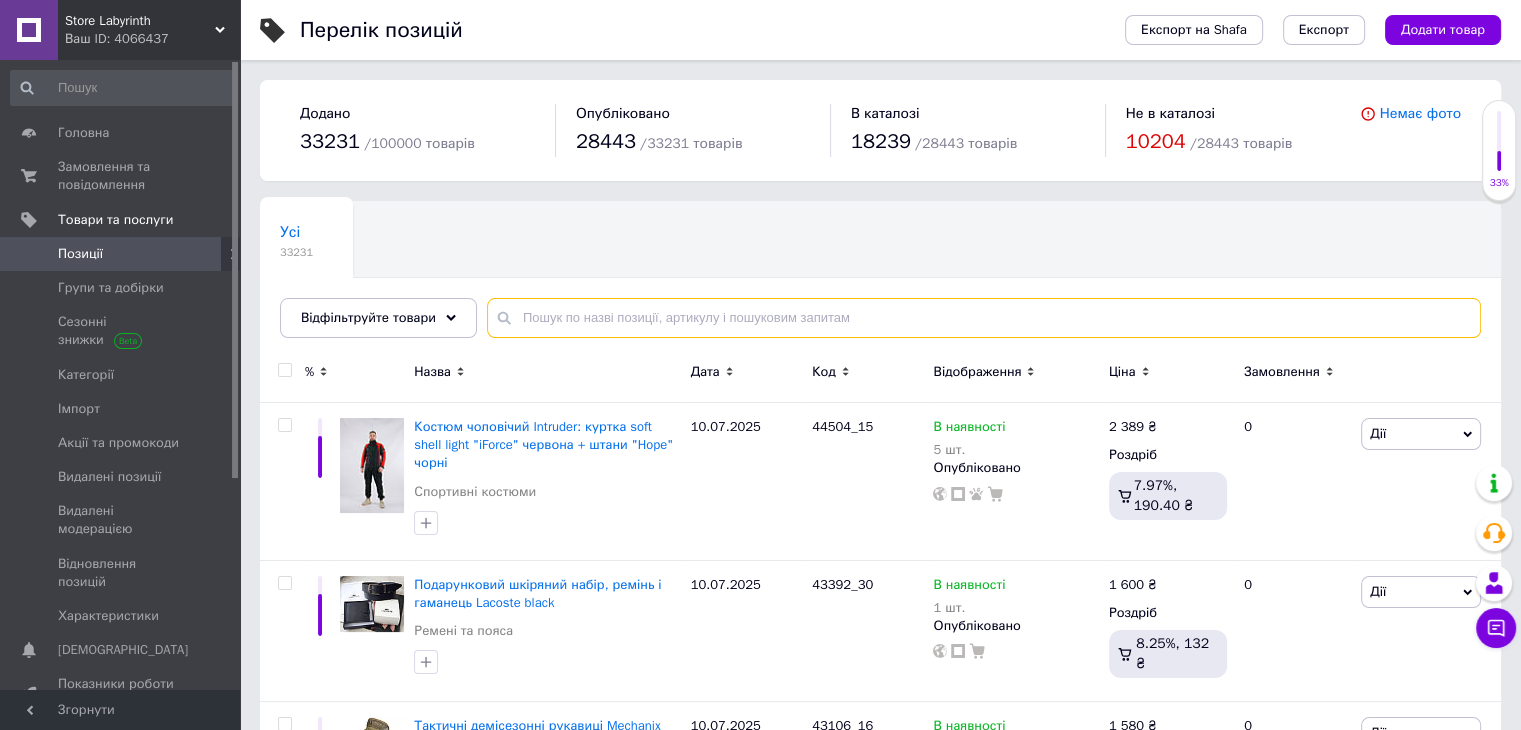 click at bounding box center [984, 318] 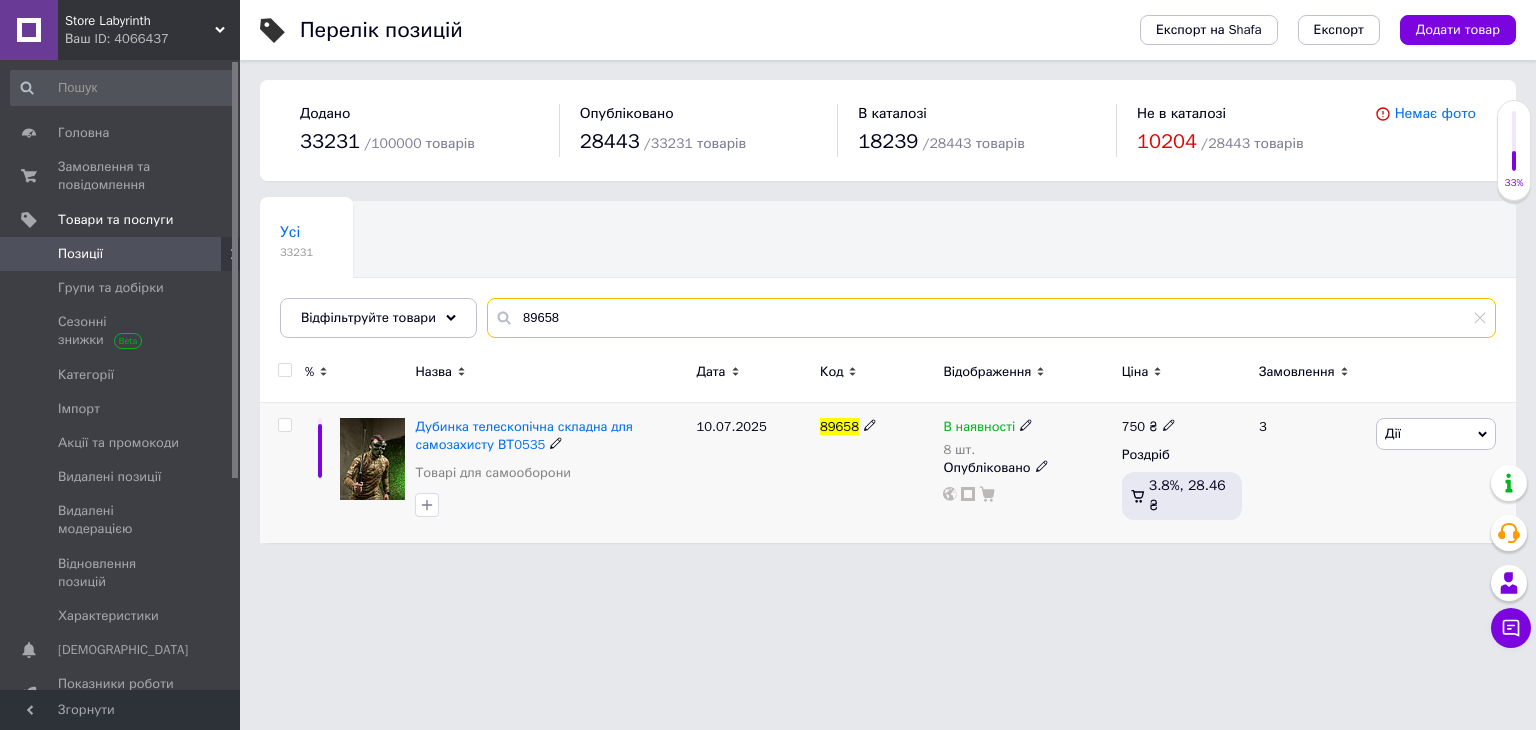 type on "89658" 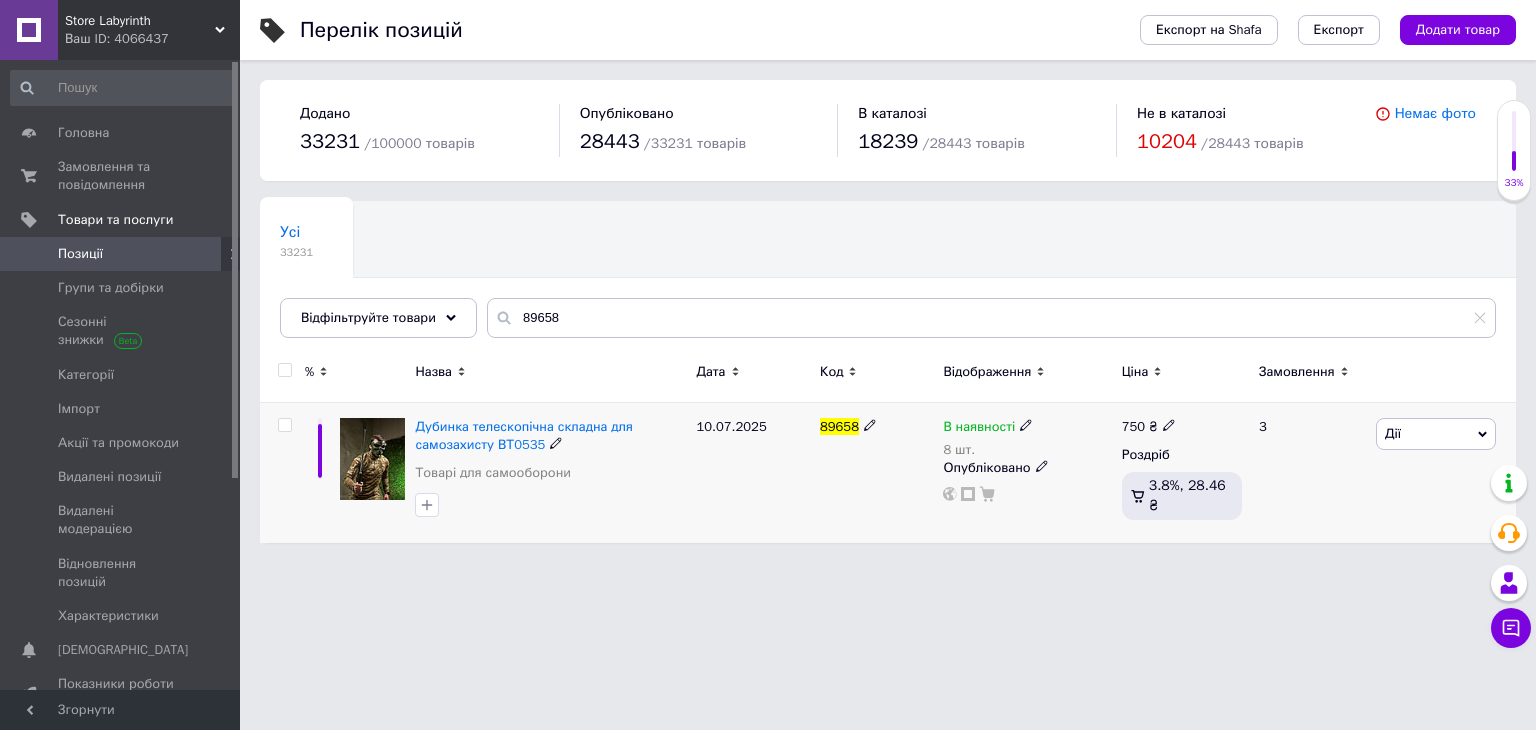 click 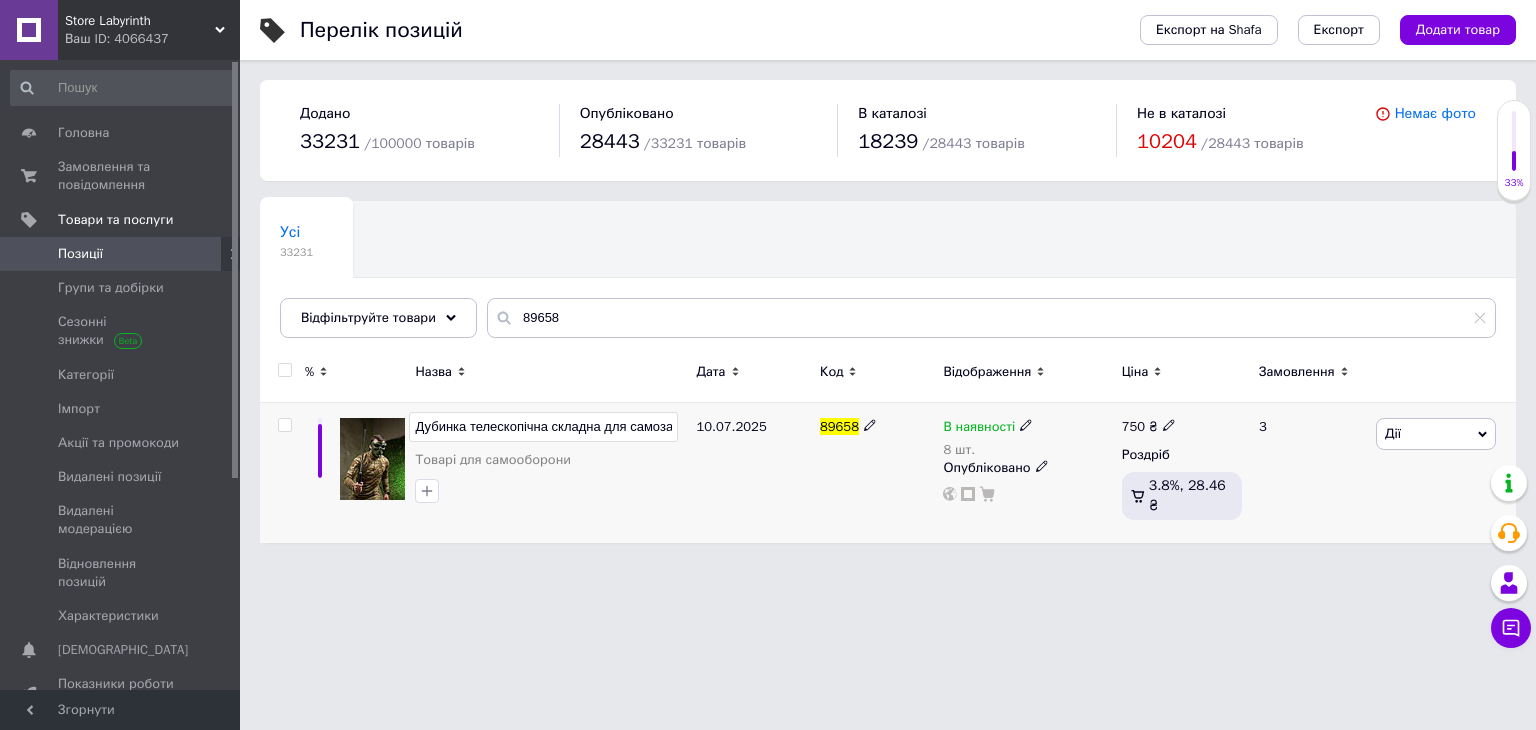 scroll, scrollTop: 0, scrollLeft: 82, axis: horizontal 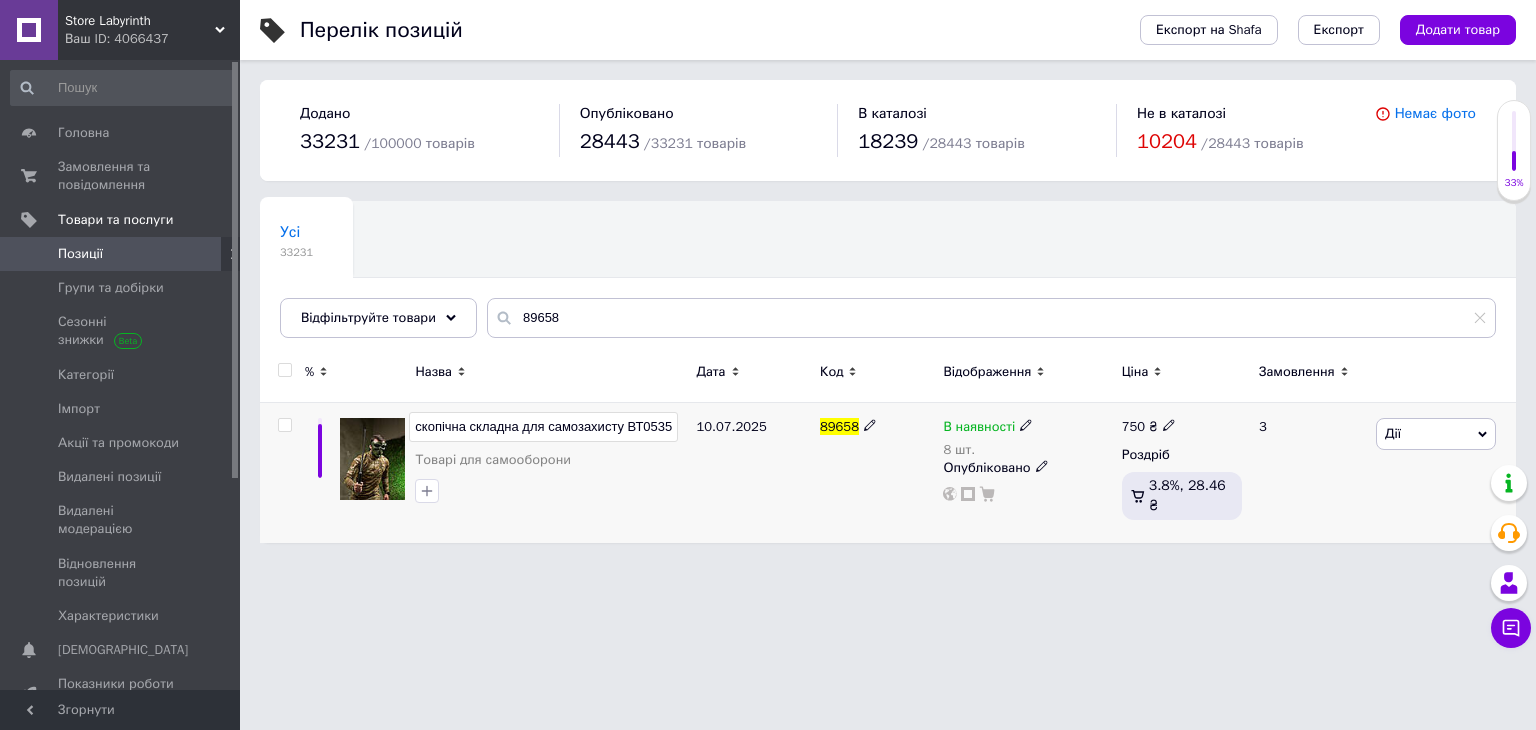 click on "Дубинка телескопічна складна для самозахисту ВТ0535" at bounding box center (543, 427) 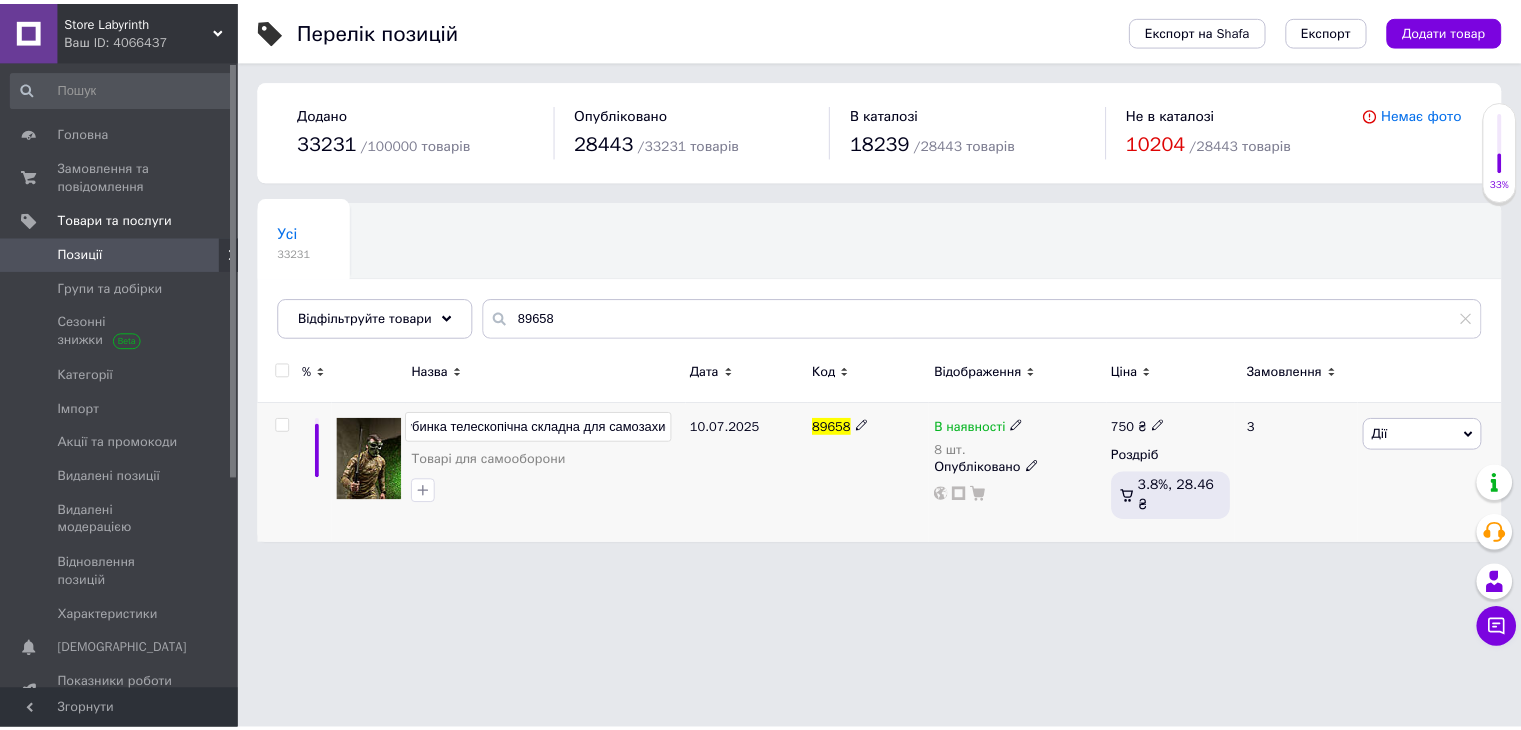 scroll, scrollTop: 0, scrollLeft: 0, axis: both 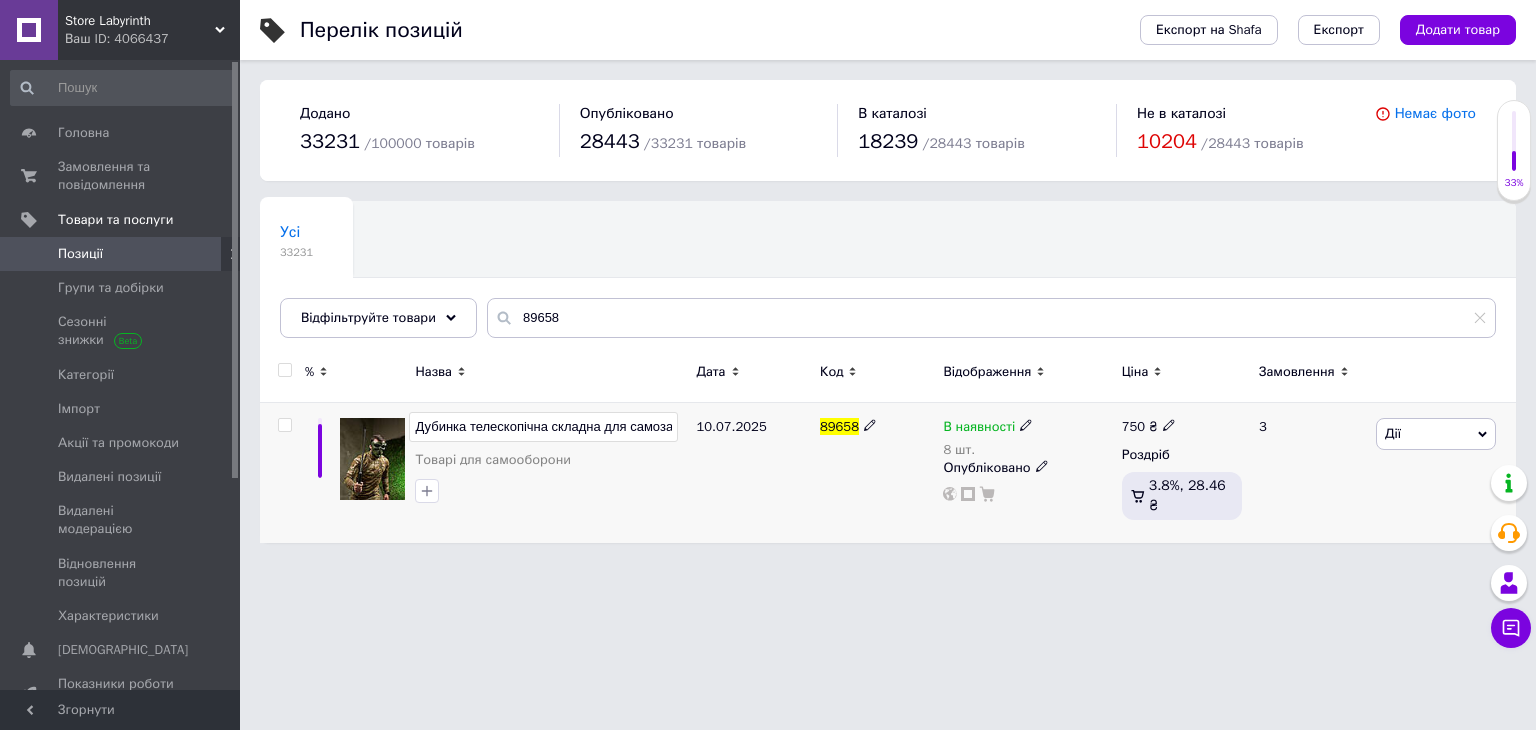 drag, startPoint x: 604, startPoint y: 425, endPoint x: 551, endPoint y: 426, distance: 53.009434 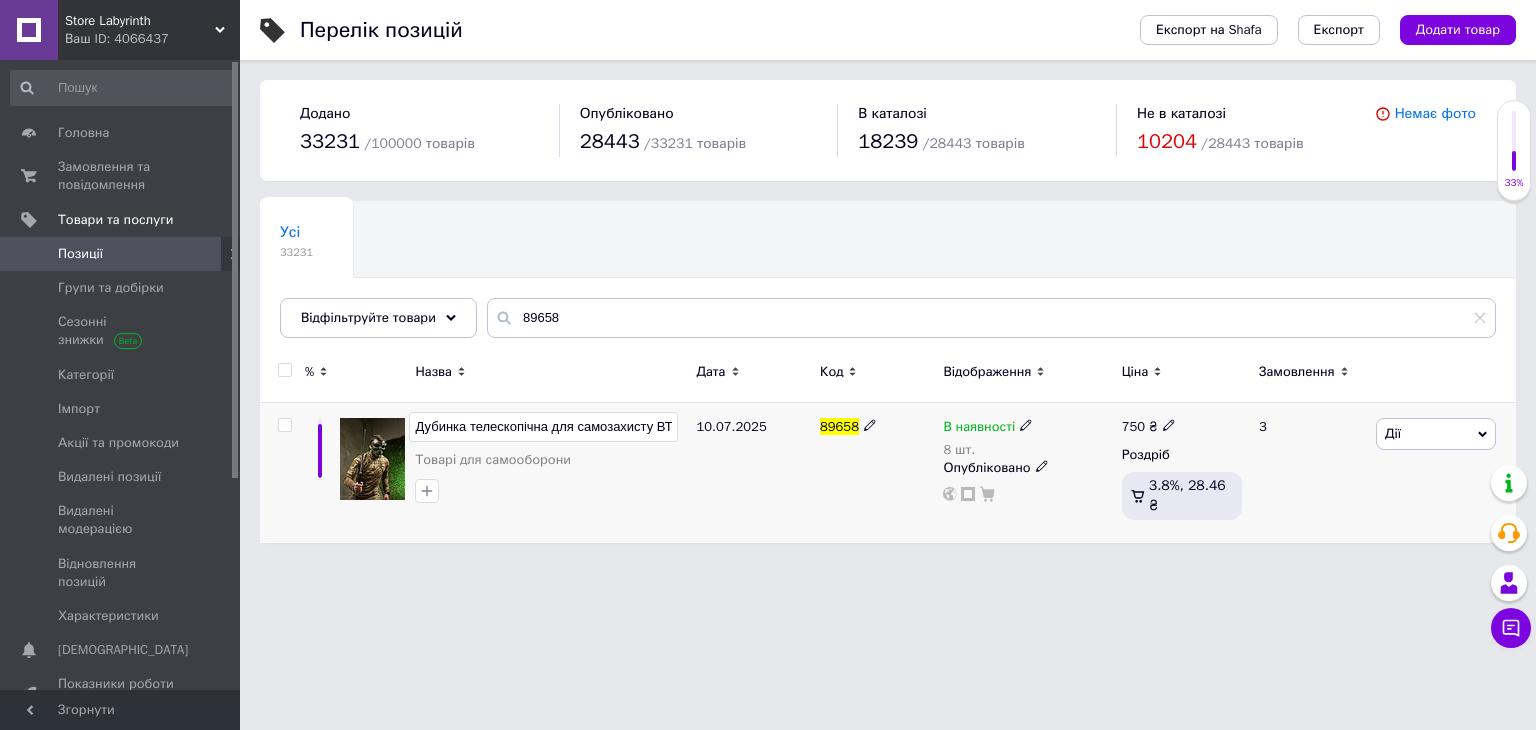 click on "Дубинка телескопічна для самозахисту ВТ0535" at bounding box center (543, 427) 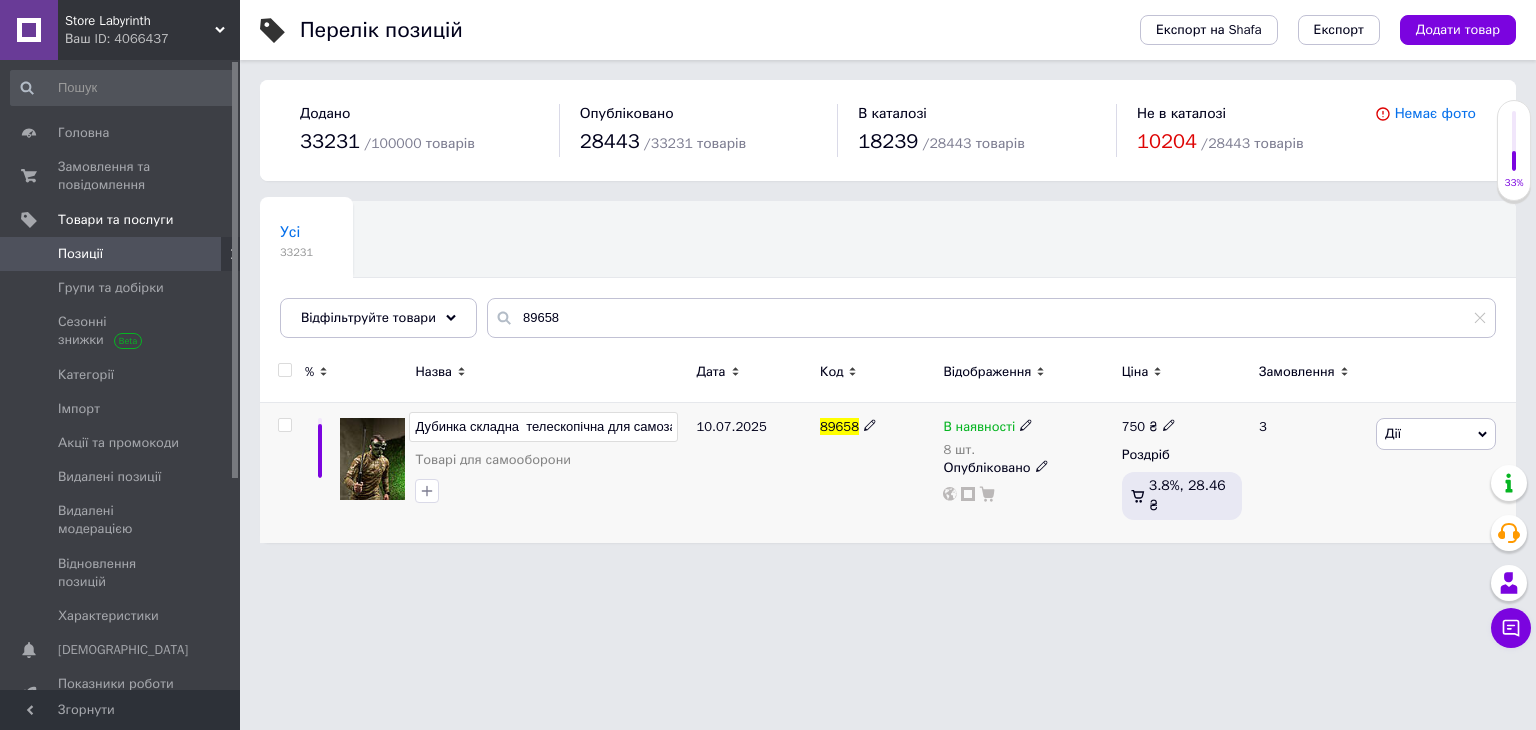 type on "Дубинка складна телескопічна для самозахисту ВТ0535" 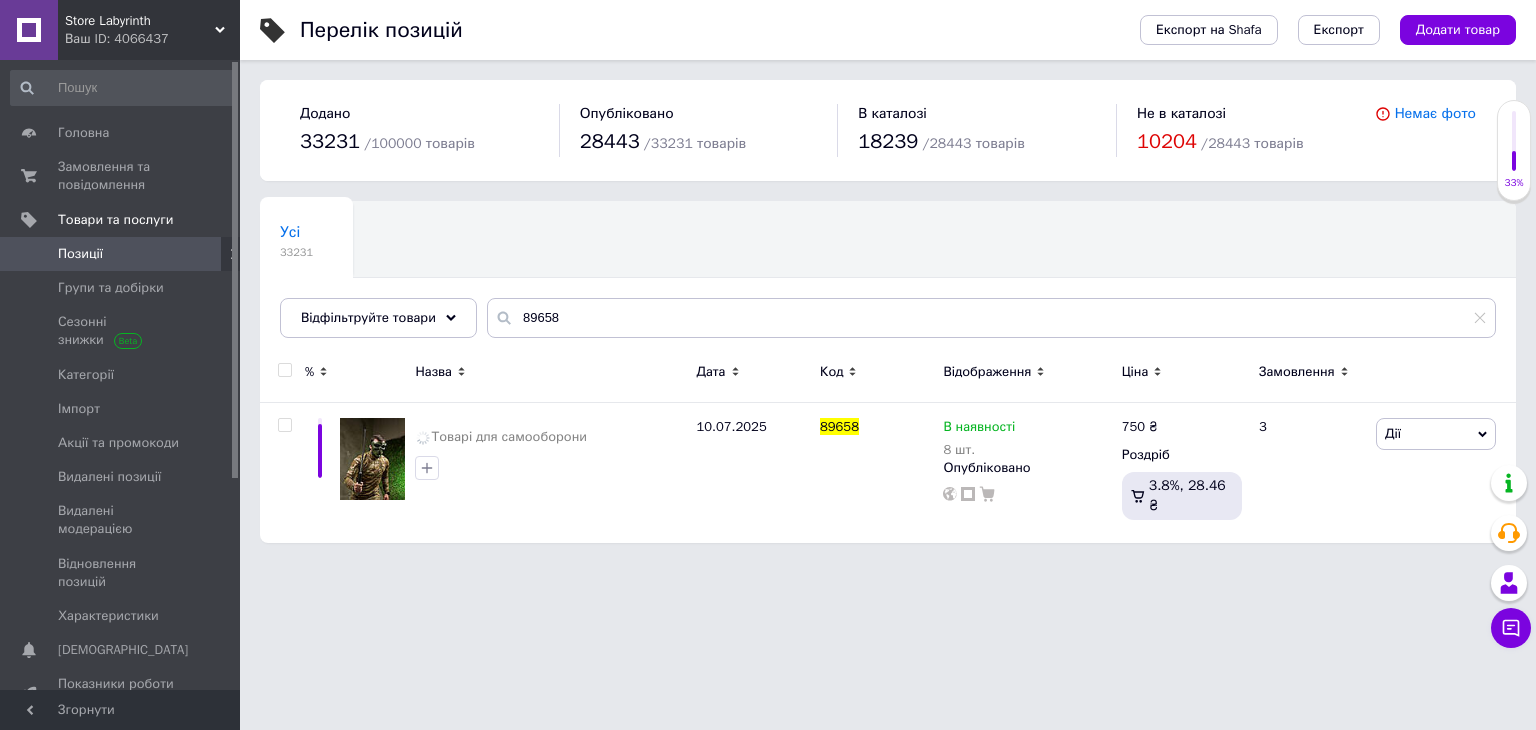 click on "Store Labyrinth Ваш ID: 4066437 Сайт Store Labyrinth Кабінет покупця Перевірити стан системи Сторінка на порталі Довідка Вийти Головна Замовлення та повідомлення 0 0 Товари та послуги Позиції Групи та добірки Сезонні знижки Категорії Імпорт Акції та промокоди Видалені позиції Видалені модерацією Відновлення позицій Характеристики Сповіщення 0 0 Показники роботи компанії Відгуки Покупатели Каталог ProSale Аналітика Управління сайтом Гаманець компанії [PERSON_NAME] Тарифи та рахунки Prom мікс 10 000 Згорнути" at bounding box center [768, 281] 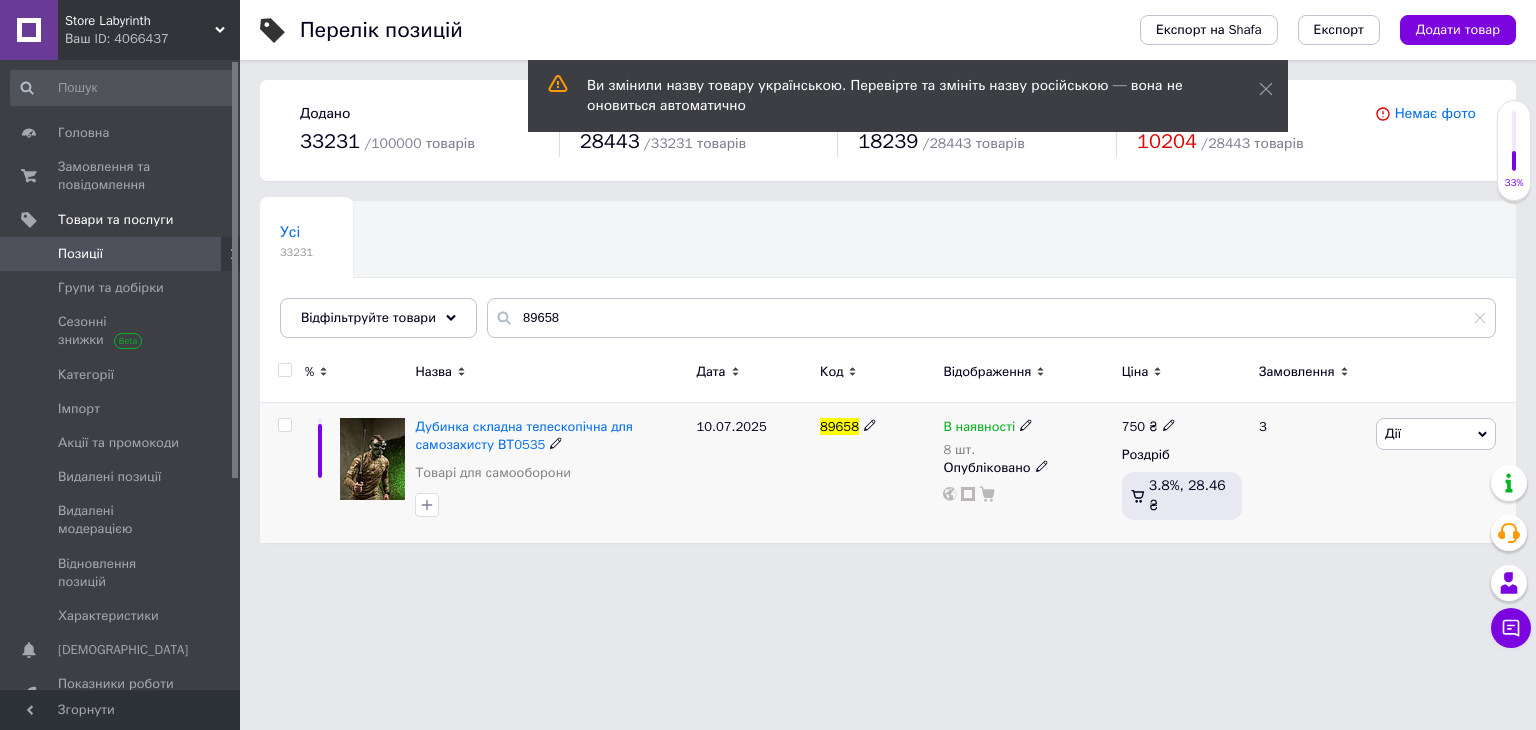 click 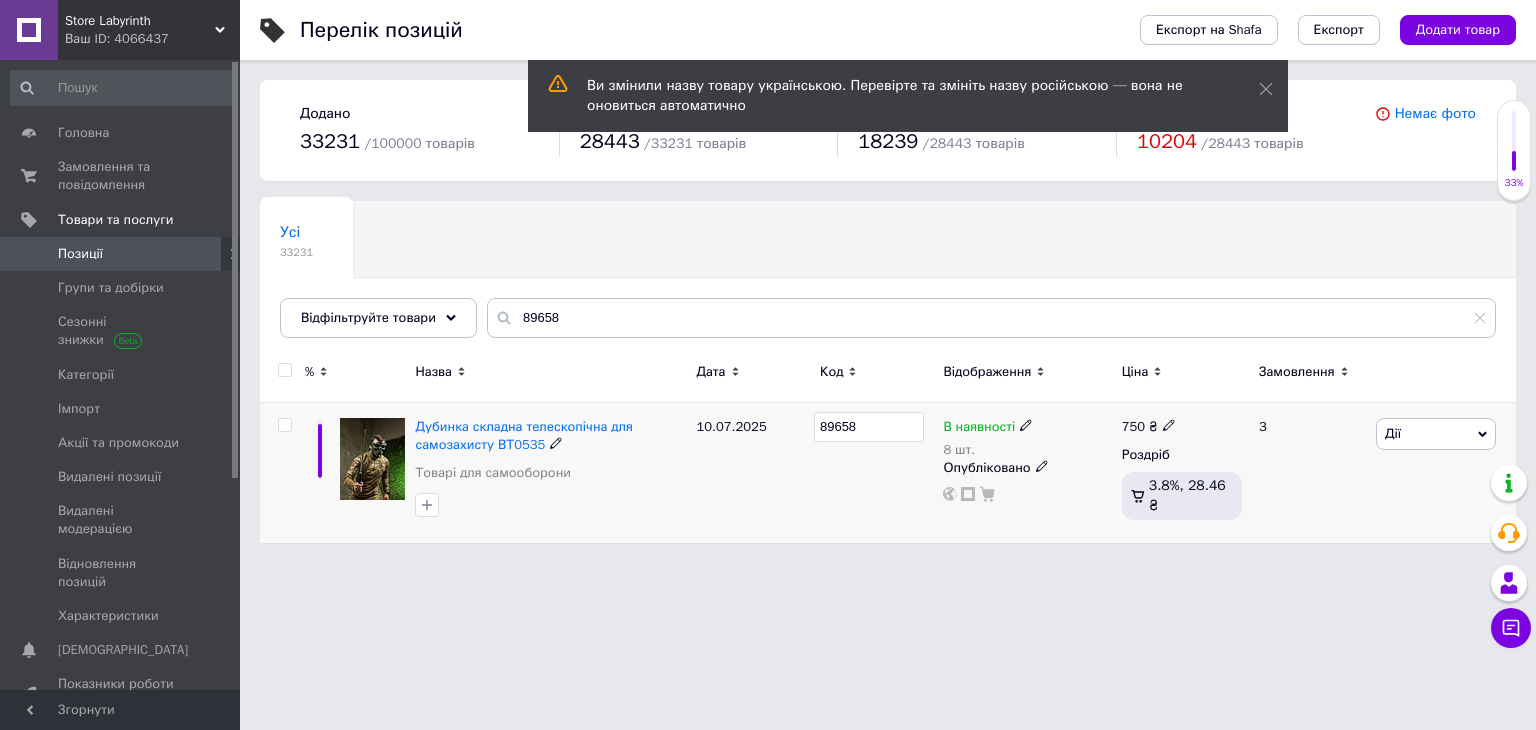 click on "89658" at bounding box center [869, 427] 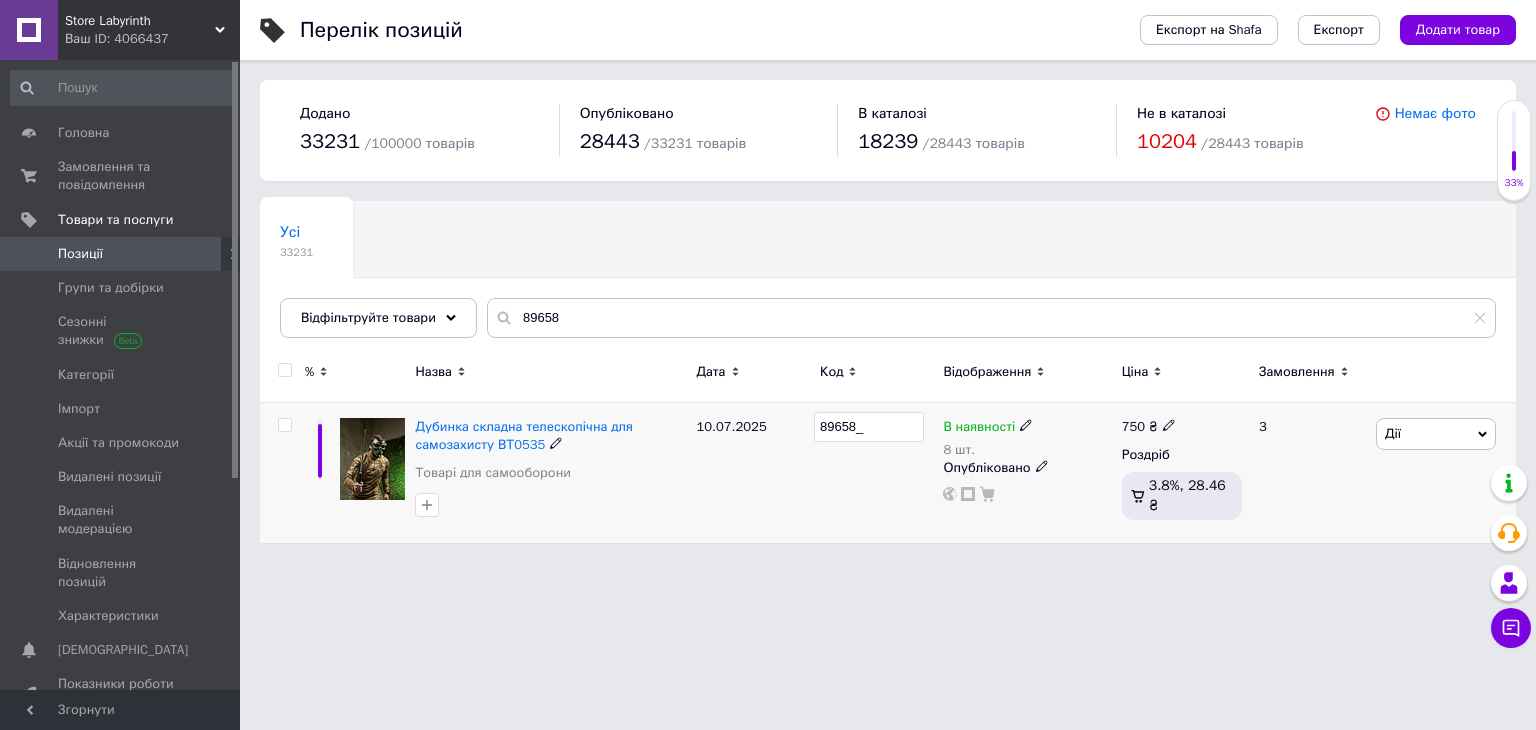 type on "89658_1" 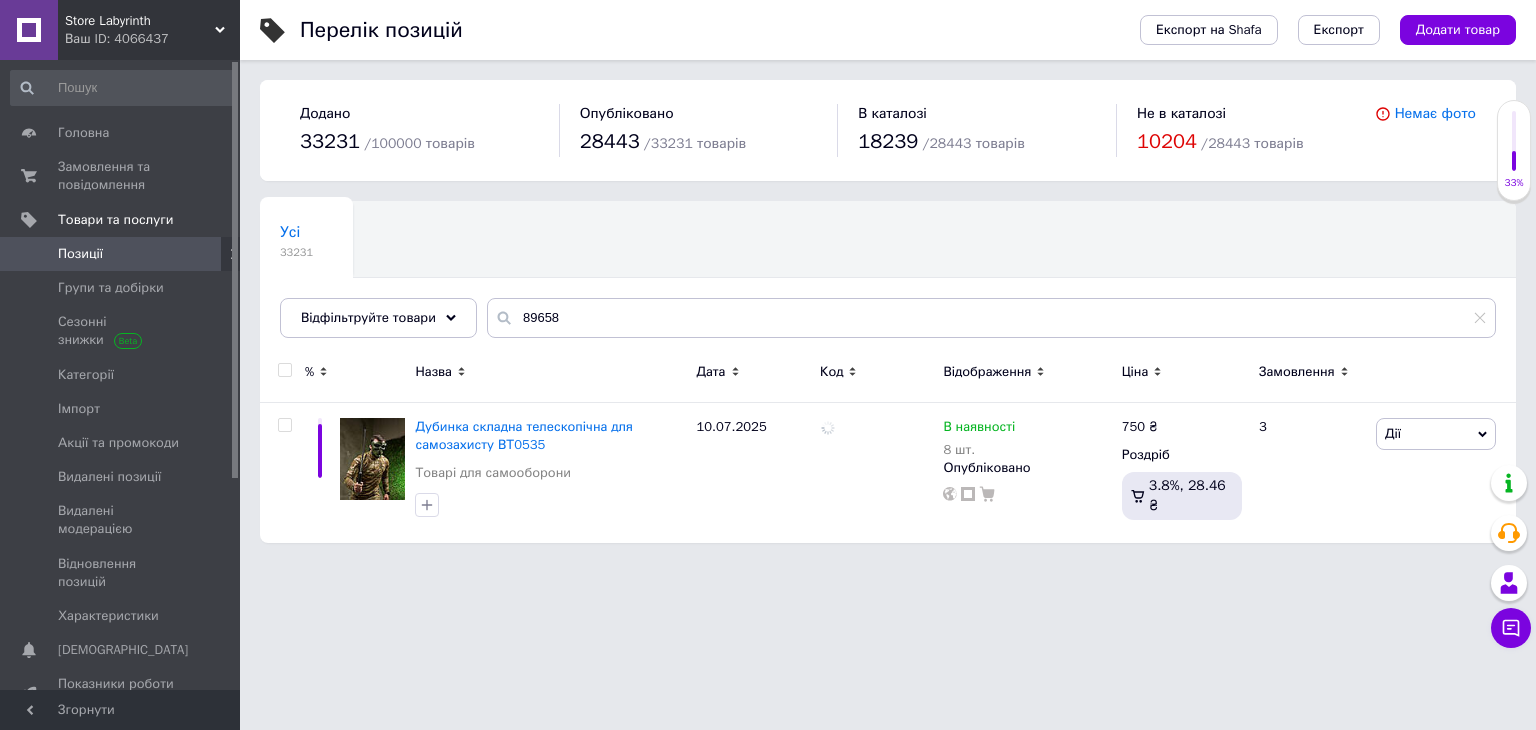 click on "Store Labyrinth Ваш ID: 4066437 Сайт Store Labyrinth Кабінет покупця Перевірити стан системи Сторінка на порталі Довідка Вийти Головна Замовлення та повідомлення 0 0 Товари та послуги Позиції Групи та добірки Сезонні знижки Категорії Імпорт Акції та промокоди Видалені позиції Видалені модерацією Відновлення позицій Характеристики Сповіщення 0 0 Показники роботи компанії Відгуки Покупатели Каталог ProSale Аналітика Управління сайтом Гаманець компанії [PERSON_NAME] Тарифи та рахунки Prom мікс 10 000 Згорнути" at bounding box center (768, 281) 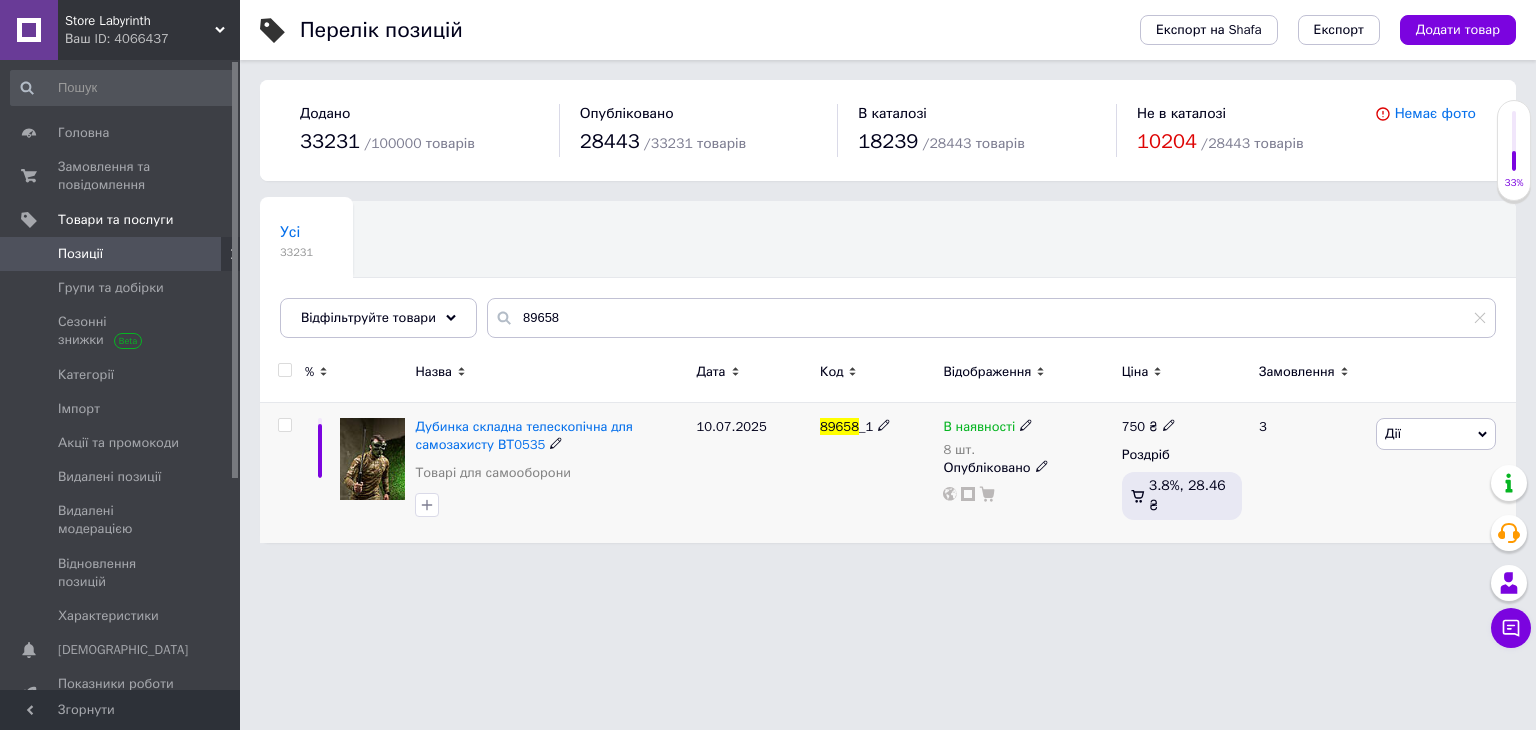 click 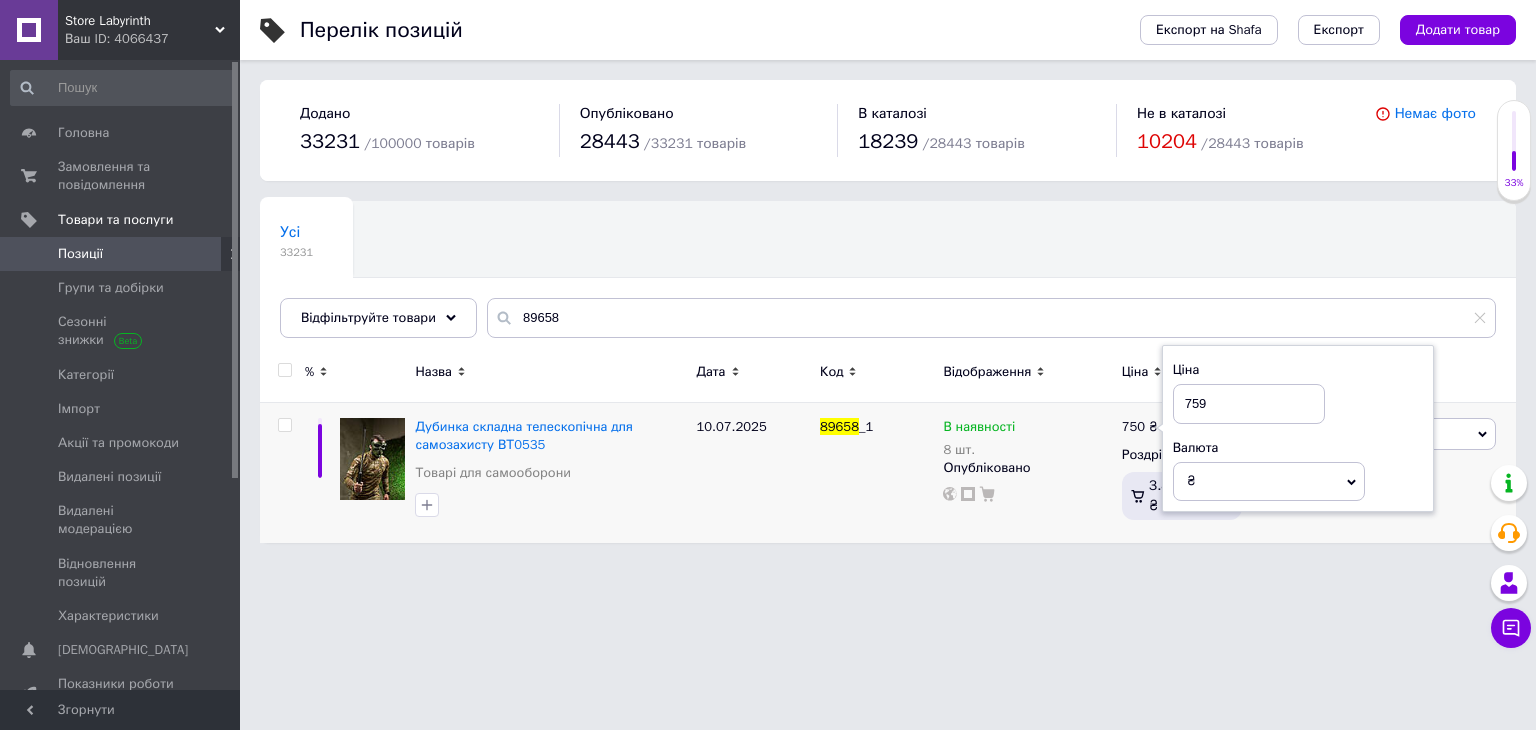 type on "759" 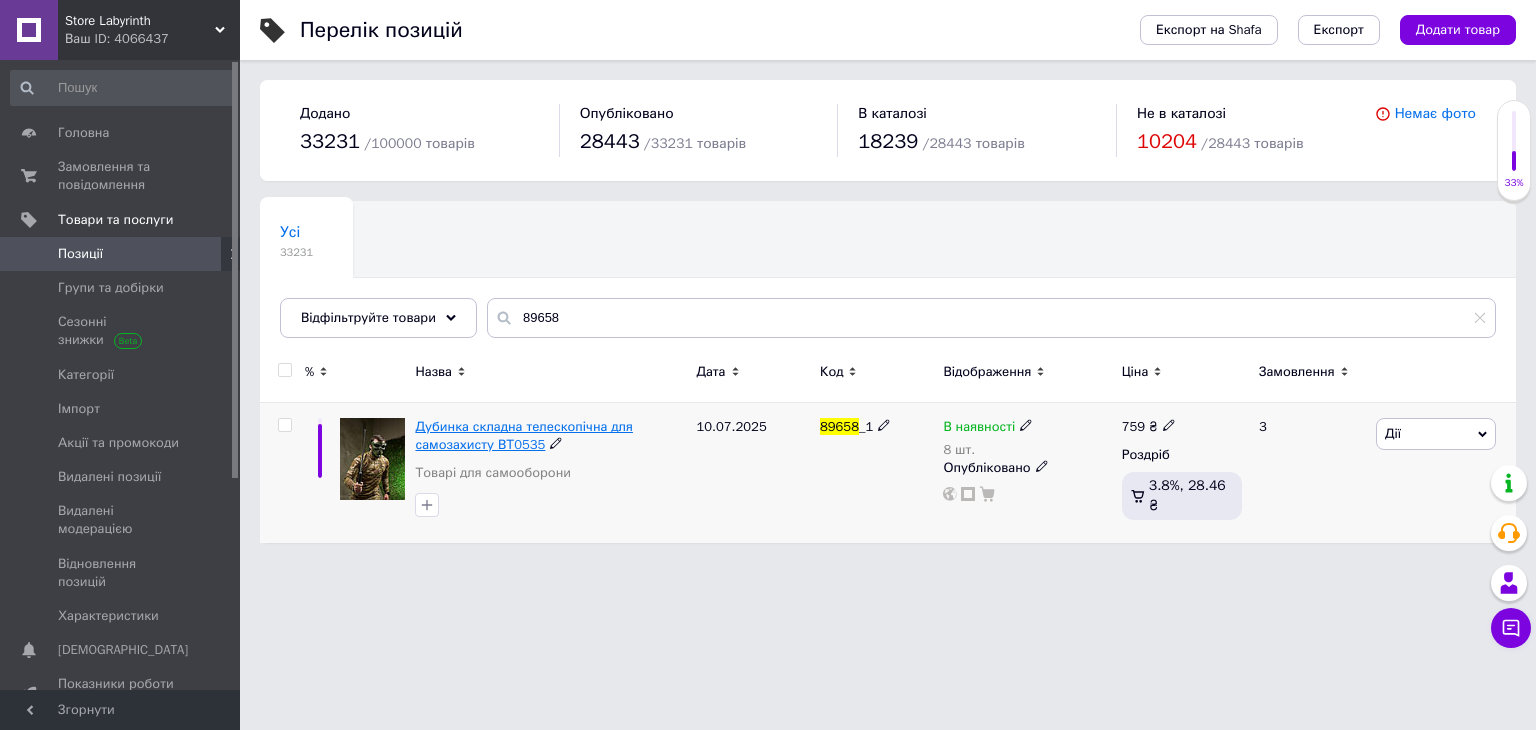 click on "Дубинка складна телескопічна для самозахисту ВТ0535" at bounding box center (523, 435) 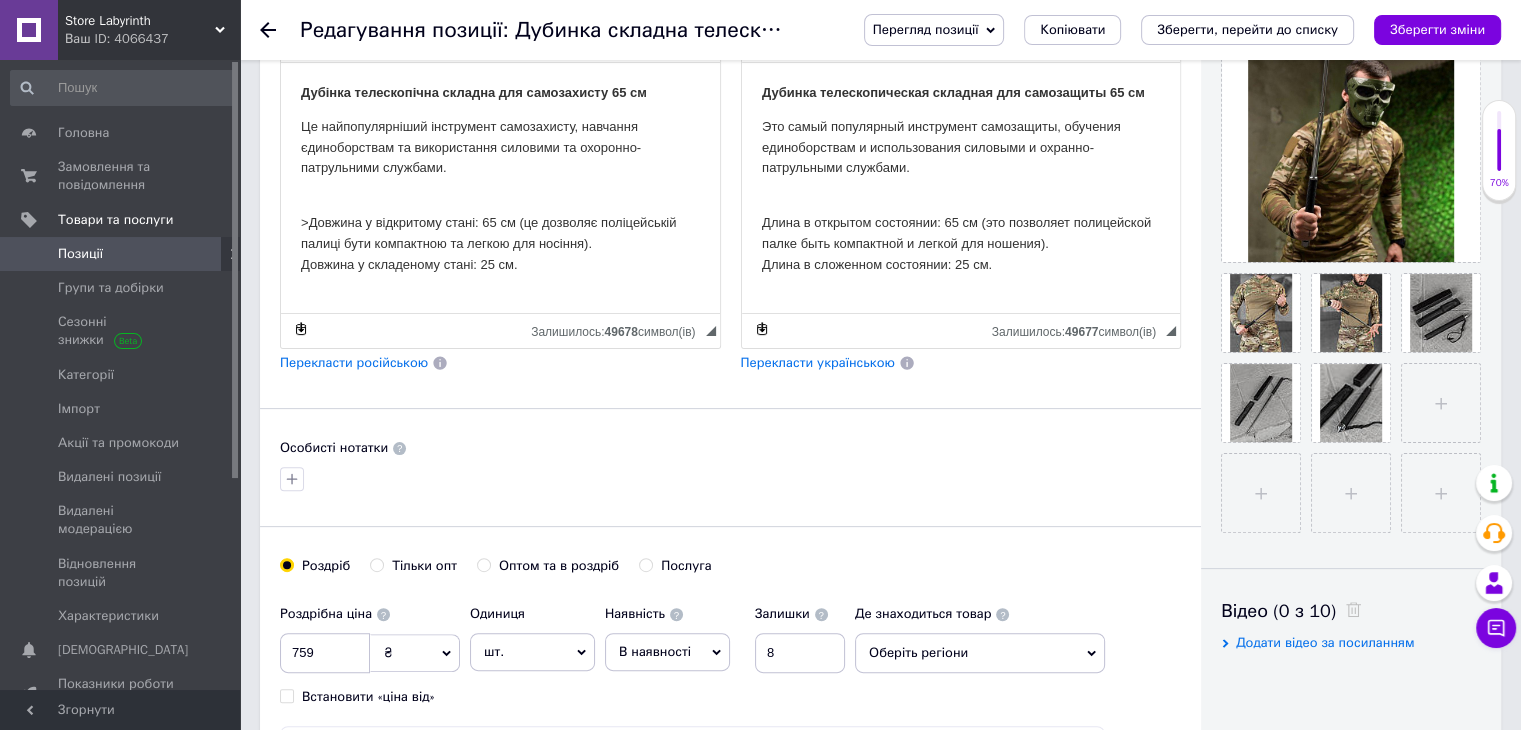 scroll, scrollTop: 532, scrollLeft: 0, axis: vertical 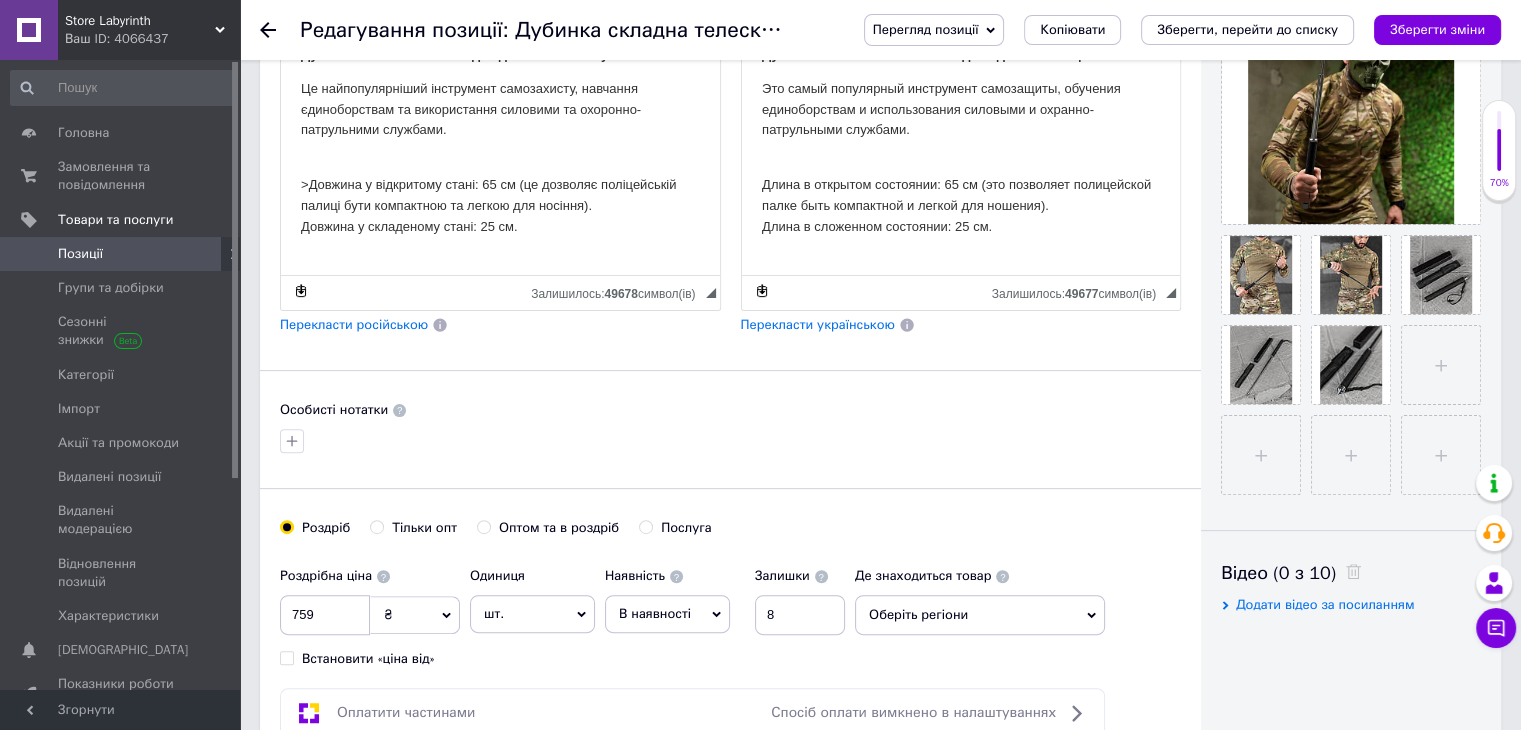 click on "Дубінка телескопічна складна для самозахисту 65 см Це найпопулярніший інструмент самозахисту, навчання єдиноборствам та використання силовими та охоронно-патрульними службами. >Довжина у відкритому стані: 65 см (це дозволяє поліцейській палиці бути компактною та легкою для носіння).  Довжина у складеному стані: 25 см." at bounding box center [500, 141] 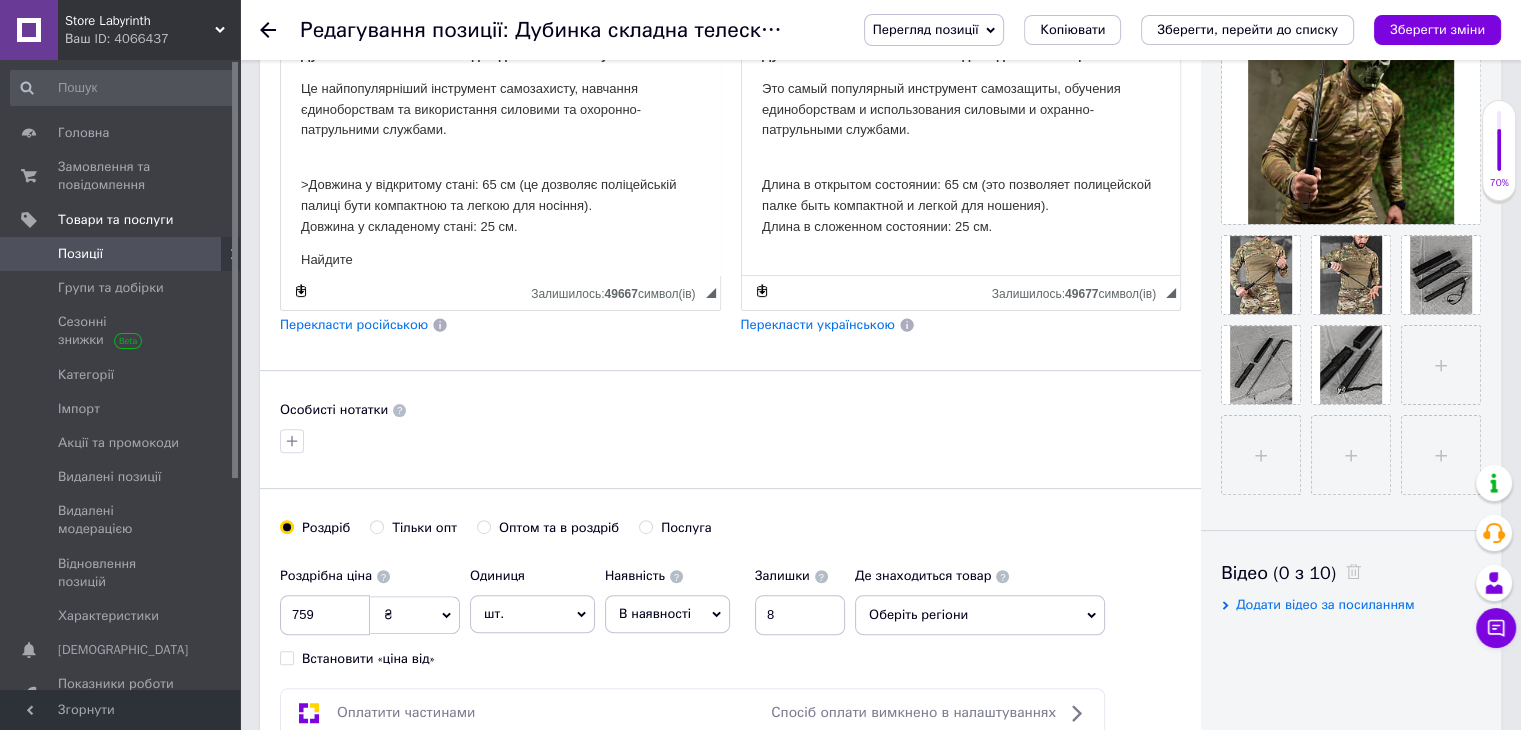 click on ">Довжина у відкритому стані: 65 см (це дозволяє поліцейській палиці бути компактною та легкою для носіння).  Довжина у складеному стані: 25 см." at bounding box center (500, 195) 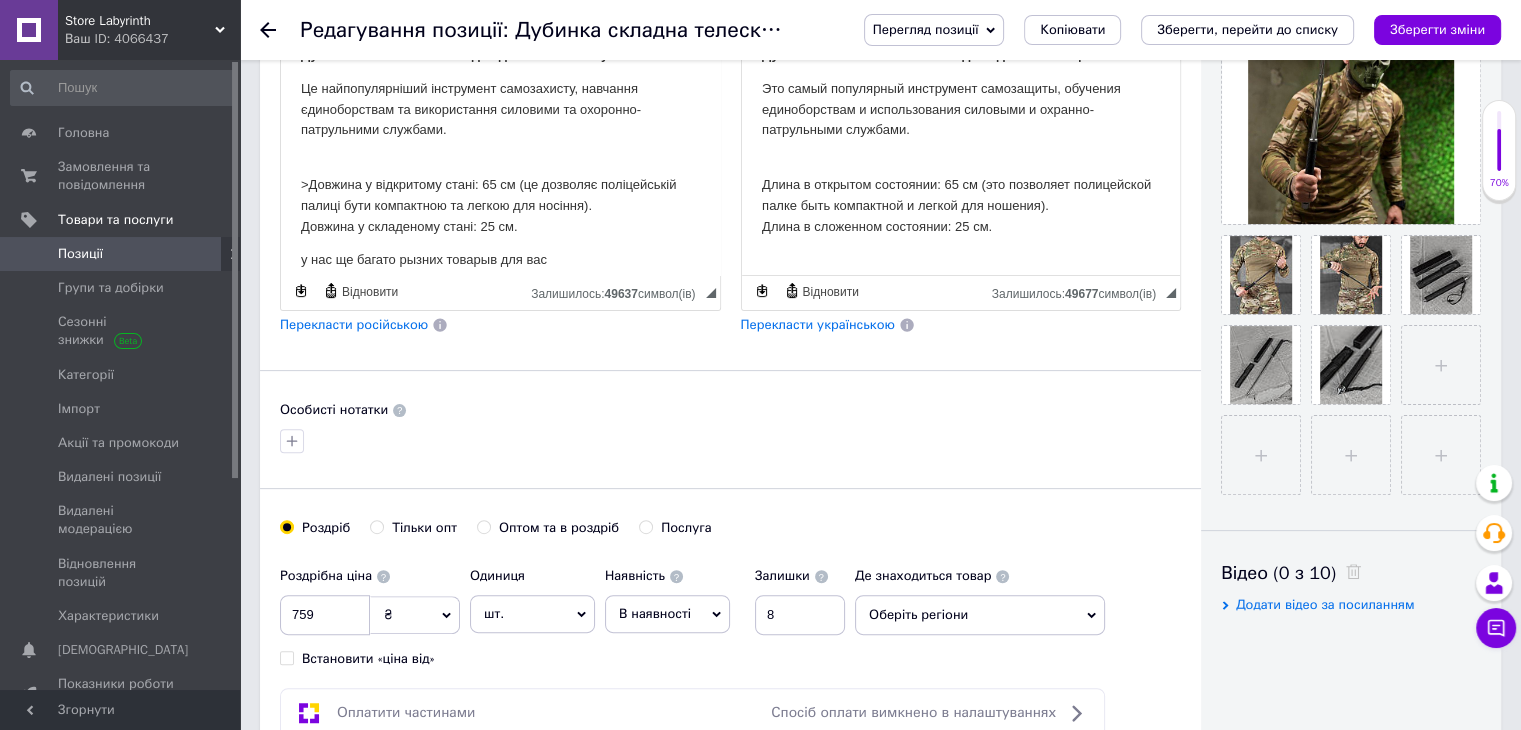 click on "у нас ще багато рызних товарыв для вас" at bounding box center (500, 260) 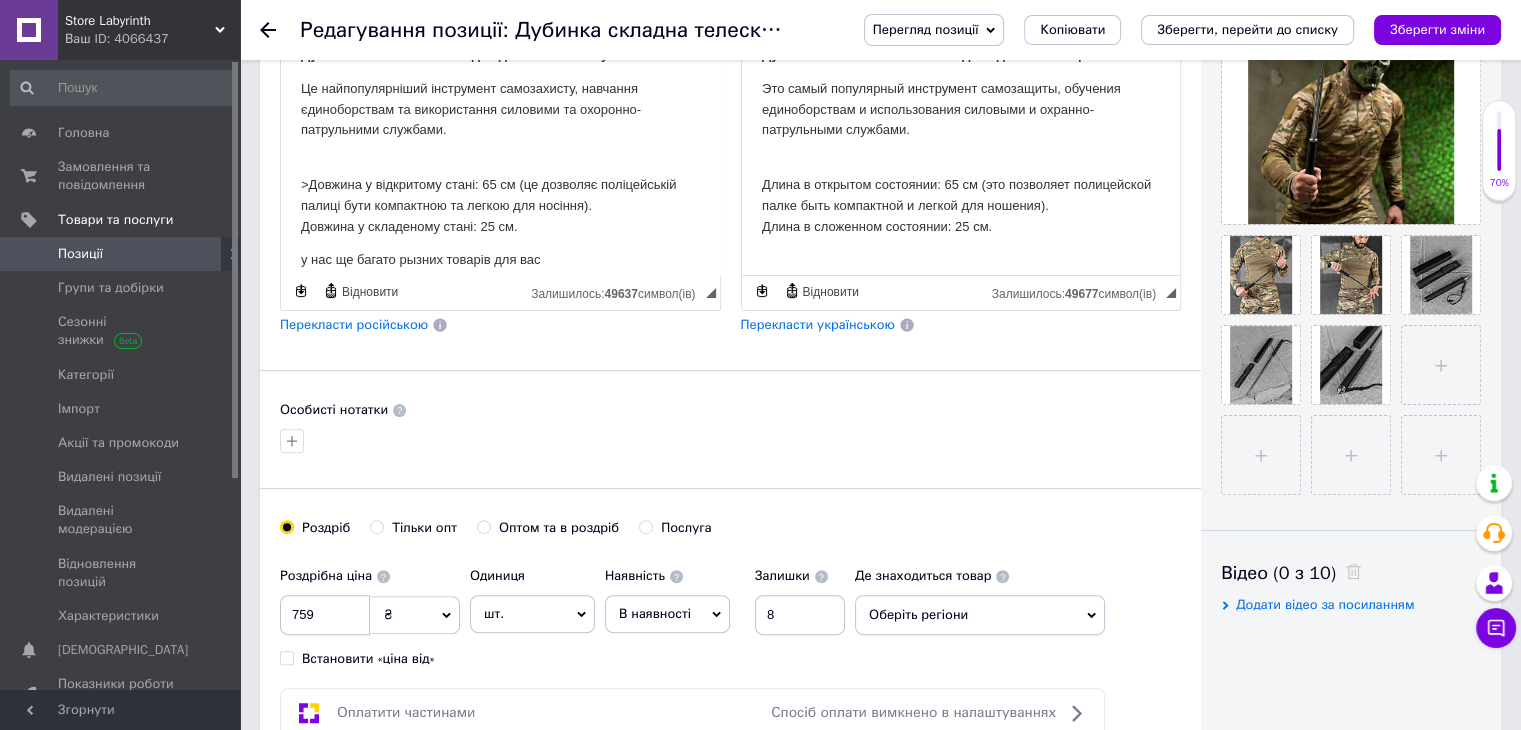 click on "у нас ще багато рызних товарів для вас" at bounding box center [500, 260] 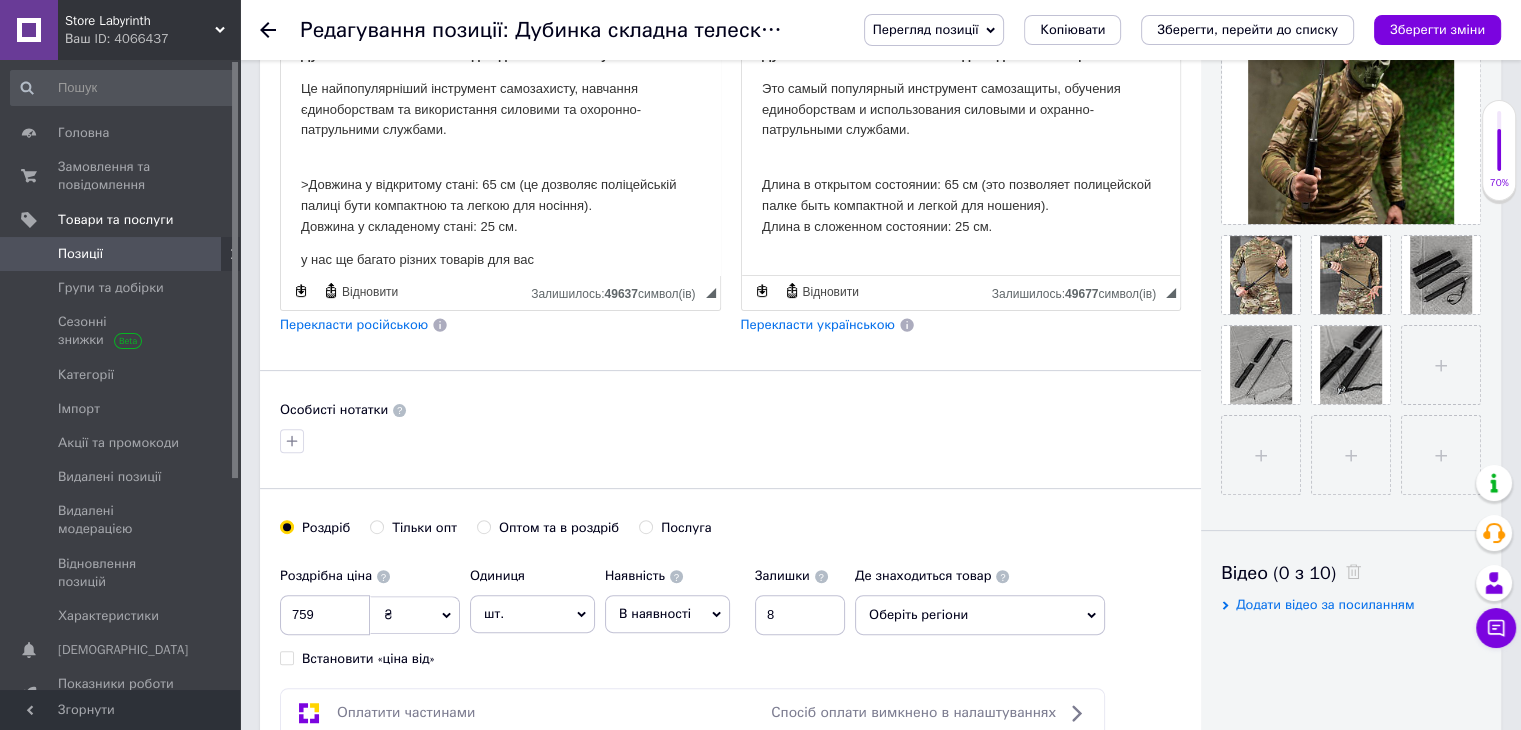 click on "у нас ще багато різних товарів для вас" at bounding box center [500, 260] 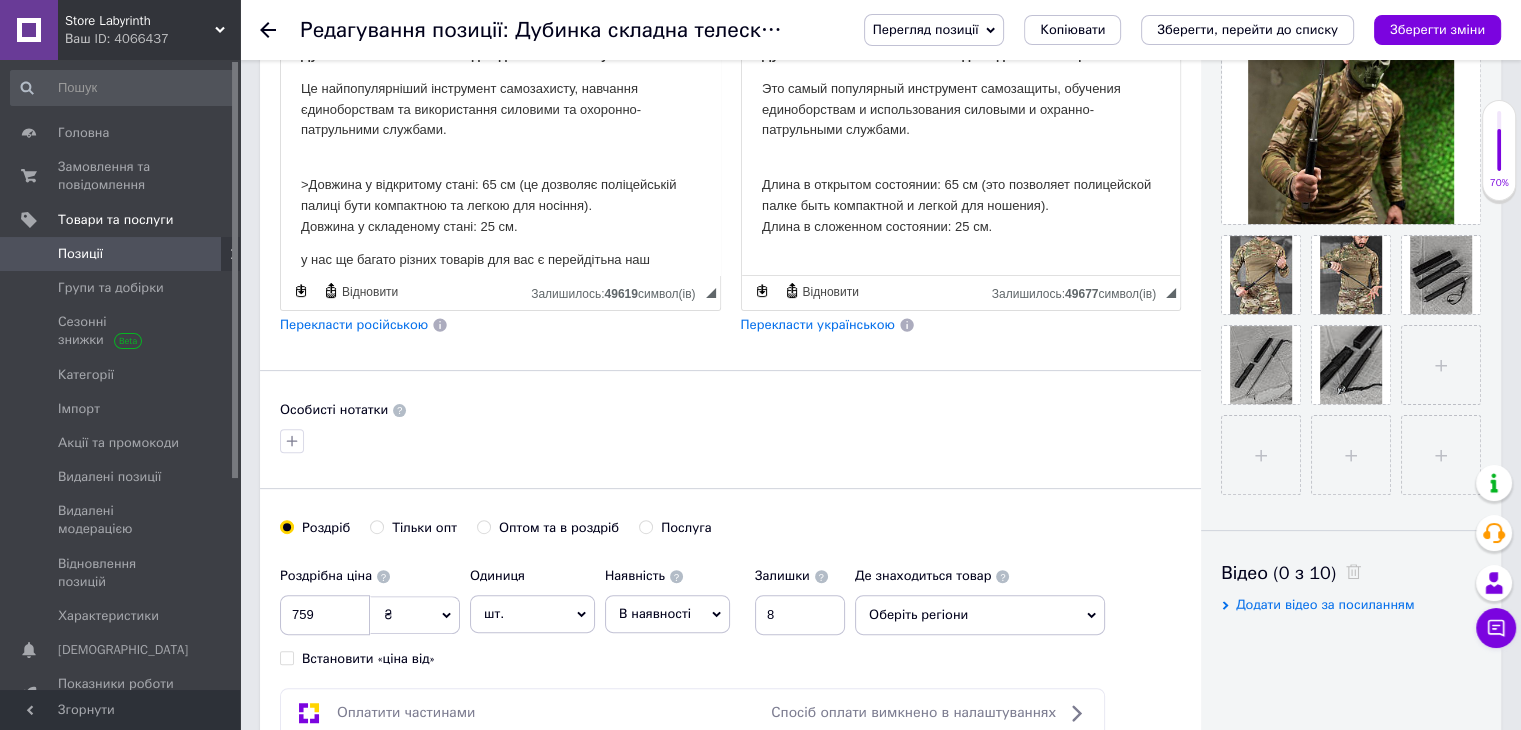 click on "у нас ще багато різних товарів для вас є перейдітьна наш" at bounding box center (500, 260) 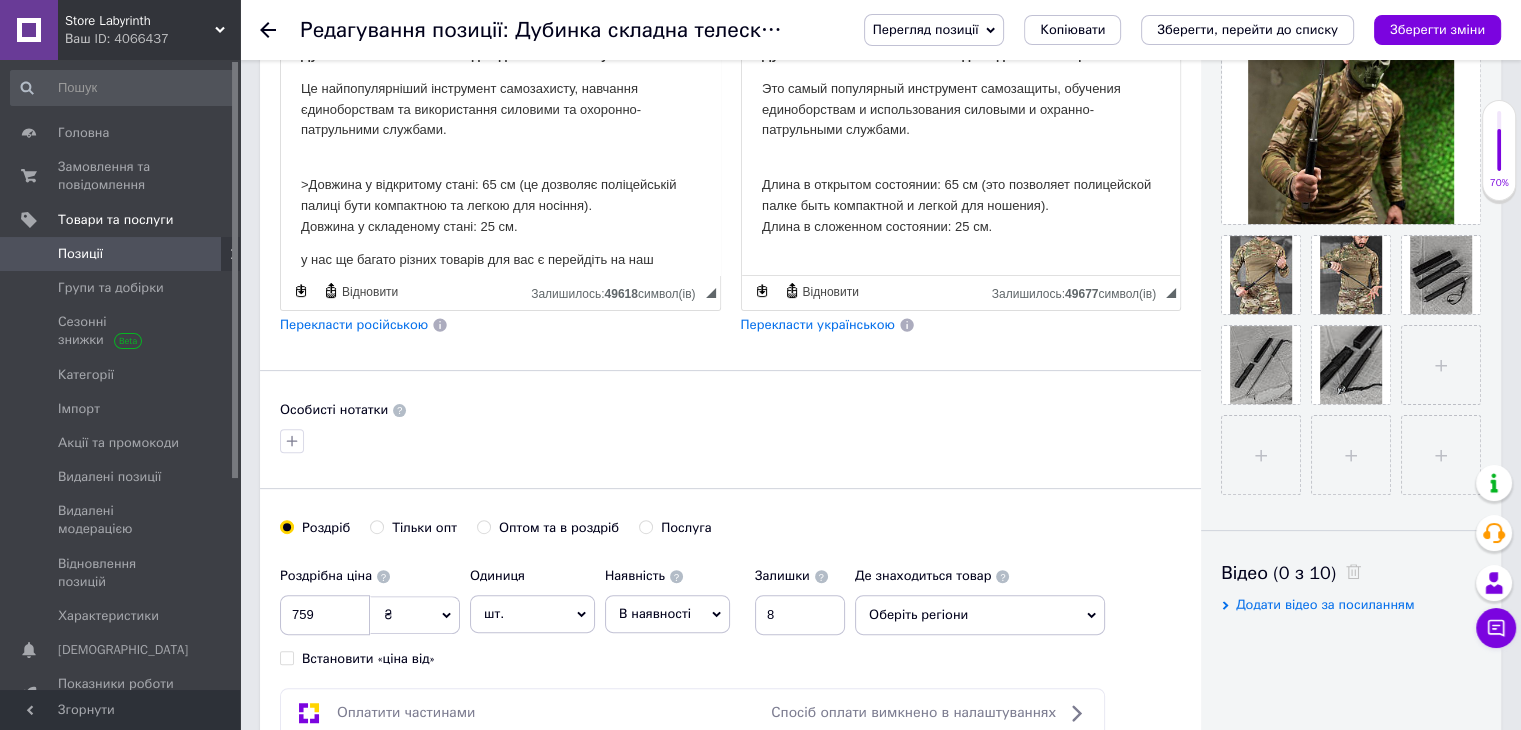 click on "у нас ще багато різних товарів для вас є перейдіть на наш" at bounding box center (500, 260) 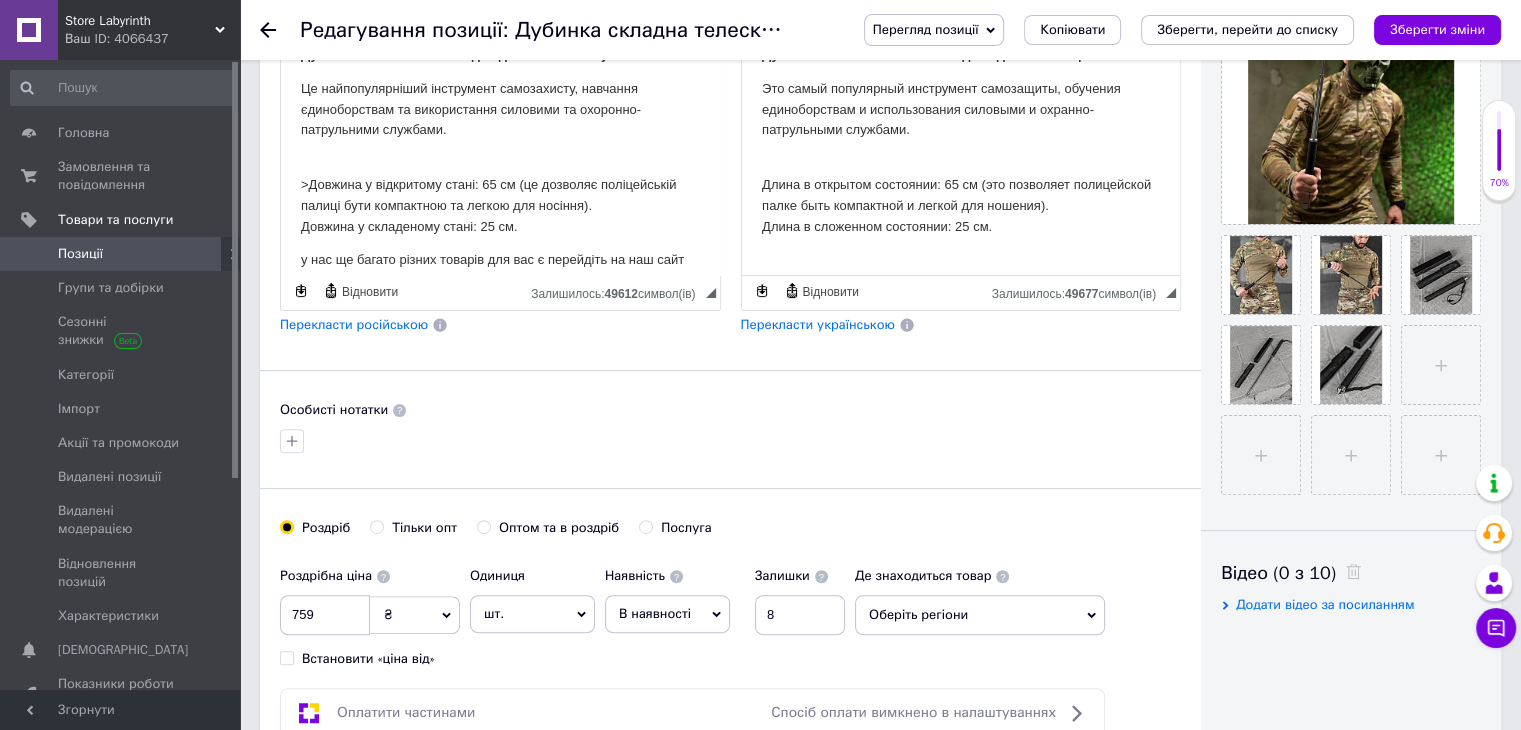 scroll, scrollTop: 0, scrollLeft: 0, axis: both 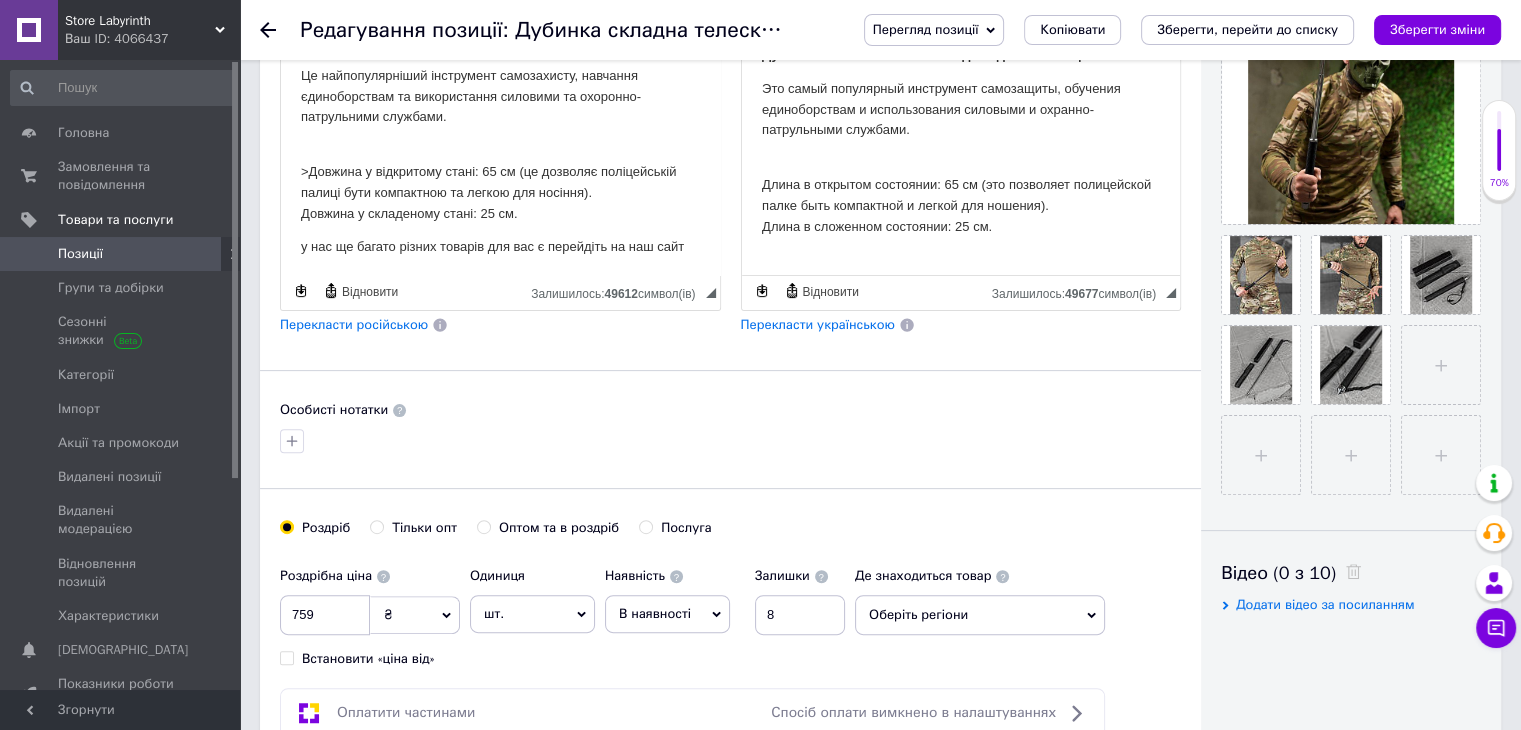 click on ">Довжина у відкритому стані: 65 см (це дозволяє поліцейській палиці бути компактною та легкою для носіння).  Довжина у складеному стані: 25 см." at bounding box center [500, 182] 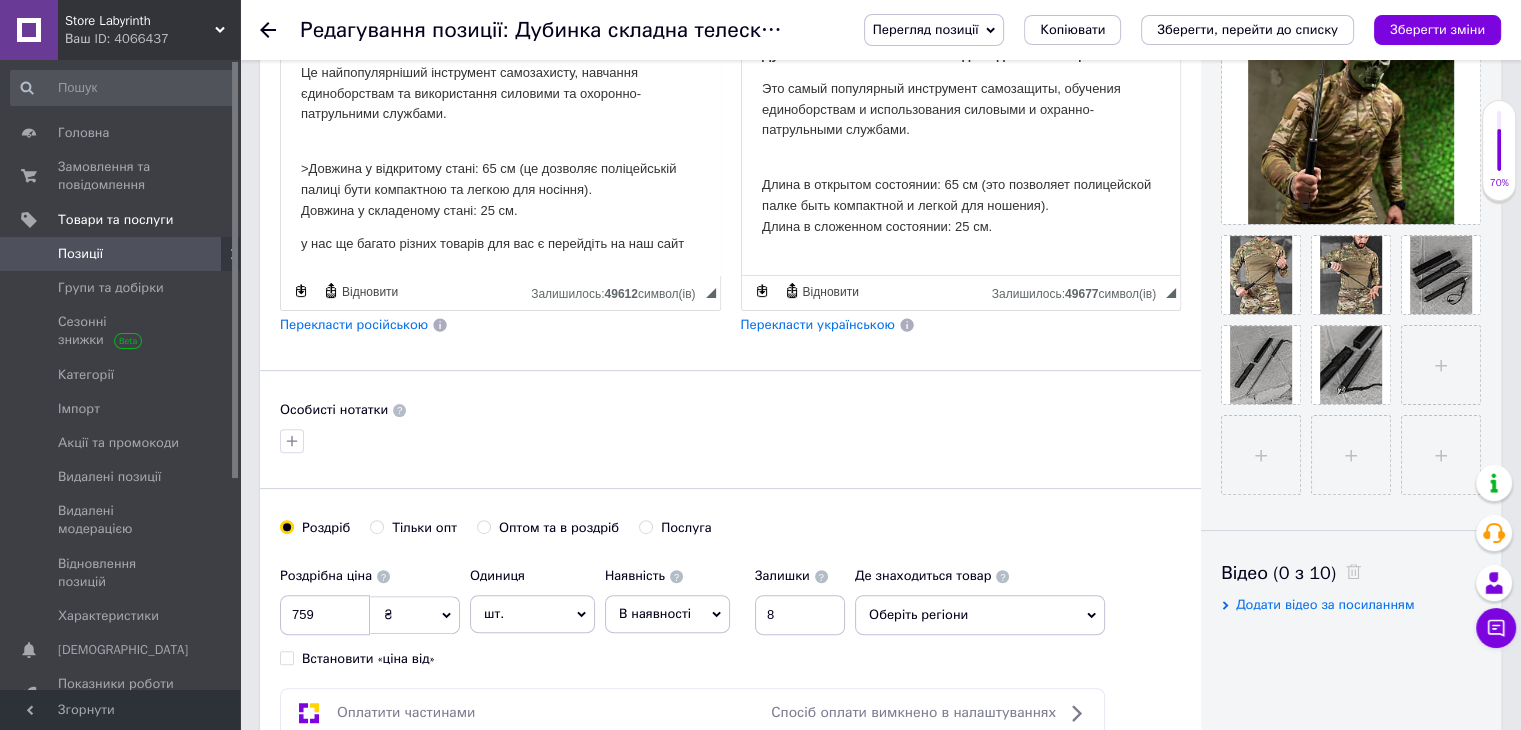 scroll, scrollTop: 36, scrollLeft: 0, axis: vertical 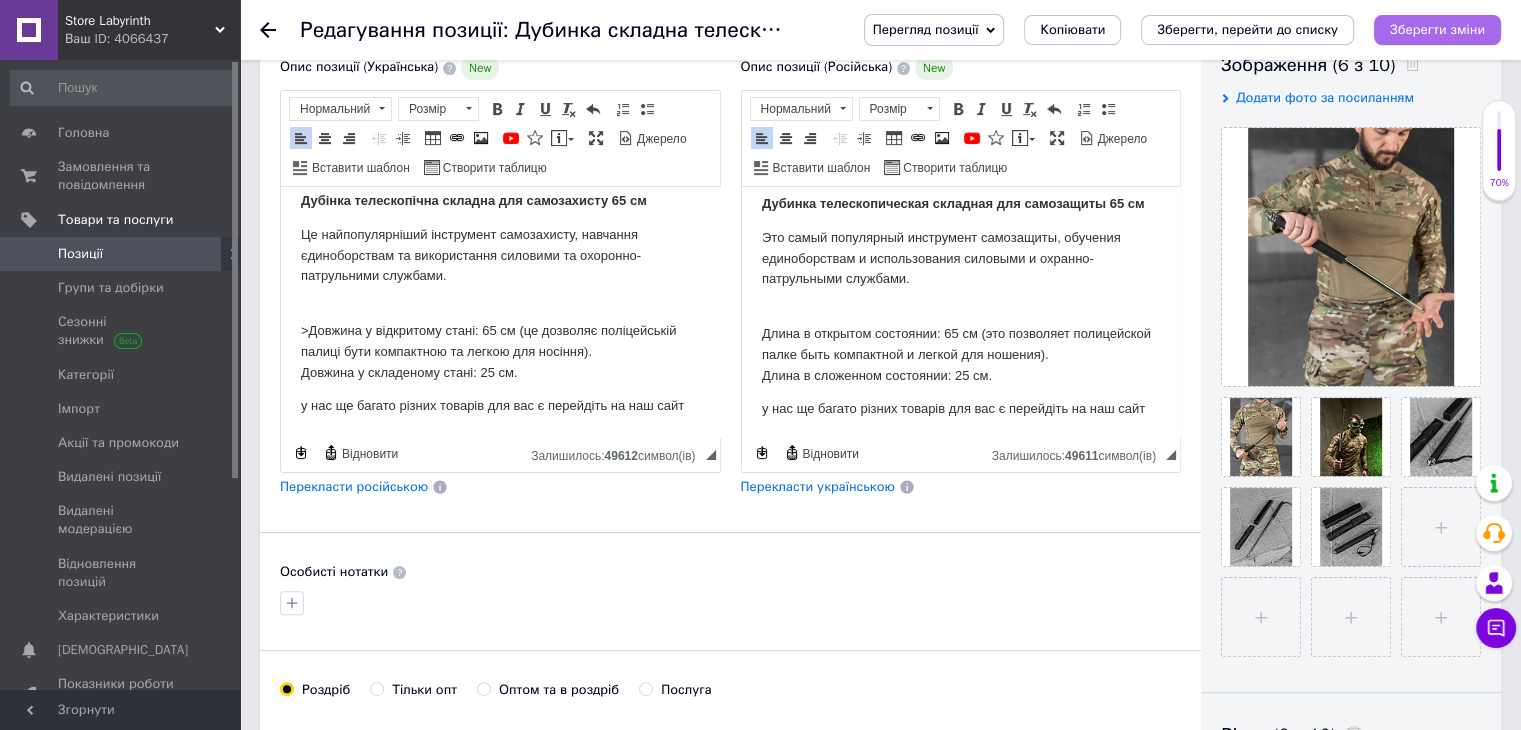 click on "Зберегти зміни" at bounding box center (1437, 29) 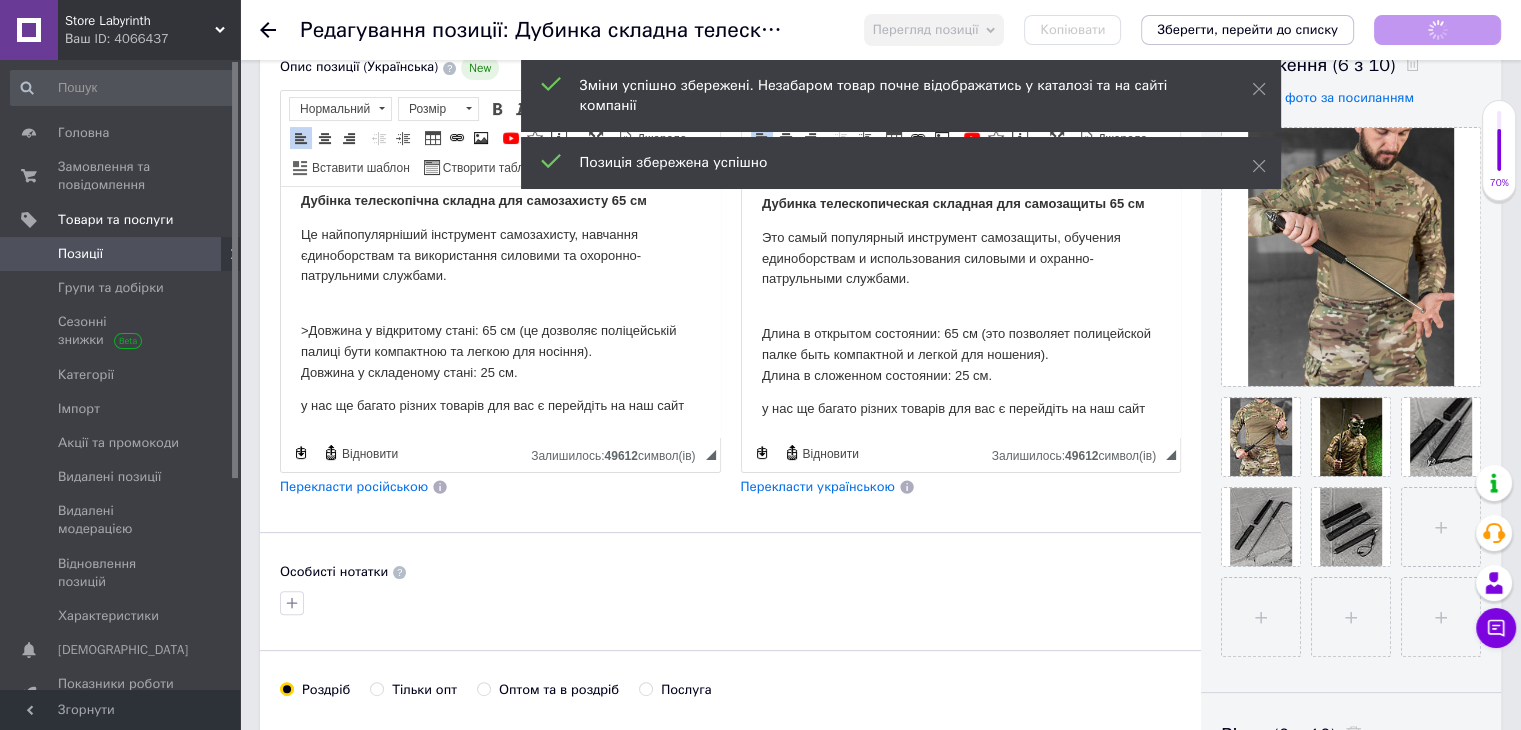 scroll, scrollTop: 0, scrollLeft: 0, axis: both 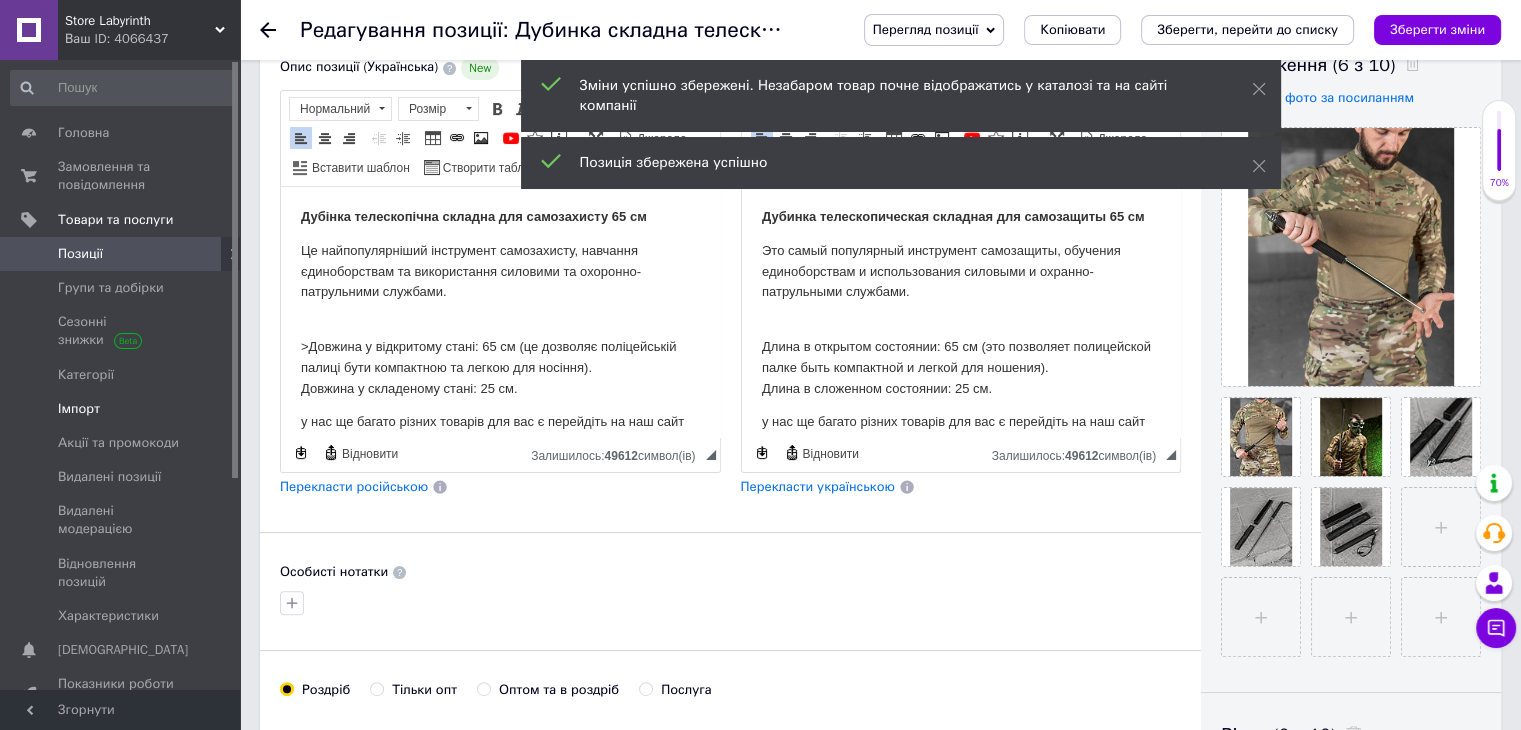 click on "Імпорт" at bounding box center [79, 409] 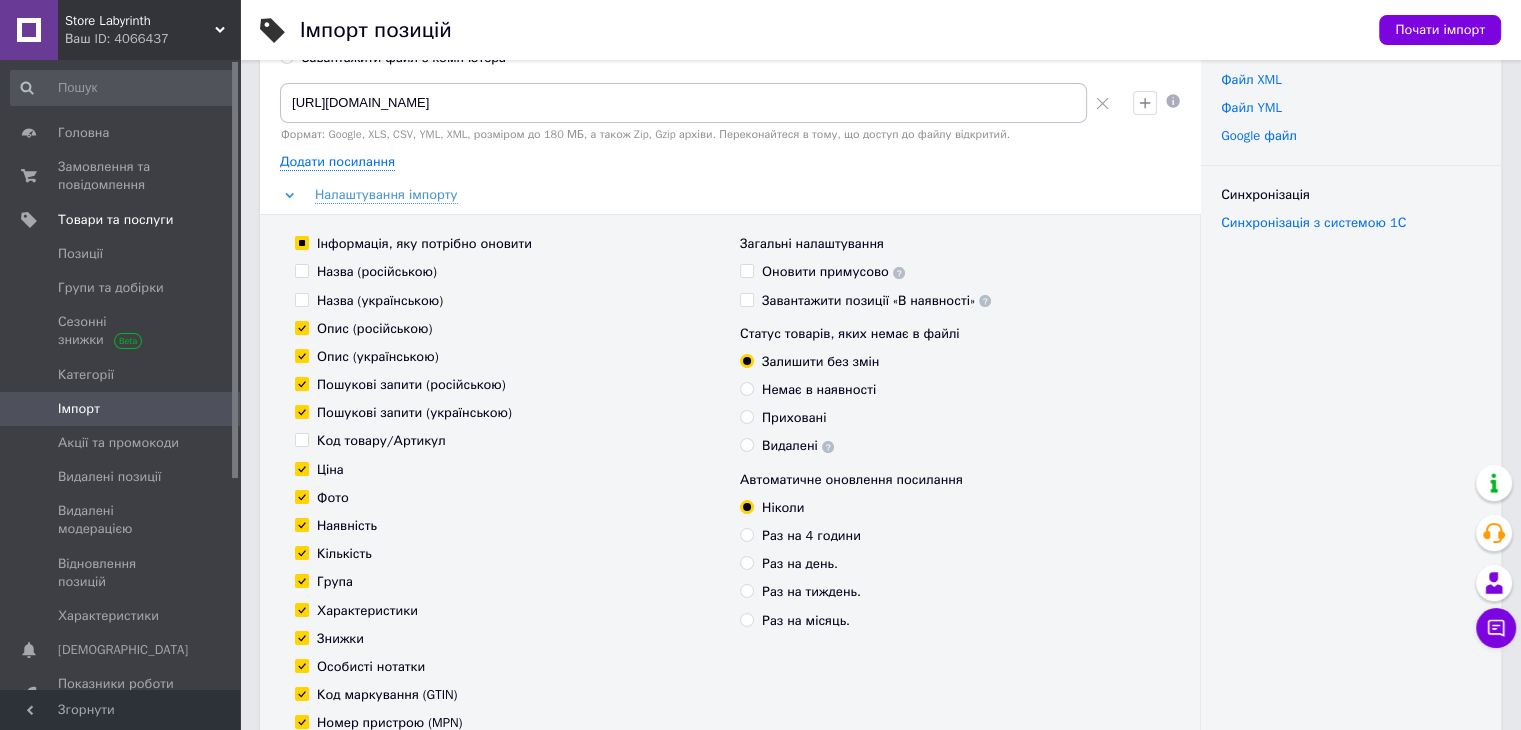 scroll, scrollTop: 0, scrollLeft: 0, axis: both 